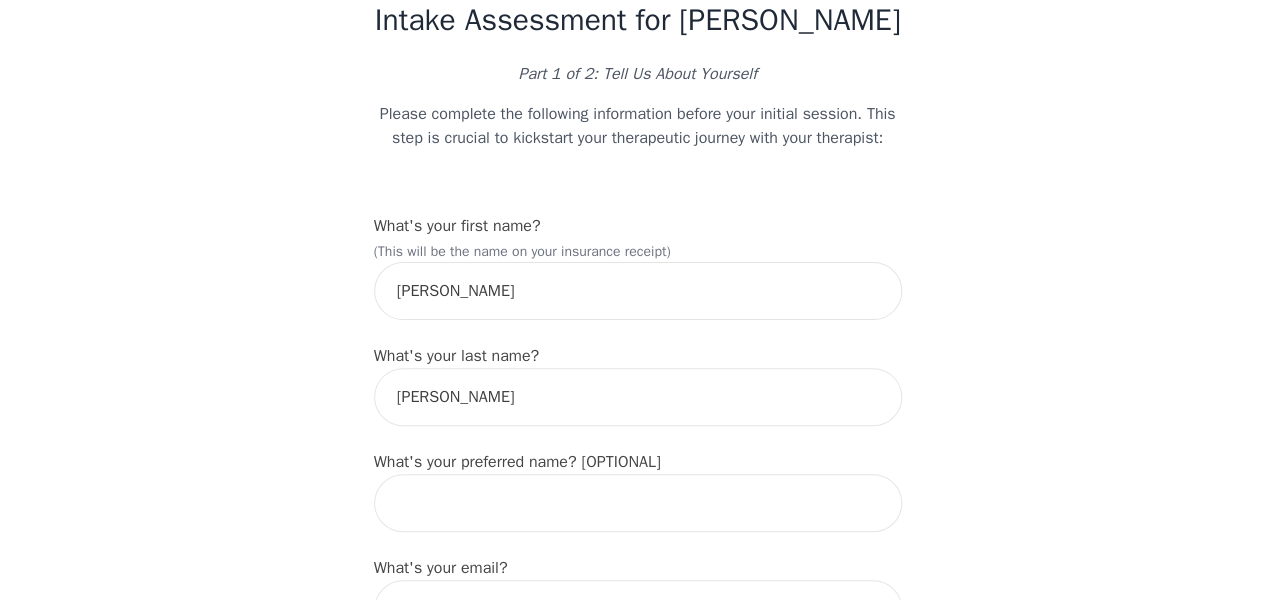 scroll, scrollTop: 133, scrollLeft: 0, axis: vertical 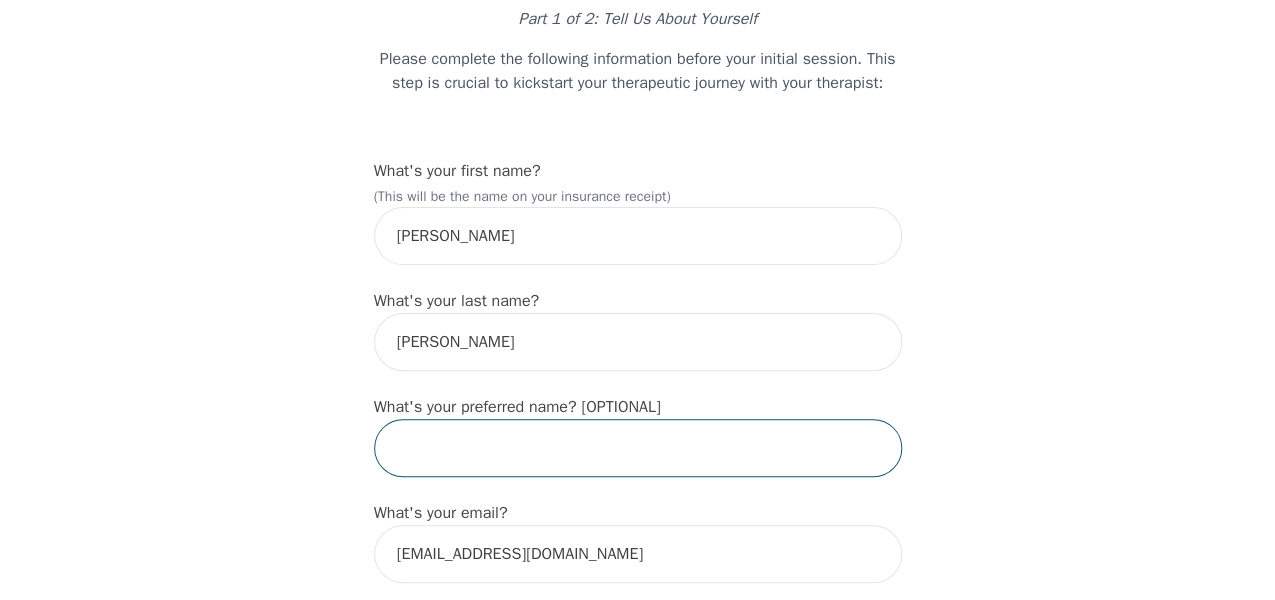 click at bounding box center [638, 448] 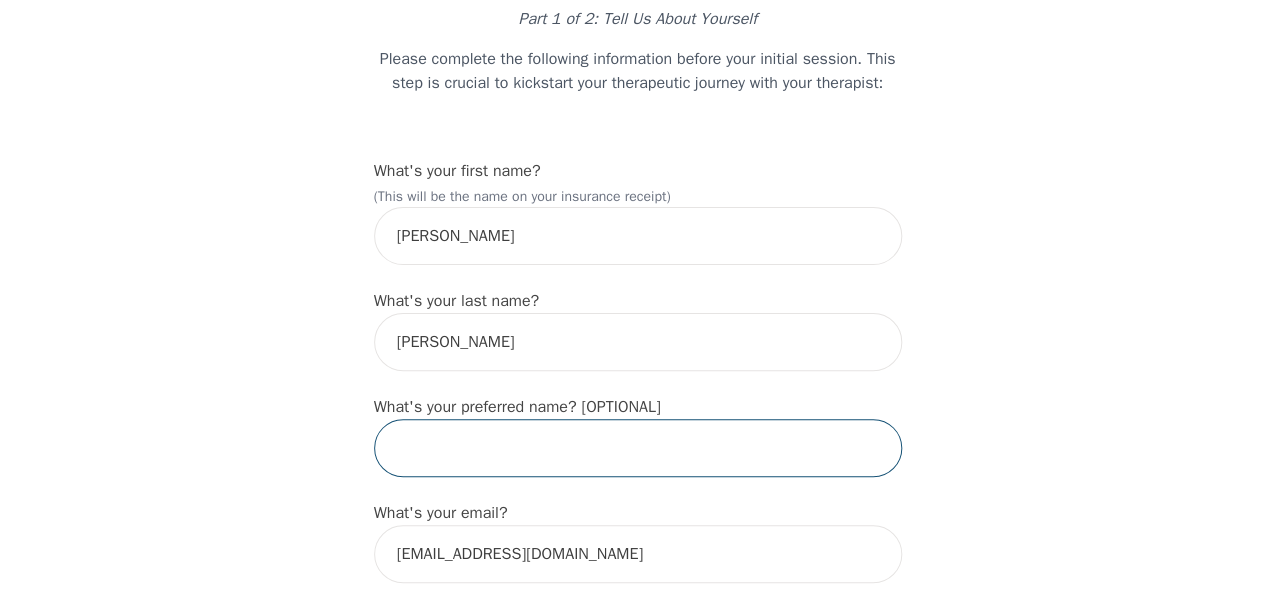 type on "[PERSON_NAME]" 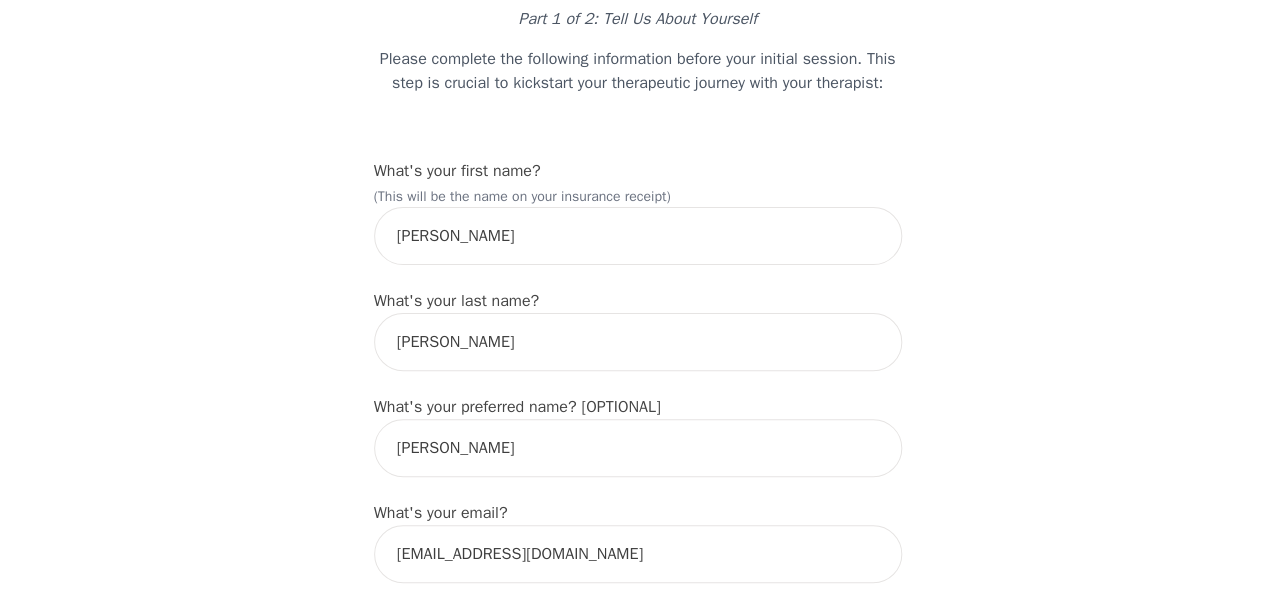 type on "1792 Bath Rd" 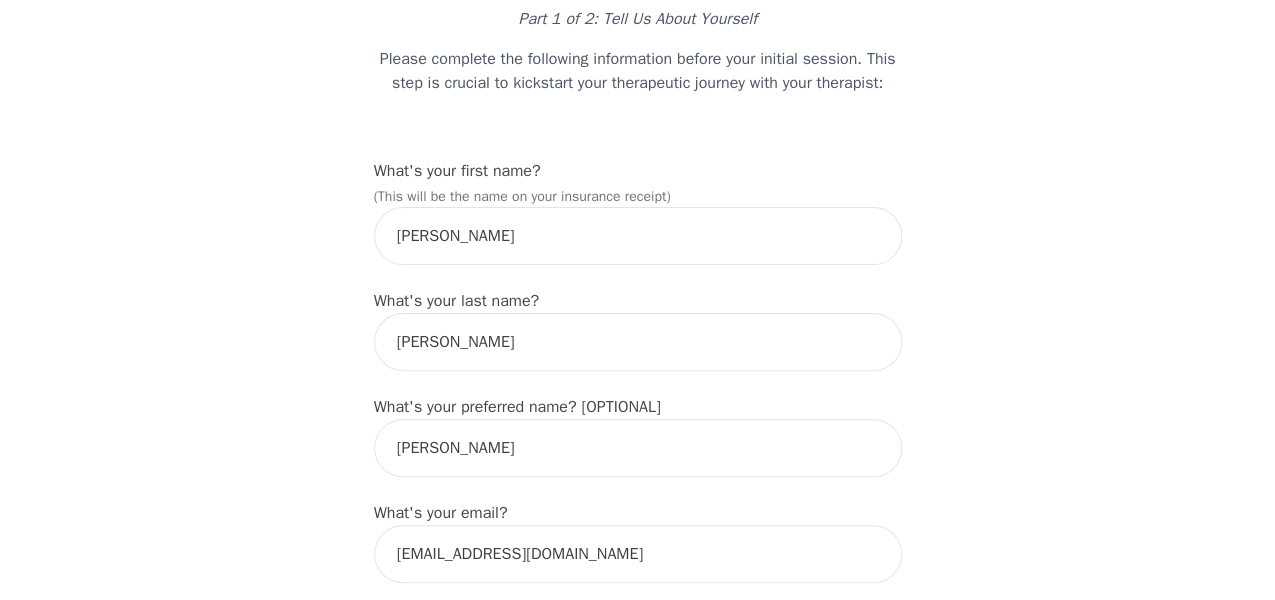 click on "Intake Assessment for [PERSON_NAME] Part 1 of 2: Tell Us About Yourself Please complete the following information before your initial session. This step is crucial to kickstart your therapeutic journey with your therapist: What's your first name? (This will be the name on your insurance receipt) [PERSON_NAME] What's your last name? [PERSON_NAME] What's your preferred name? [OPTIONAL] [PERSON_NAME] What's your email? [EMAIL_ADDRESS][DOMAIN_NAME] What's your phone number? [PHONE_NUMBER] What's your address? 1792 Bath Rd What's your unit number? [OPTIONAL] What's your date of birth? What's the name of your emergency contact? [PERSON_NAME] What's the phone number of your emergency contact? [PHONE_NUMBER] What's the full name of your primary care physician? What's the phone number of your primary care physician? Below are optional questions - Please tell us more about yourself: What is your gender? -Select- [DEMOGRAPHIC_DATA] [DEMOGRAPHIC_DATA] [DEMOGRAPHIC_DATA] [DEMOGRAPHIC_DATA] [DEMOGRAPHIC_DATA] prefer_not_to_say What are your preferred pronouns? -Select- he/him she/her they/them ze/zir xe/xem ey/em" at bounding box center [637, 1376] 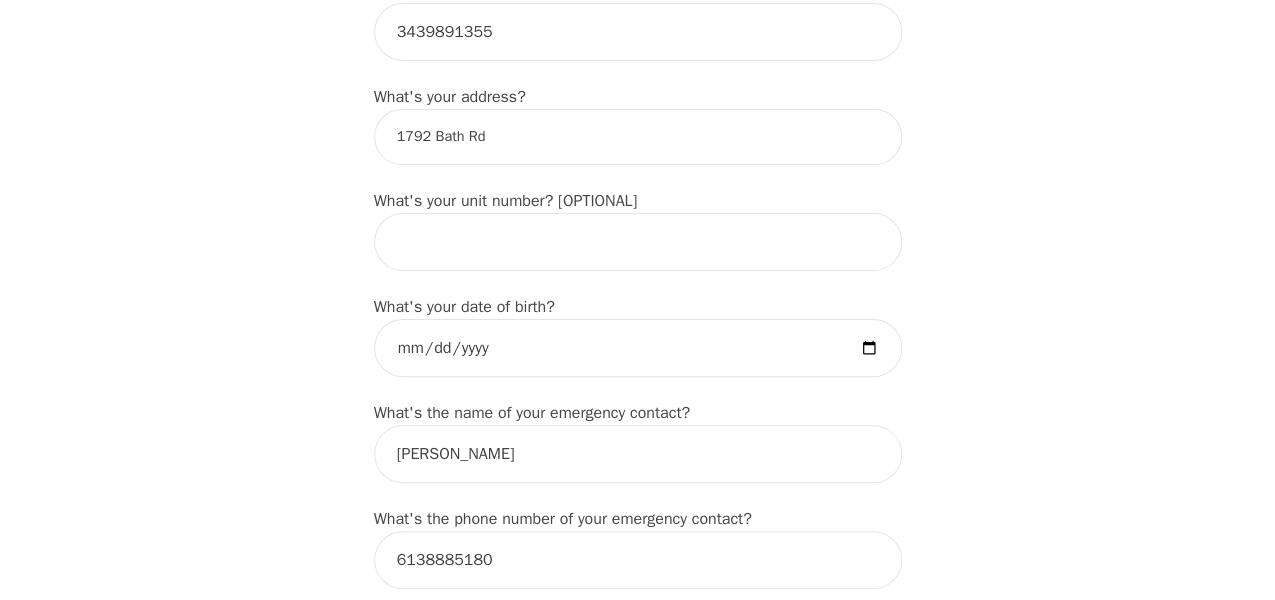 scroll, scrollTop: 800, scrollLeft: 0, axis: vertical 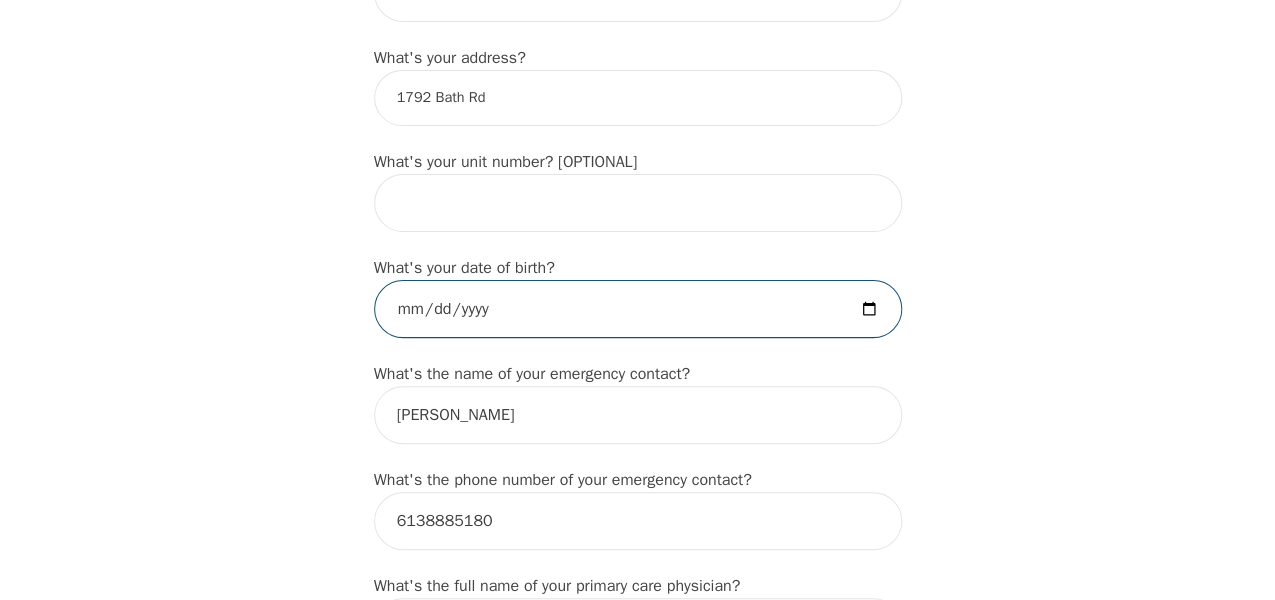 click at bounding box center (638, 309) 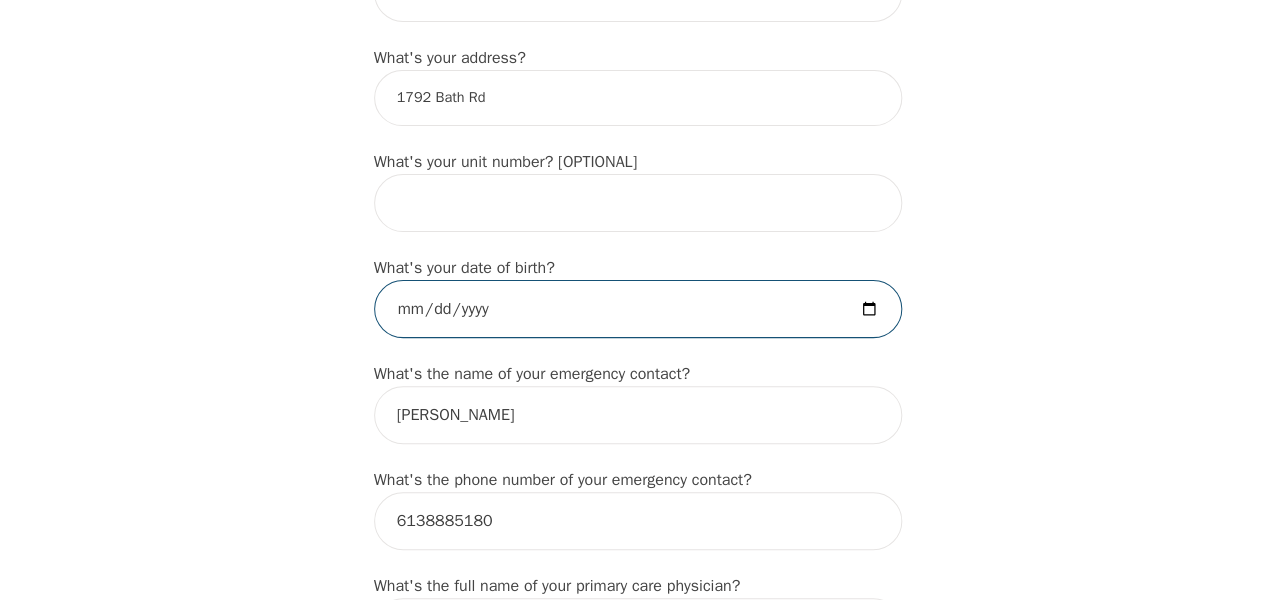 type on "[DATE]" 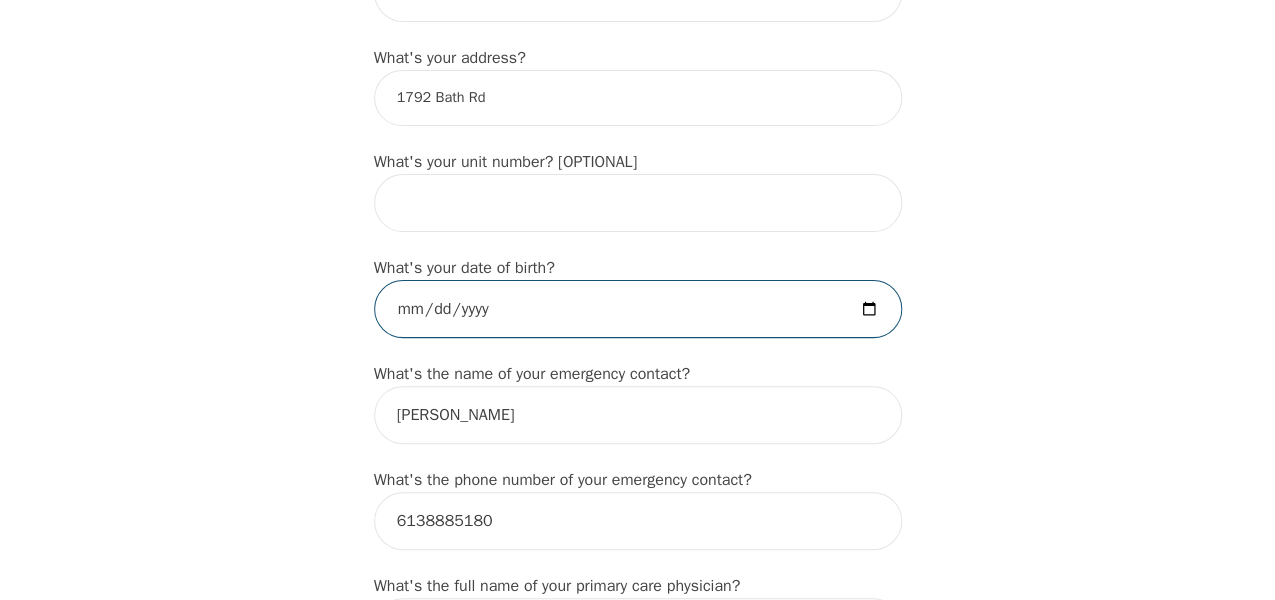 click on "[DATE]" at bounding box center [638, 309] 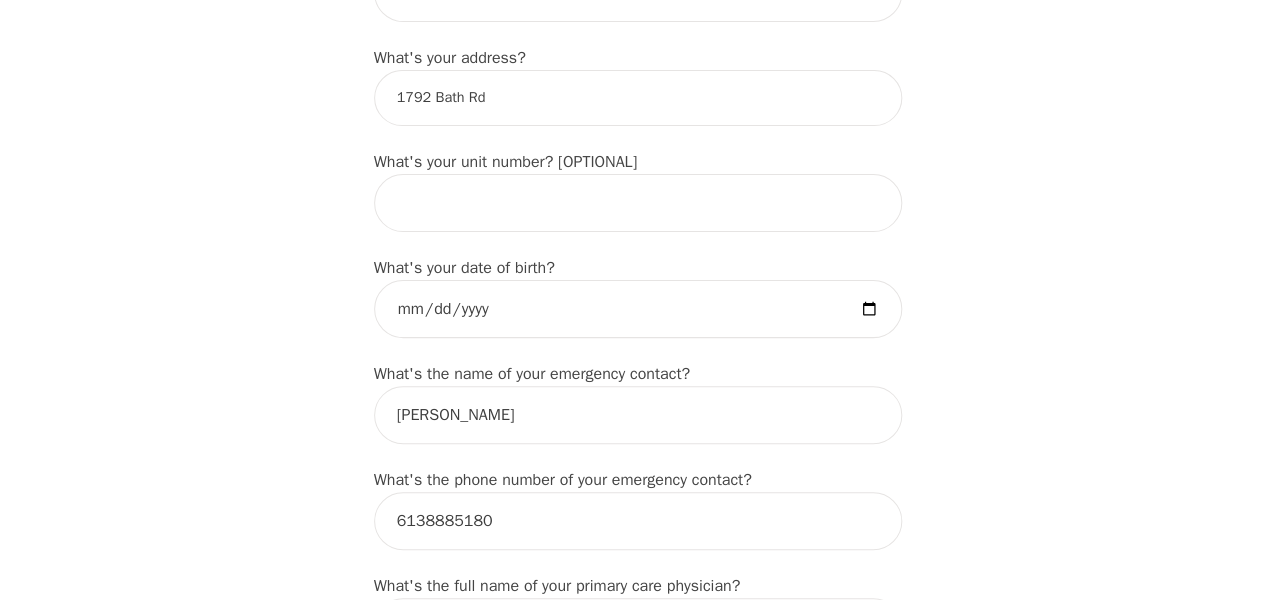 click on "Intake Assessment for [PERSON_NAME] Part 1 of 2: Tell Us About Yourself Please complete the following information before your initial session. This step is crucial to kickstart your therapeutic journey with your therapist: What's your first name? (This will be the name on your insurance receipt) [PERSON_NAME] What's your last name? [PERSON_NAME] What's your preferred name? [OPTIONAL] [PERSON_NAME] What's your email? [EMAIL_ADDRESS][DOMAIN_NAME] What's your phone number? [PHONE_NUMBER] What's your address? 1792 Bath Rd What's your unit number? [OPTIONAL] What's your date of birth? [DEMOGRAPHIC_DATA] What's the name of your emergency contact? [PERSON_NAME] What's the phone number of your emergency contact? [PHONE_NUMBER] What's the full name of your primary care physician? What's the phone number of your primary care physician? Below are optional questions - Please tell us more about yourself: What is your gender? -Select- [DEMOGRAPHIC_DATA] [DEMOGRAPHIC_DATA] [DEMOGRAPHIC_DATA] [DEMOGRAPHIC_DATA] [DEMOGRAPHIC_DATA] prefer_not_to_say What are your preferred pronouns? -Select- he/him she/her they/them ze/zir" at bounding box center (637, 709) 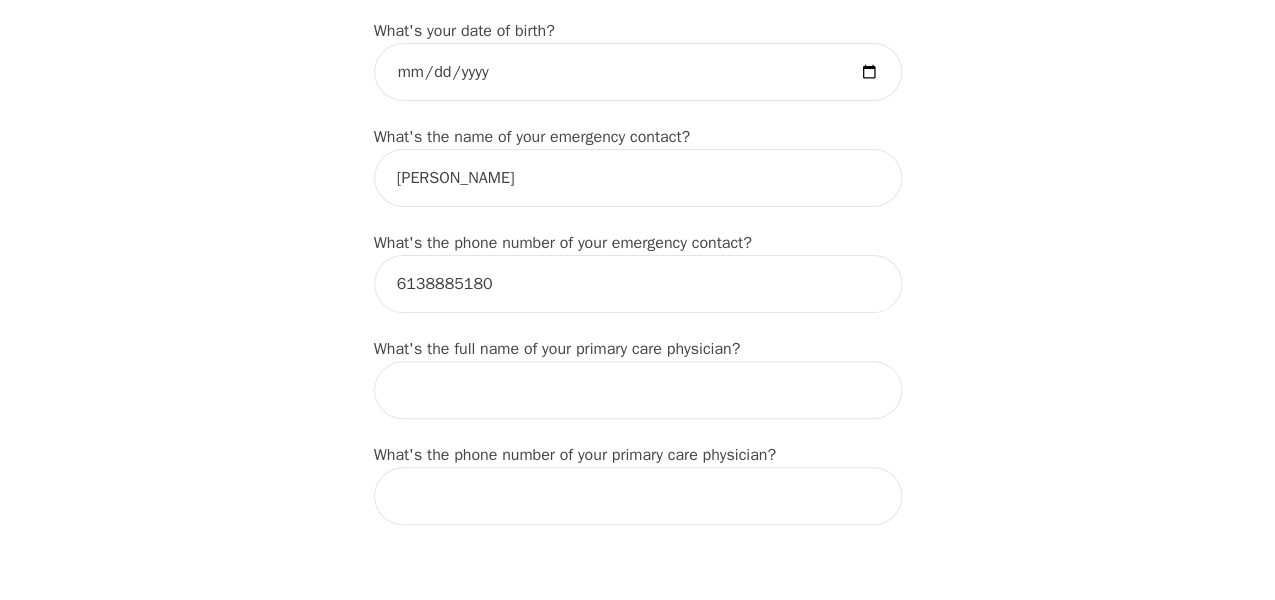 scroll, scrollTop: 1066, scrollLeft: 0, axis: vertical 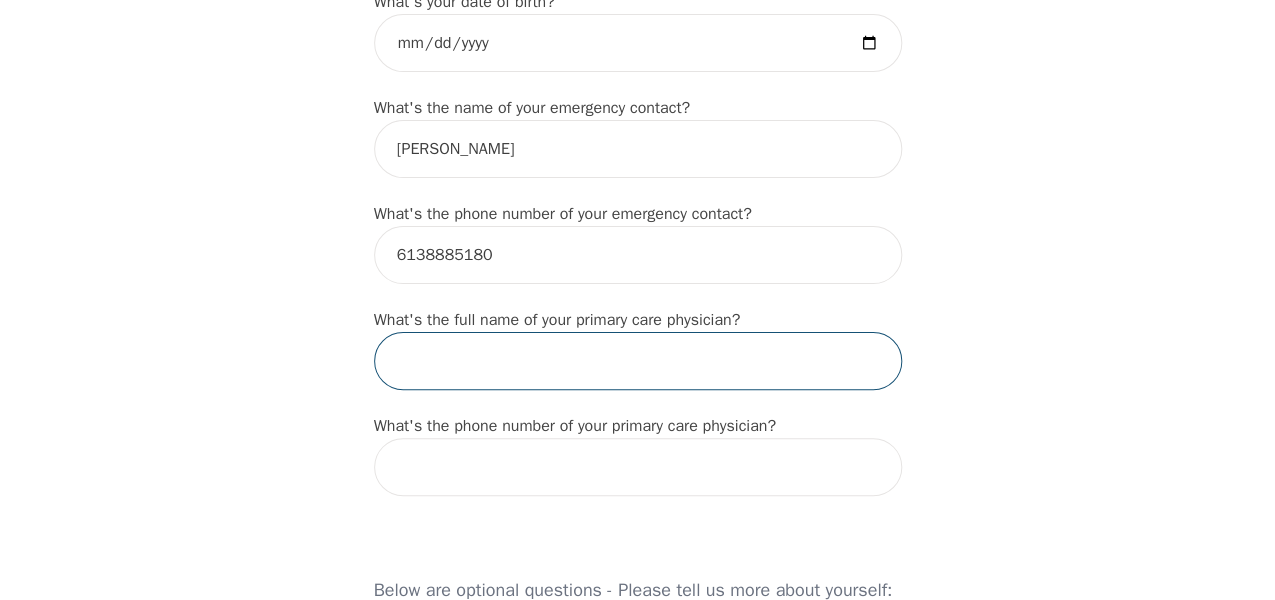 click at bounding box center (638, 361) 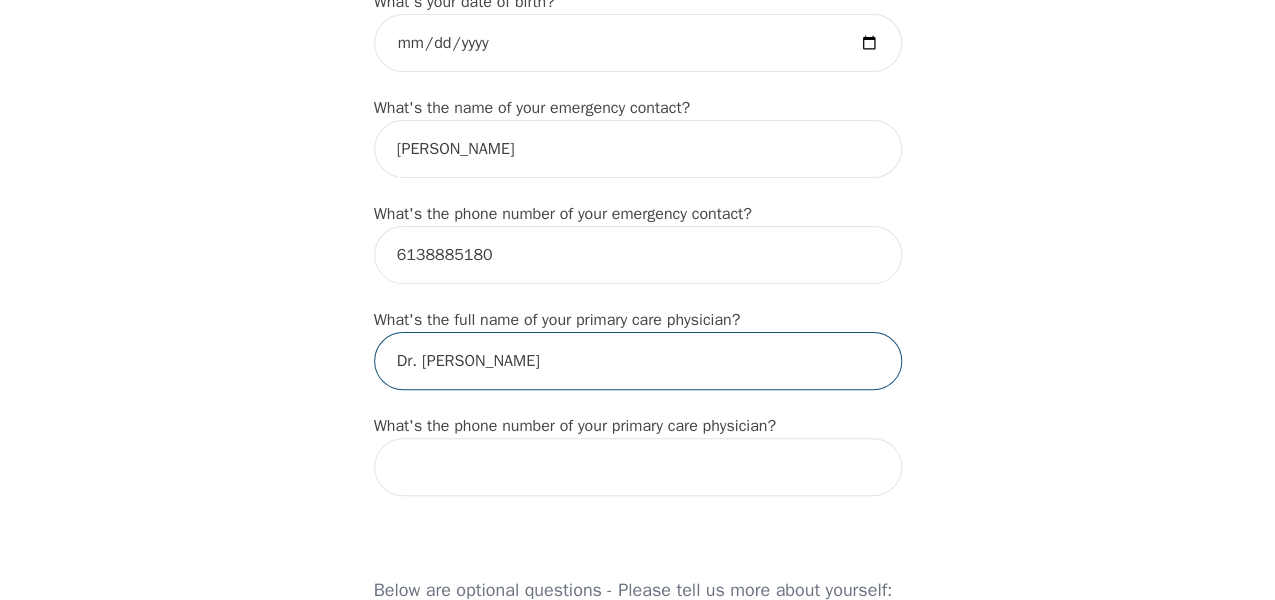 type on "Dr. [PERSON_NAME]" 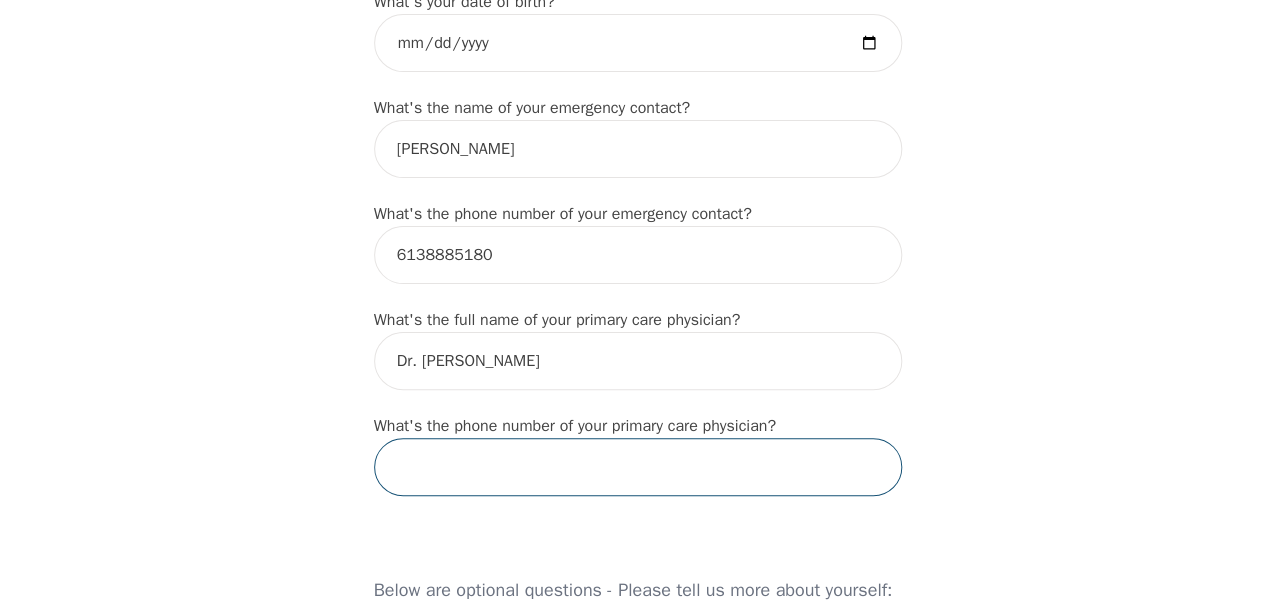 click at bounding box center [638, 467] 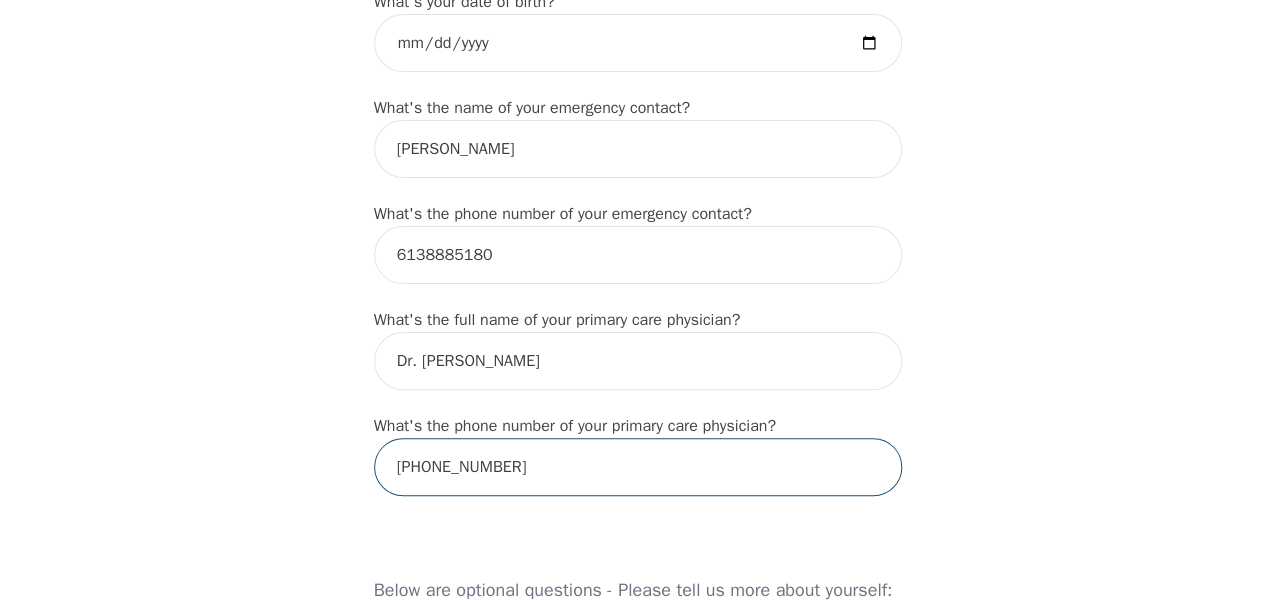 type on "[PHONE_NUMBER]" 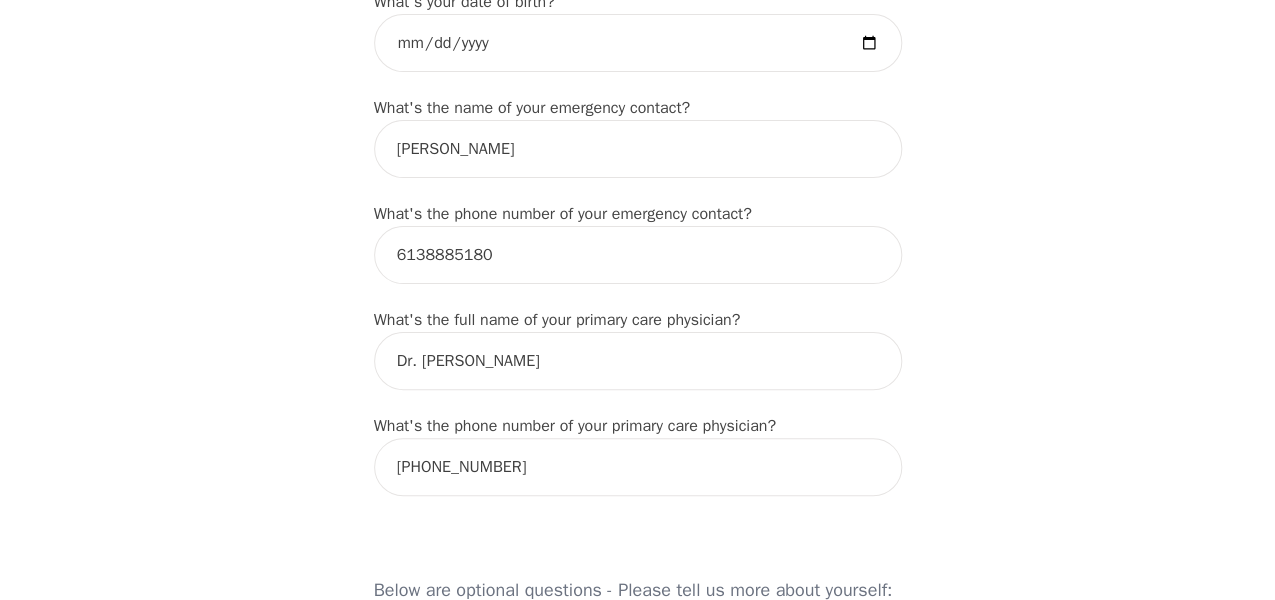 click on "Intake Assessment for [PERSON_NAME] Part 1 of 2: Tell Us About Yourself Please complete the following information before your initial session. This step is crucial to kickstart your therapeutic journey with your therapist: What's your first name? (This will be the name on your insurance receipt) [PERSON_NAME] What's your last name? [PERSON_NAME] What's your preferred name? [OPTIONAL] [PERSON_NAME] What's your email? [EMAIL_ADDRESS][DOMAIN_NAME] What's your phone number? [PHONE_NUMBER] What's your address? 1792 Bath Rd What's your unit number? [OPTIONAL] What's your date of birth? [DEMOGRAPHIC_DATA] What's the name of your emergency contact? [PERSON_NAME] What's the phone number of your emergency contact? [PHONE_NUMBER] What's the full name of your primary care physician? Dr. [PERSON_NAME] What's the phone number of your primary care physician? [PHONE_NUMBER] Below are optional questions - Please tell us more about yourself: What is your gender? -Select- [DEMOGRAPHIC_DATA] [DEMOGRAPHIC_DATA] [DEMOGRAPHIC_DATA] [DEMOGRAPHIC_DATA] [DEMOGRAPHIC_DATA] prefer_not_to_say What are your preferred pronouns? -Select- he/him" at bounding box center [637, 443] 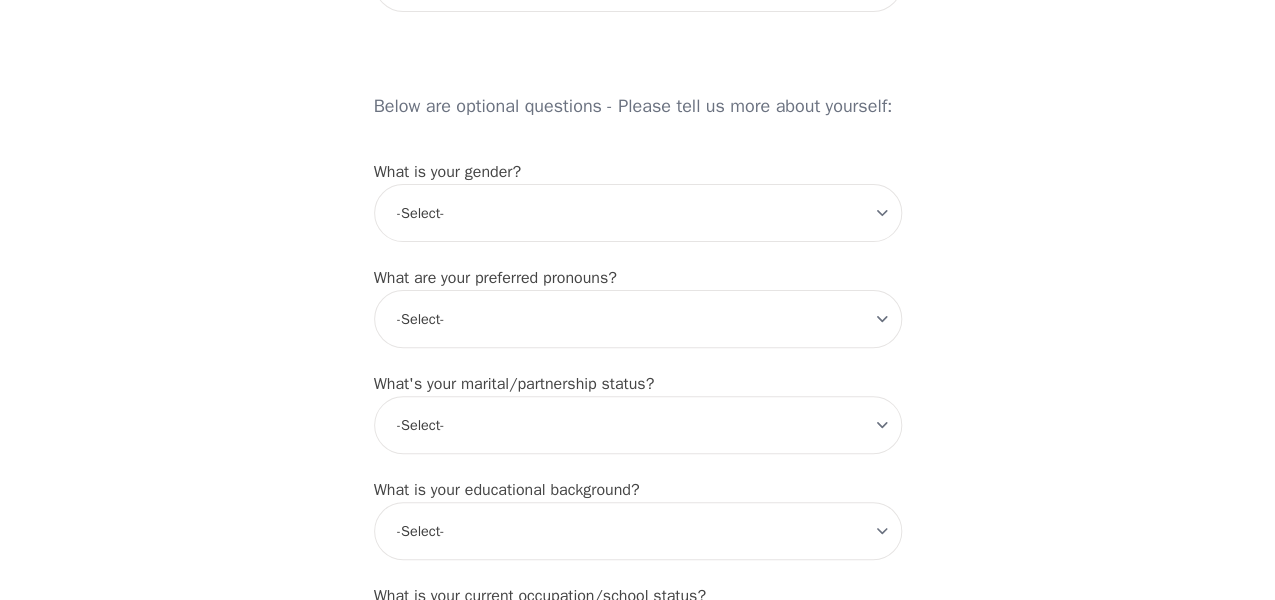 scroll, scrollTop: 1600, scrollLeft: 0, axis: vertical 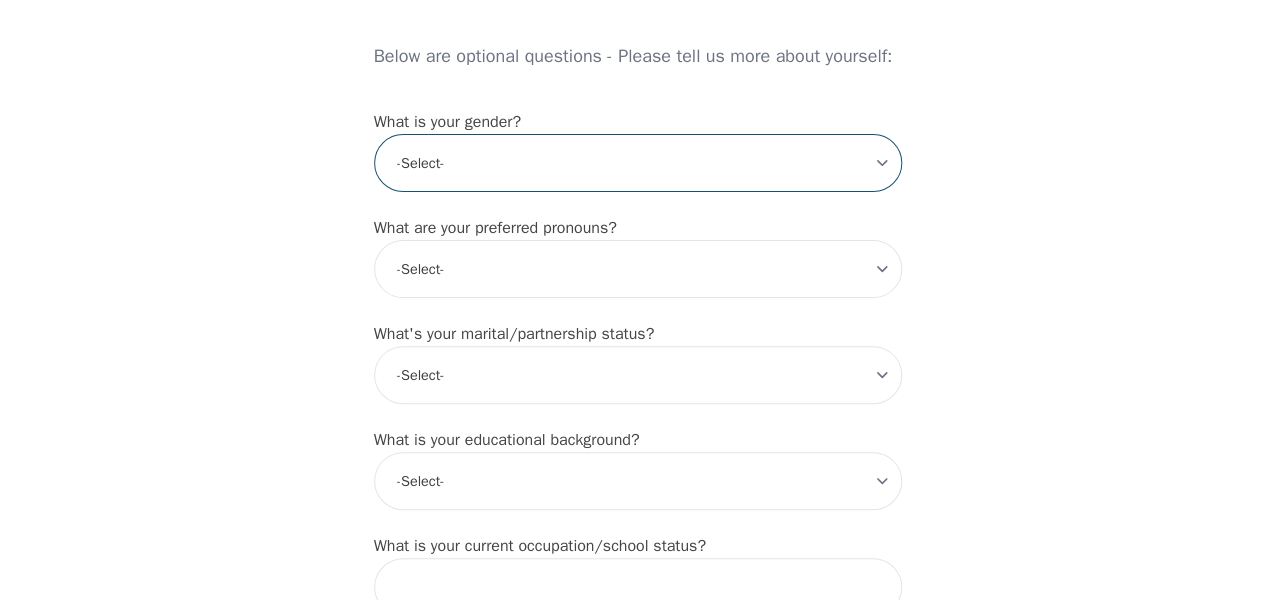 click on "-Select- [DEMOGRAPHIC_DATA] [DEMOGRAPHIC_DATA] [DEMOGRAPHIC_DATA] [DEMOGRAPHIC_DATA] [DEMOGRAPHIC_DATA] prefer_not_to_say" at bounding box center [638, 163] 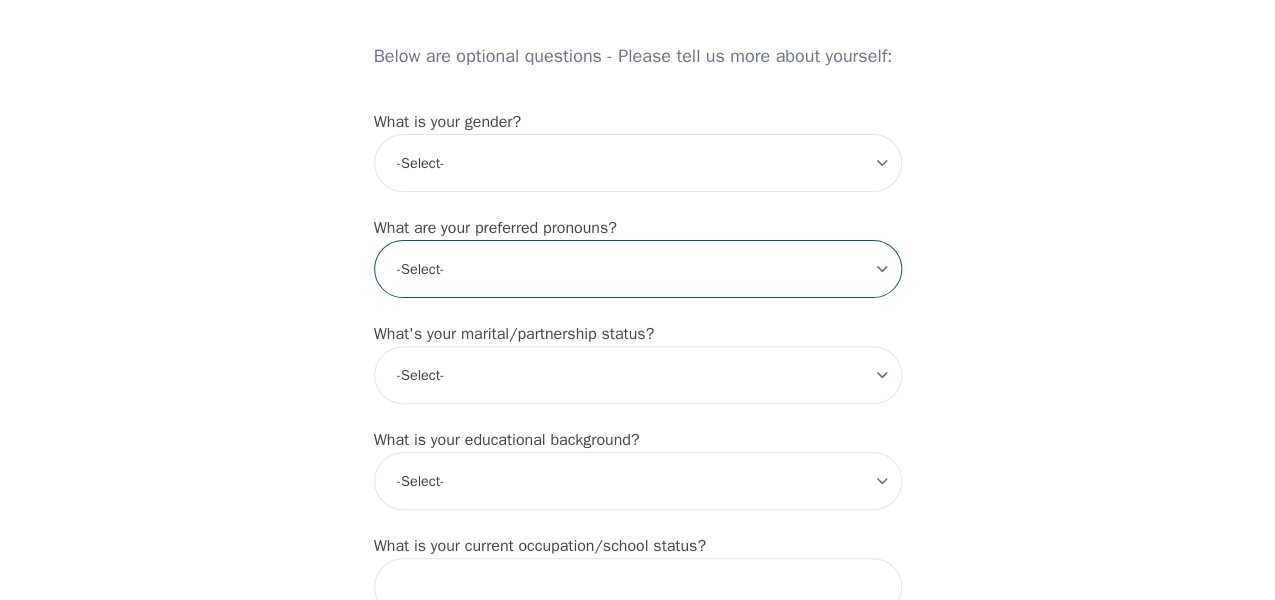 click on "-Select- he/him she/her they/them ze/zir xe/xem ey/em ve/ver tey/ter e/e per/per prefer_not_to_say" at bounding box center [638, 269] 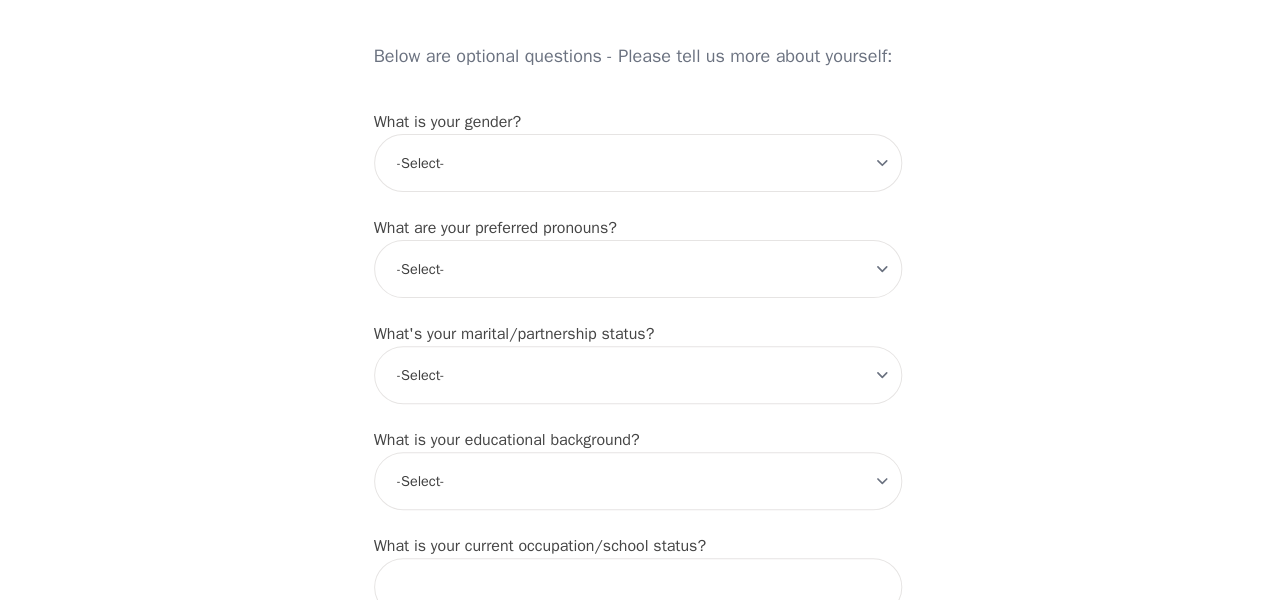 click on "Intake Assessment for [PERSON_NAME] Part 1 of 2: Tell Us About Yourself Please complete the following information before your initial session. This step is crucial to kickstart your therapeutic journey with your therapist: What's your first name? (This will be the name on your insurance receipt) [PERSON_NAME] What's your last name? [PERSON_NAME] What's your preferred name? [OPTIONAL] [PERSON_NAME] What's your email? [EMAIL_ADDRESS][DOMAIN_NAME] What's your phone number? [PHONE_NUMBER] What's your address? 1792 Bath Rd What's your unit number? [OPTIONAL] What's your date of birth? [DEMOGRAPHIC_DATA] What's the name of your emergency contact? [PERSON_NAME] What's the phone number of your emergency contact? [PHONE_NUMBER] What's the full name of your primary care physician? Dr. [PERSON_NAME] What's the phone number of your primary care physician? [PHONE_NUMBER] Below are optional questions - Please tell us more about yourself: What is your gender? -Select- [DEMOGRAPHIC_DATA] [DEMOGRAPHIC_DATA] [DEMOGRAPHIC_DATA] [DEMOGRAPHIC_DATA] [DEMOGRAPHIC_DATA] prefer_not_to_say What are your preferred pronouns? -Select- he/him" at bounding box center [637, -91] 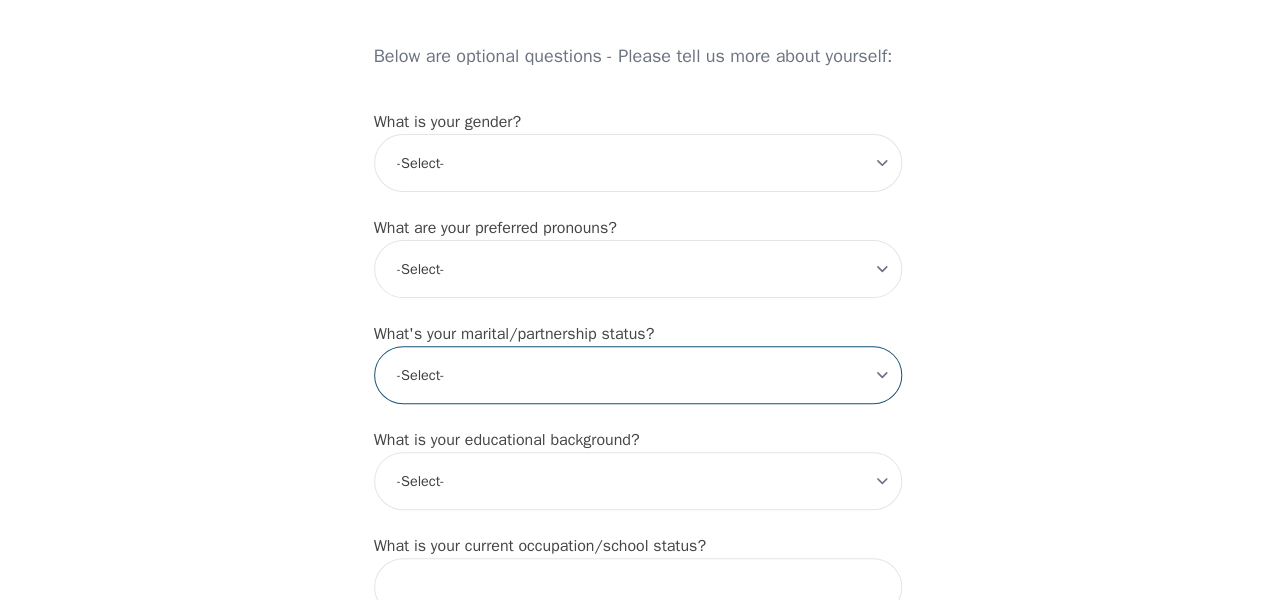 click on "-Select- Single Partnered Married Common Law Widowed Separated Divorced" at bounding box center [638, 375] 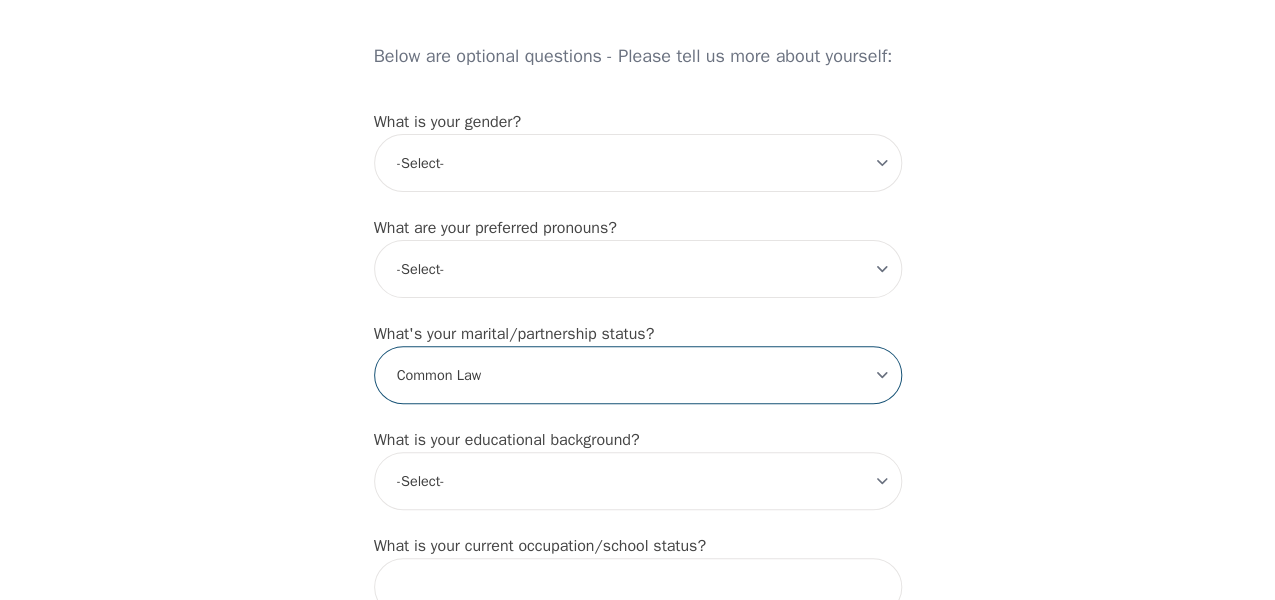 click on "-Select- Single Partnered Married Common Law Widowed Separated Divorced" at bounding box center (638, 375) 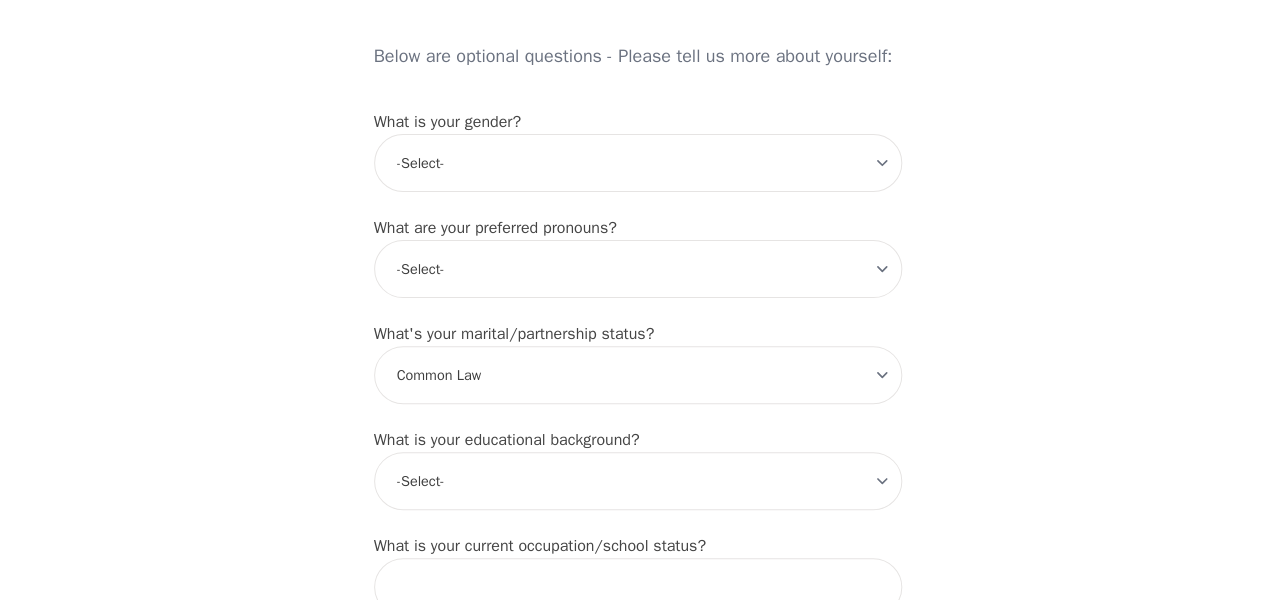 click on "Intake Assessment for [PERSON_NAME] Part 1 of 2: Tell Us About Yourself Please complete the following information before your initial session. This step is crucial to kickstart your therapeutic journey with your therapist: What's your first name? (This will be the name on your insurance receipt) [PERSON_NAME] What's your last name? [PERSON_NAME] What's your preferred name? [OPTIONAL] [PERSON_NAME] What's your email? [EMAIL_ADDRESS][DOMAIN_NAME] What's your phone number? [PHONE_NUMBER] What's your address? 1792 Bath Rd What's your unit number? [OPTIONAL] What's your date of birth? [DEMOGRAPHIC_DATA] What's the name of your emergency contact? [PERSON_NAME] What's the phone number of your emergency contact? [PHONE_NUMBER] What's the full name of your primary care physician? Dr. [PERSON_NAME] What's the phone number of your primary care physician? [PHONE_NUMBER] Below are optional questions - Please tell us more about yourself: What is your gender? -Select- [DEMOGRAPHIC_DATA] [DEMOGRAPHIC_DATA] [DEMOGRAPHIC_DATA] [DEMOGRAPHIC_DATA] [DEMOGRAPHIC_DATA] prefer_not_to_say What are your preferred pronouns? -Select- he/him" at bounding box center (637, -91) 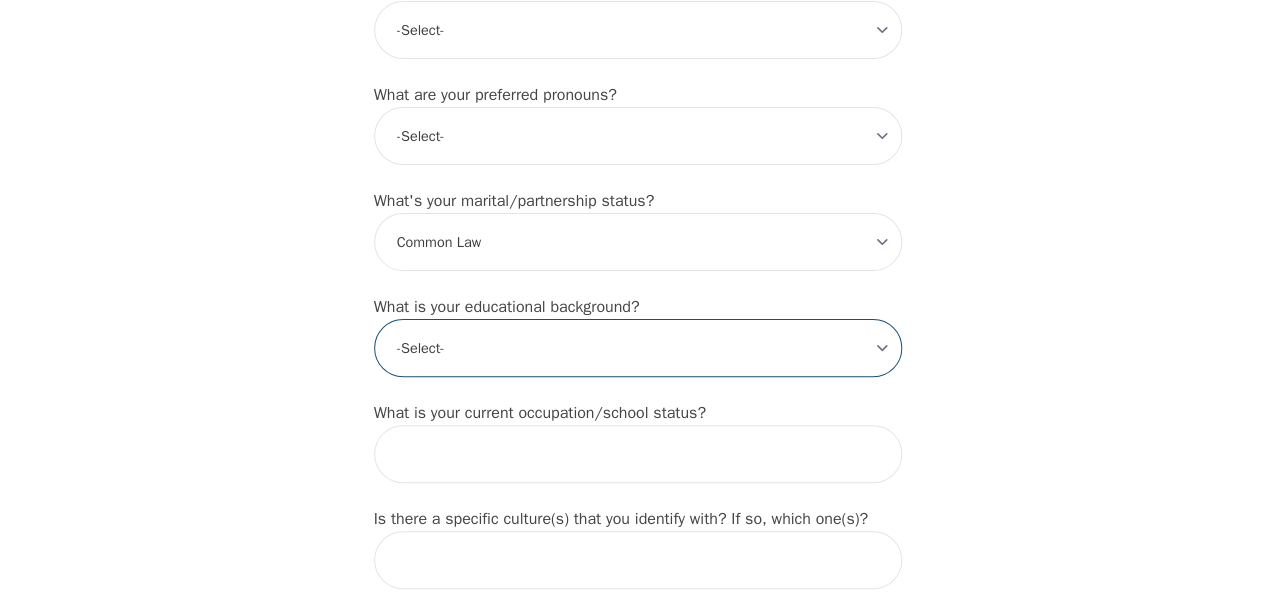 click on "-Select- Less than high school High school Associate degree Bachelor degree Master's degree Professional degree Doctorial degree" at bounding box center [638, 348] 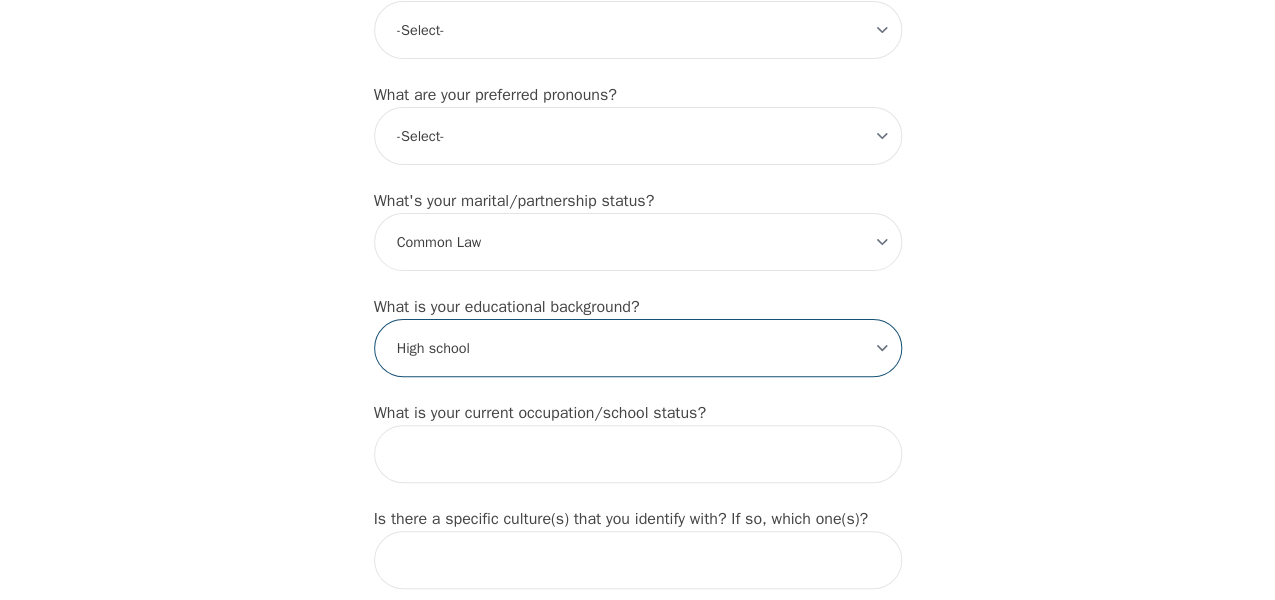 click on "-Select- Less than high school High school Associate degree Bachelor degree Master's degree Professional degree Doctorial degree" at bounding box center [638, 348] 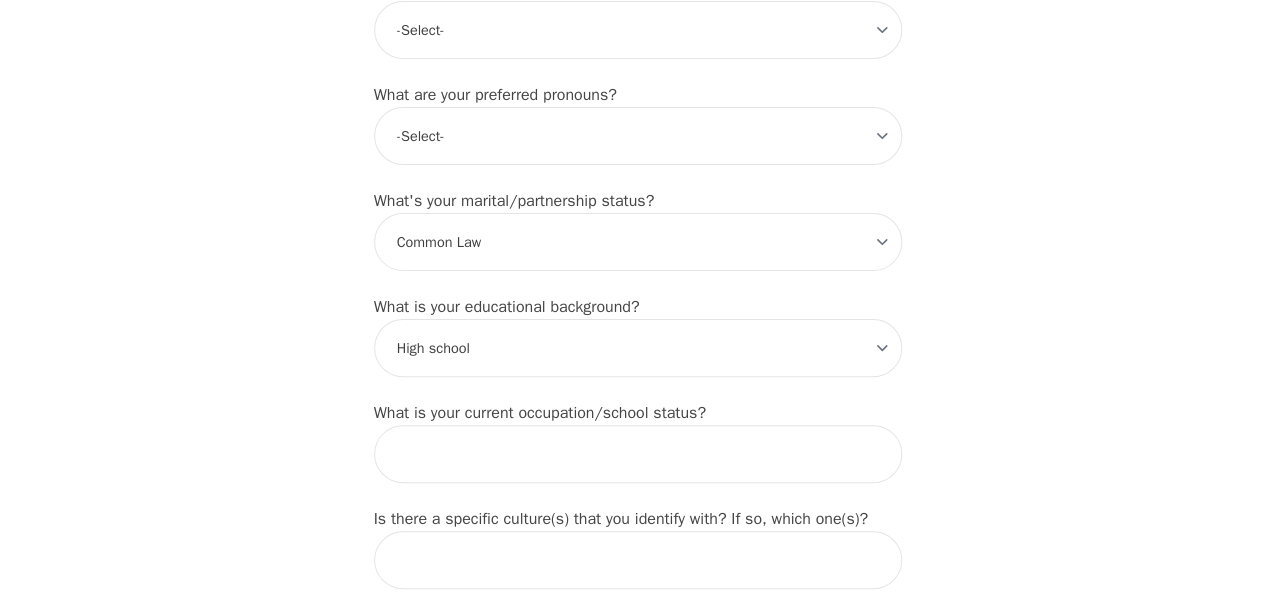 click on "Intake Assessment for [PERSON_NAME] Part 1 of 2: Tell Us About Yourself Please complete the following information before your initial session. This step is crucial to kickstart your therapeutic journey with your therapist: What's your first name? (This will be the name on your insurance receipt) [PERSON_NAME] What's your last name? [PERSON_NAME] What's your preferred name? [OPTIONAL] [PERSON_NAME] What's your email? [EMAIL_ADDRESS][DOMAIN_NAME] What's your phone number? [PHONE_NUMBER] What's your address? 1792 Bath Rd What's your unit number? [OPTIONAL] What's your date of birth? [DEMOGRAPHIC_DATA] What's the name of your emergency contact? [PERSON_NAME] What's the phone number of your emergency contact? [PHONE_NUMBER] What's the full name of your primary care physician? Dr. [PERSON_NAME] What's the phone number of your primary care physician? [PHONE_NUMBER] Below are optional questions - Please tell us more about yourself: What is your gender? -Select- [DEMOGRAPHIC_DATA] [DEMOGRAPHIC_DATA] [DEMOGRAPHIC_DATA] [DEMOGRAPHIC_DATA] [DEMOGRAPHIC_DATA] prefer_not_to_say What are your preferred pronouns? -Select- he/him" at bounding box center [637, -224] 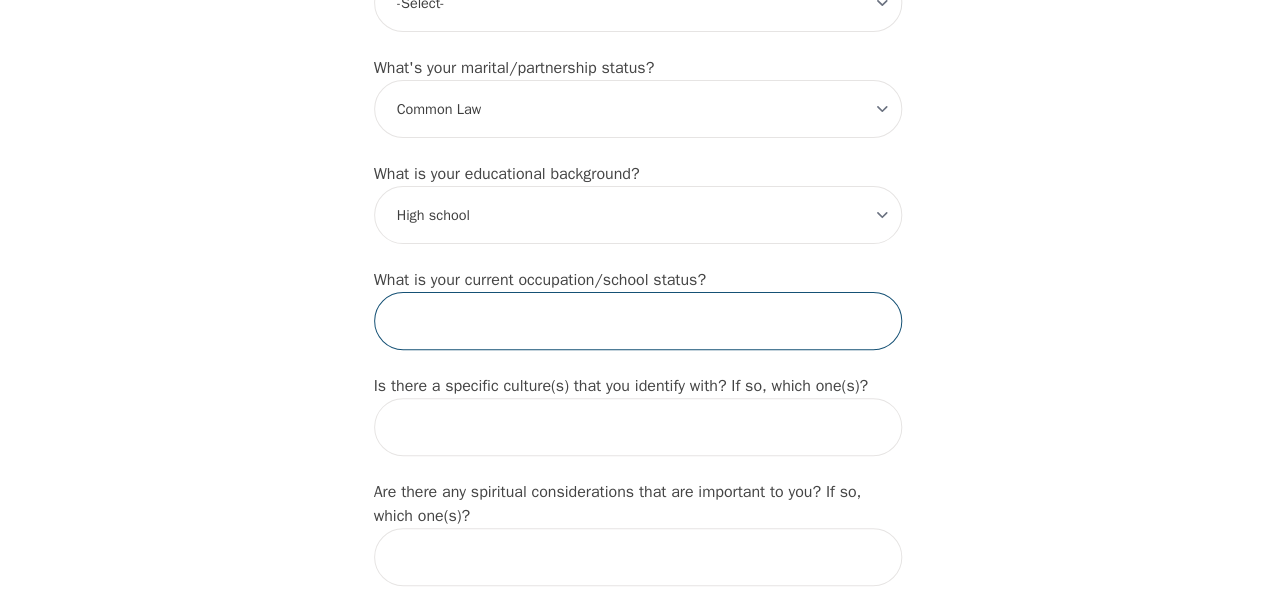 click at bounding box center [638, 321] 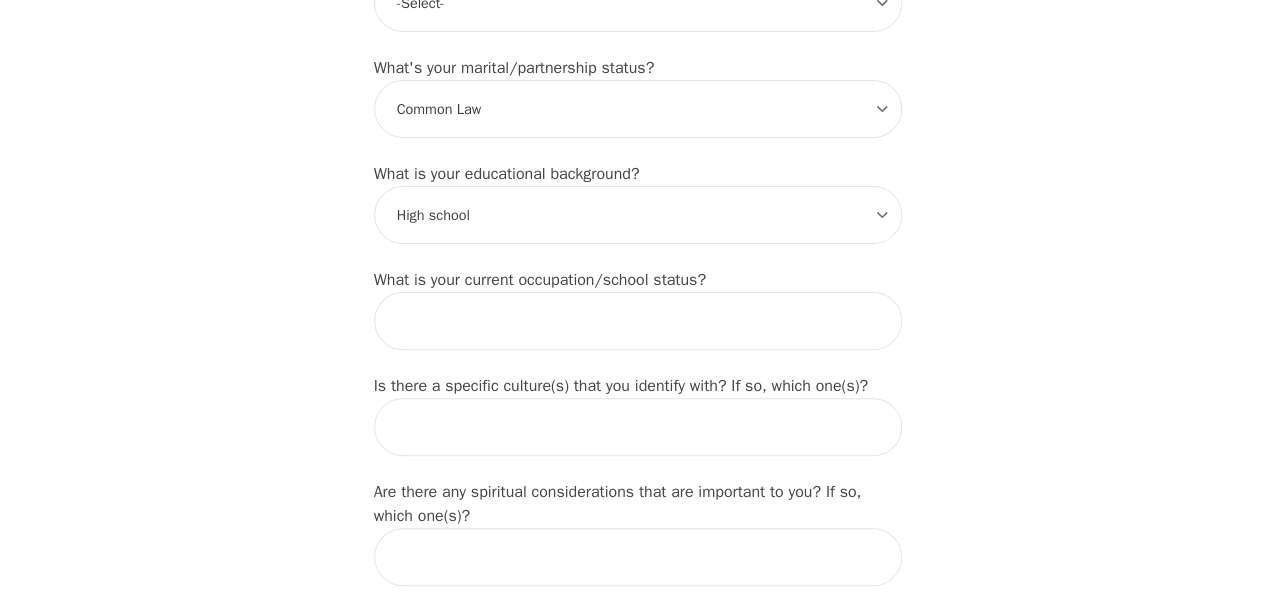click on "Intake Assessment for [PERSON_NAME] Part 1 of 2: Tell Us About Yourself Please complete the following information before your initial session. This step is crucial to kickstart your therapeutic journey with your therapist: What's your first name? (This will be the name on your insurance receipt) [PERSON_NAME] What's your last name? [PERSON_NAME] What's your preferred name? [OPTIONAL] [PERSON_NAME] What's your email? [EMAIL_ADDRESS][DOMAIN_NAME] What's your phone number? [PHONE_NUMBER] What's your address? 1792 Bath Rd What's your unit number? [OPTIONAL] What's your date of birth? [DEMOGRAPHIC_DATA] What's the name of your emergency contact? [PERSON_NAME] What's the phone number of your emergency contact? [PHONE_NUMBER] What's the full name of your primary care physician? Dr. [PERSON_NAME] What's the phone number of your primary care physician? [PHONE_NUMBER] Below are optional questions - Please tell us more about yourself: What is your gender? -Select- [DEMOGRAPHIC_DATA] [DEMOGRAPHIC_DATA] [DEMOGRAPHIC_DATA] [DEMOGRAPHIC_DATA] [DEMOGRAPHIC_DATA] prefer_not_to_say What are your preferred pronouns? -Select- he/him" at bounding box center (637, -357) 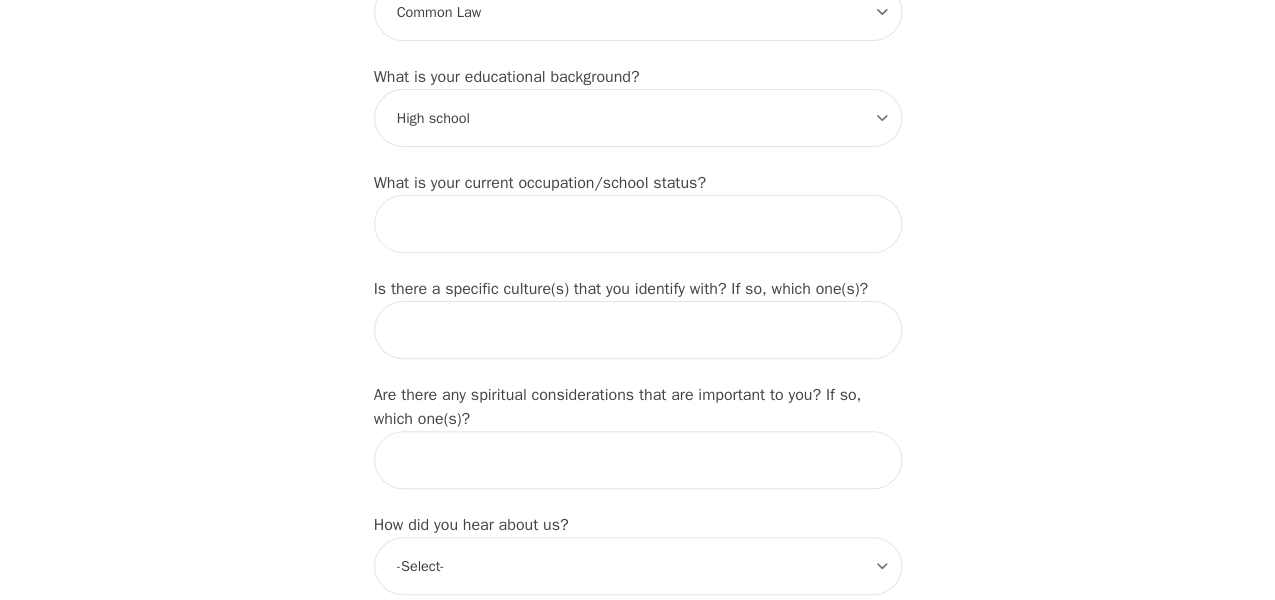 scroll, scrollTop: 2000, scrollLeft: 0, axis: vertical 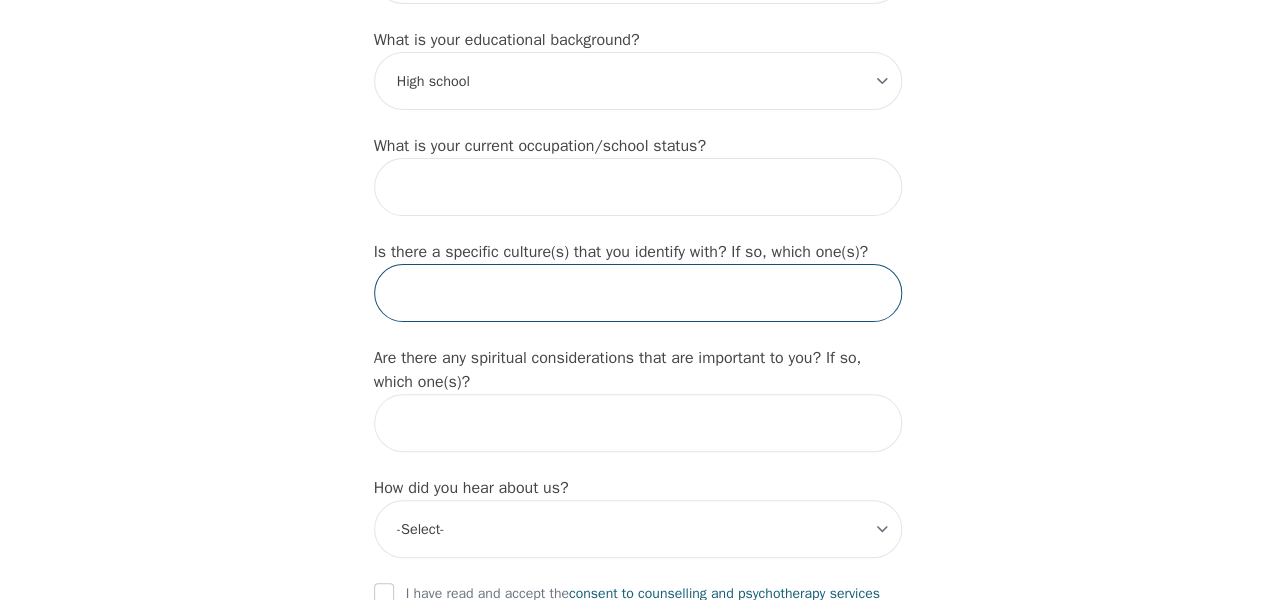 click at bounding box center [638, 293] 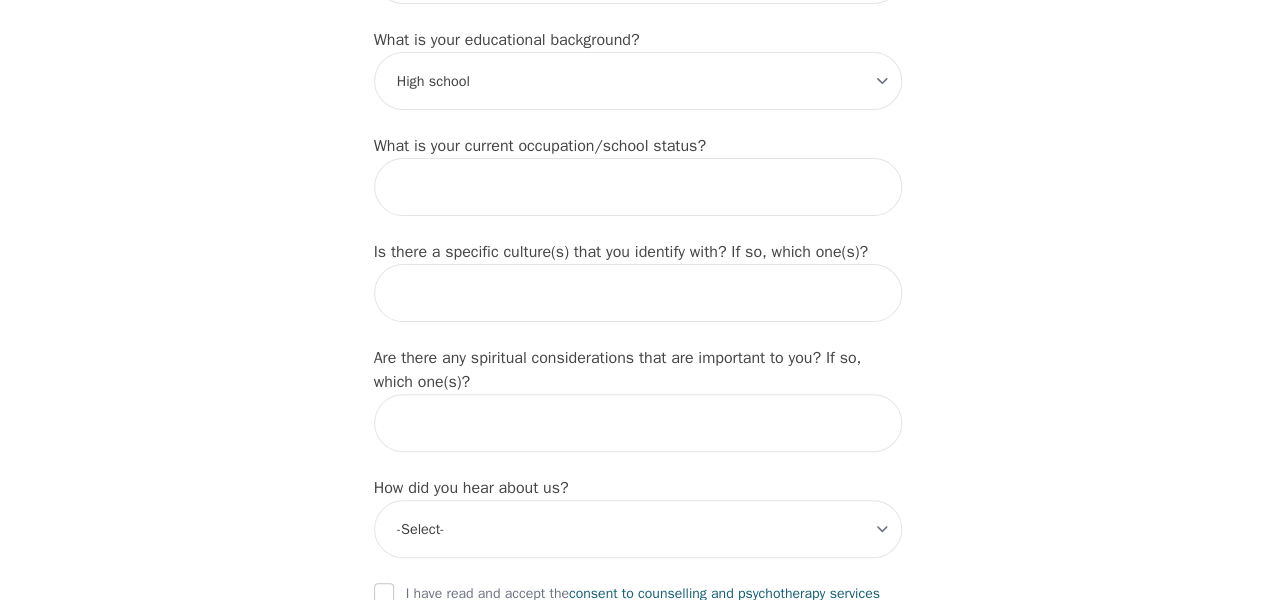 click on "Intake Assessment for [PERSON_NAME] Part 1 of 2: Tell Us About Yourself Please complete the following information before your initial session. This step is crucial to kickstart your therapeutic journey with your therapist: What's your first name? (This will be the name on your insurance receipt) [PERSON_NAME] What's your last name? [PERSON_NAME] What's your preferred name? [OPTIONAL] [PERSON_NAME] What's your email? [EMAIL_ADDRESS][DOMAIN_NAME] What's your phone number? [PHONE_NUMBER] What's your address? 1792 Bath Rd What's your unit number? [OPTIONAL] What's your date of birth? [DEMOGRAPHIC_DATA] What's the name of your emergency contact? [PERSON_NAME] What's the phone number of your emergency contact? [PHONE_NUMBER] What's the full name of your primary care physician? Dr. [PERSON_NAME] What's the phone number of your primary care physician? [PHONE_NUMBER] Below are optional questions - Please tell us more about yourself: What is your gender? -Select- [DEMOGRAPHIC_DATA] [DEMOGRAPHIC_DATA] [DEMOGRAPHIC_DATA] [DEMOGRAPHIC_DATA] [DEMOGRAPHIC_DATA] prefer_not_to_say What are your preferred pronouns? -Select- he/him" at bounding box center [637, -491] 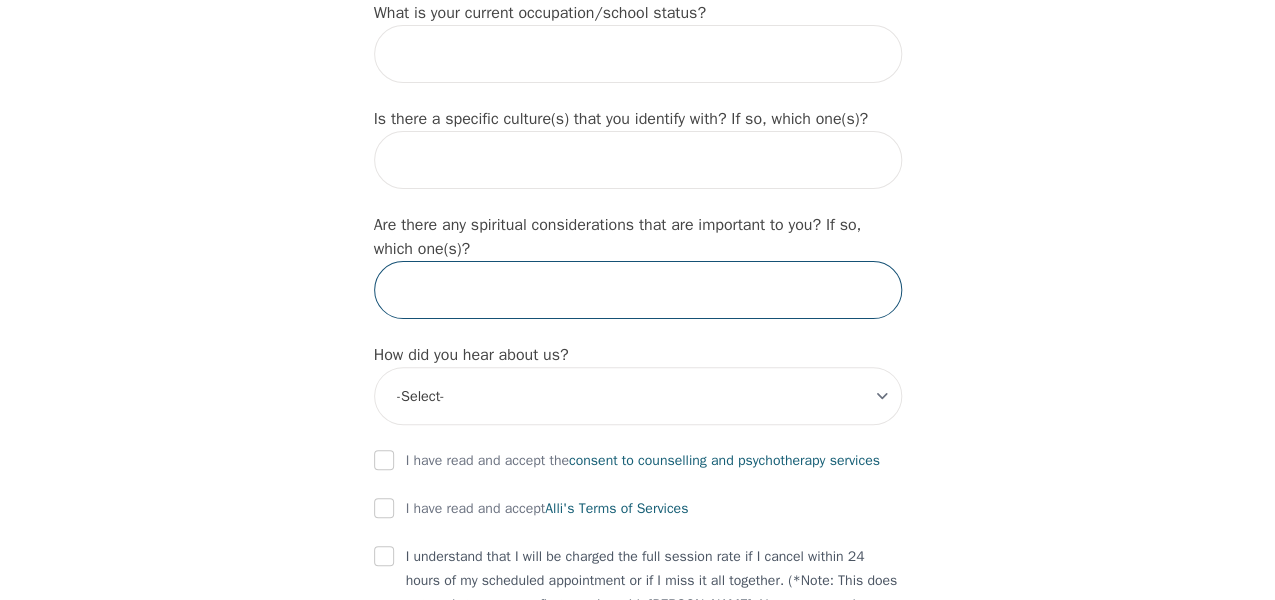 click at bounding box center [638, 290] 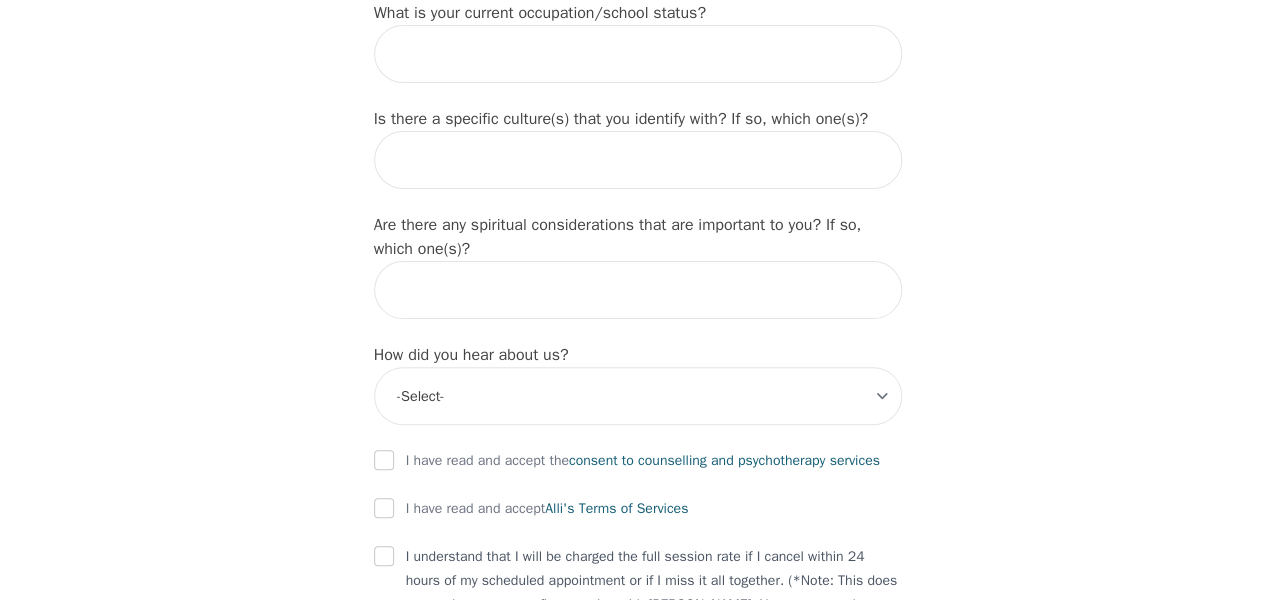 click on "Intake Assessment for [PERSON_NAME] Part 1 of 2: Tell Us About Yourself Please complete the following information before your initial session. This step is crucial to kickstart your therapeutic journey with your therapist: What's your first name? (This will be the name on your insurance receipt) [PERSON_NAME] What's your last name? [PERSON_NAME] What's your preferred name? [OPTIONAL] [PERSON_NAME] What's your email? [EMAIL_ADDRESS][DOMAIN_NAME] What's your phone number? [PHONE_NUMBER] What's your address? 1792 Bath Rd What's your unit number? [OPTIONAL] What's your date of birth? [DEMOGRAPHIC_DATA] What's the name of your emergency contact? [PERSON_NAME] What's the phone number of your emergency contact? [PHONE_NUMBER] What's the full name of your primary care physician? Dr. [PERSON_NAME] What's the phone number of your primary care physician? [PHONE_NUMBER] Below are optional questions - Please tell us more about yourself: What is your gender? -Select- [DEMOGRAPHIC_DATA] [DEMOGRAPHIC_DATA] [DEMOGRAPHIC_DATA] [DEMOGRAPHIC_DATA] [DEMOGRAPHIC_DATA] prefer_not_to_say What are your preferred pronouns? -Select- he/him" at bounding box center [637, -624] 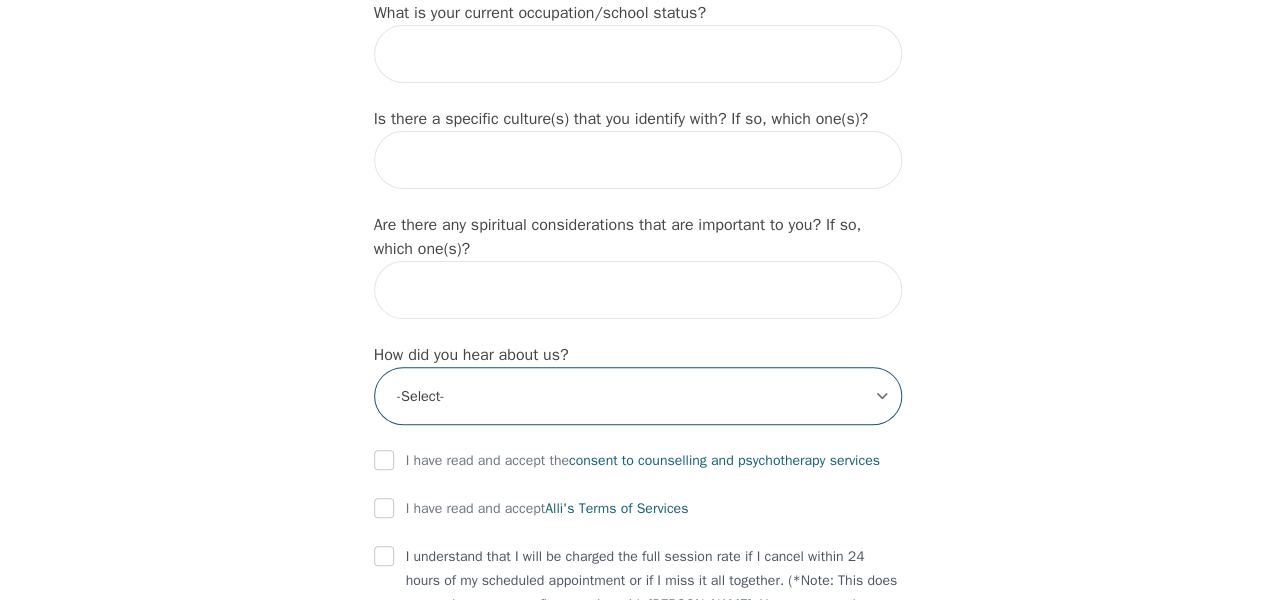 click on "-Select- Physician/Specialist Friend Facebook Instagram Google Search Google Ads Facebook/Instagram Ads Other" at bounding box center (638, 396) 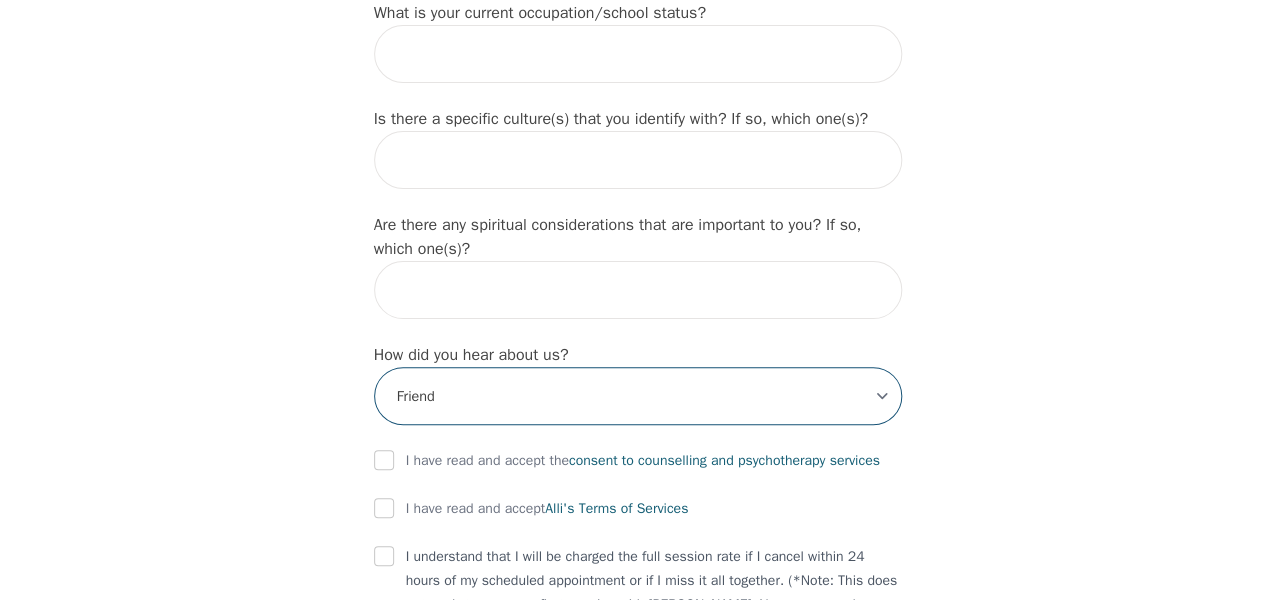 click on "-Select- Physician/Specialist Friend Facebook Instagram Google Search Google Ads Facebook/Instagram Ads Other" at bounding box center (638, 396) 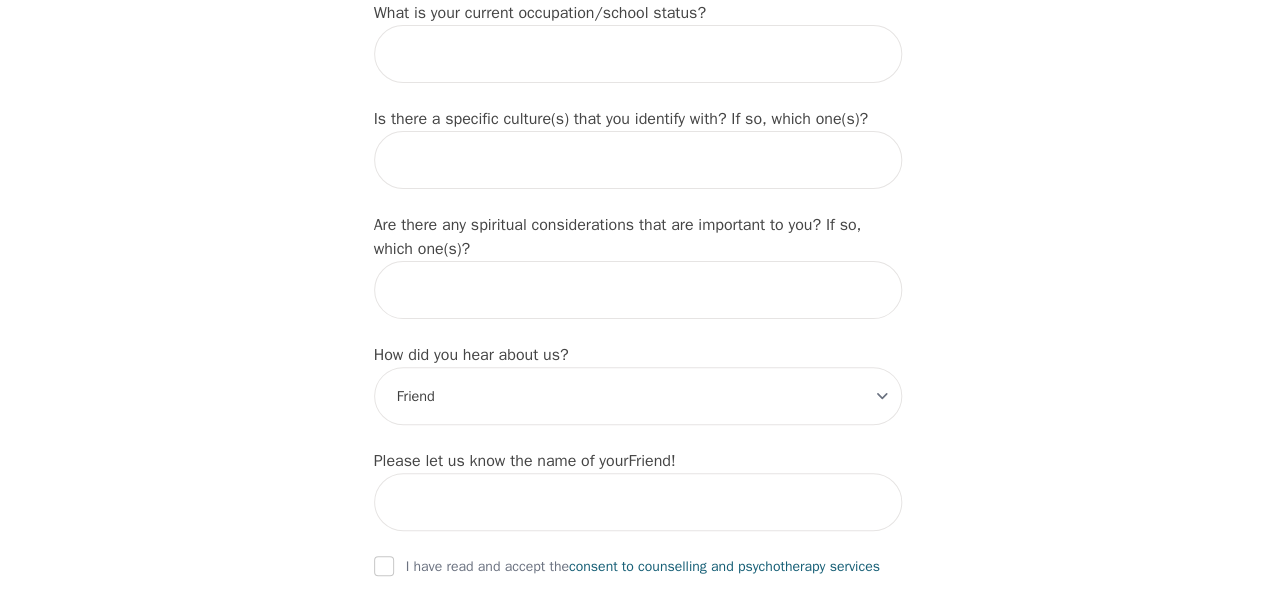 click on "Intake Assessment for [PERSON_NAME] Part 1 of 2: Tell Us About Yourself Please complete the following information before your initial session. This step is crucial to kickstart your therapeutic journey with your therapist: What's your first name? (This will be the name on your insurance receipt) [PERSON_NAME] What's your last name? [PERSON_NAME] What's your preferred name? [OPTIONAL] [PERSON_NAME] What's your email? [EMAIL_ADDRESS][DOMAIN_NAME] What's your phone number? [PHONE_NUMBER] What's your address? 1792 Bath Rd What's your unit number? [OPTIONAL] What's your date of birth? [DEMOGRAPHIC_DATA] What's the name of your emergency contact? [PERSON_NAME] What's the phone number of your emergency contact? [PHONE_NUMBER] What's the full name of your primary care physician? Dr. [PERSON_NAME] What's the phone number of your primary care physician? [PHONE_NUMBER] Below are optional questions - Please tell us more about yourself: What is your gender? -Select- [DEMOGRAPHIC_DATA] [DEMOGRAPHIC_DATA] [DEMOGRAPHIC_DATA] [DEMOGRAPHIC_DATA] [DEMOGRAPHIC_DATA] prefer_not_to_say What are your preferred pronouns? -Select- he/him" at bounding box center (637, -571) 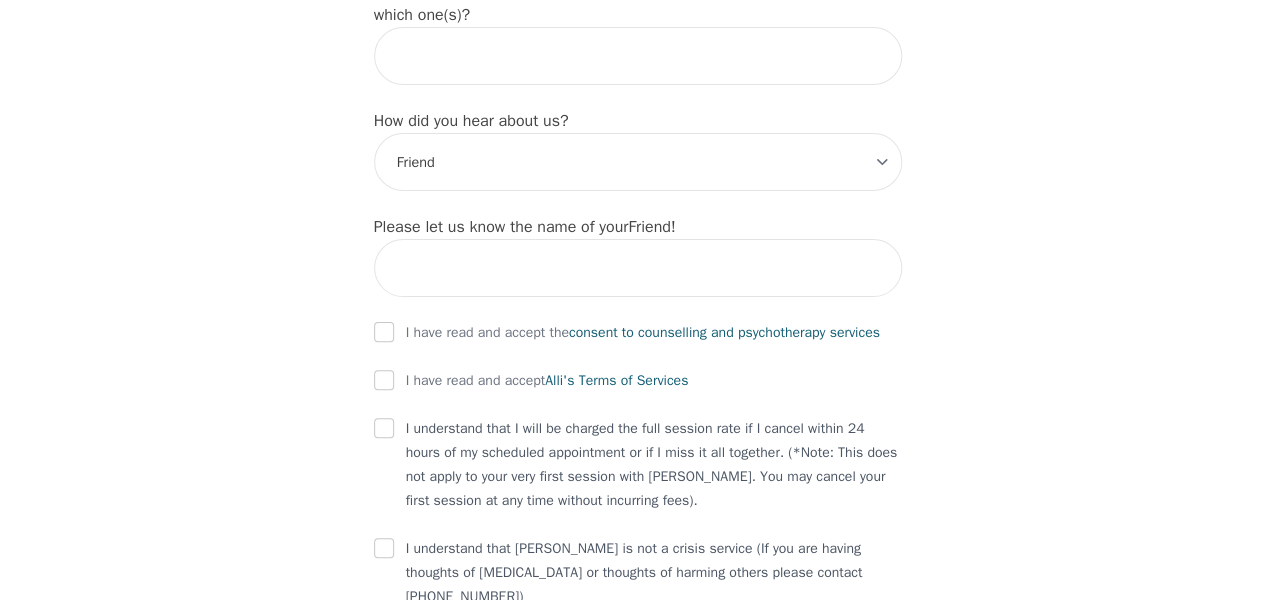 scroll, scrollTop: 2400, scrollLeft: 0, axis: vertical 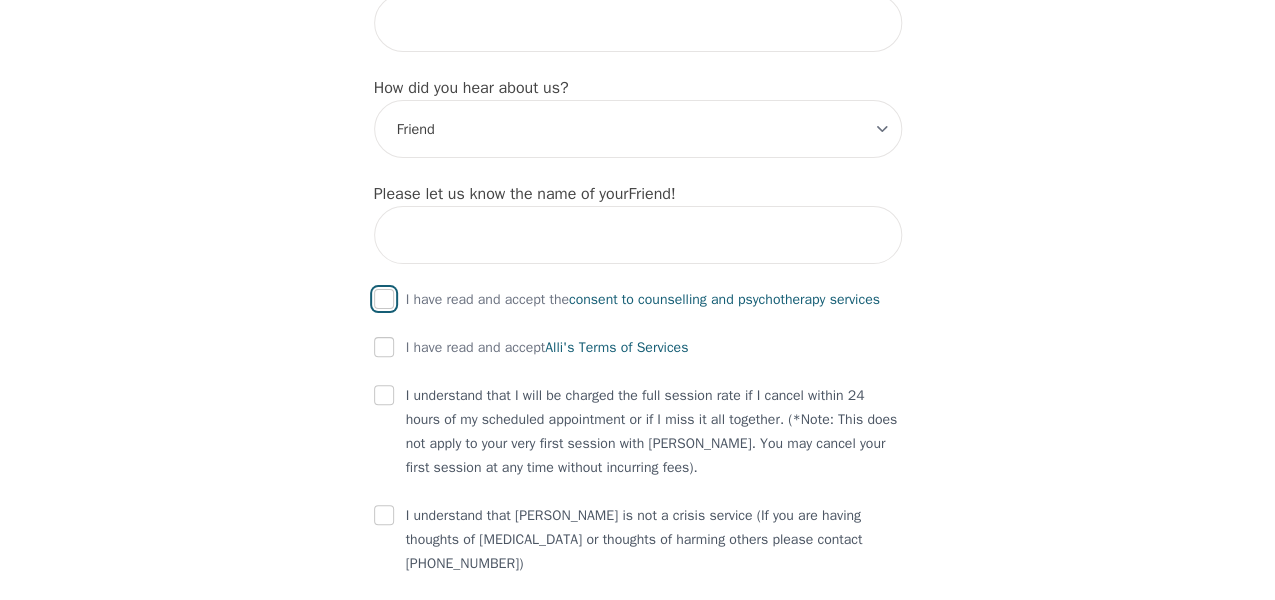 click at bounding box center [384, 299] 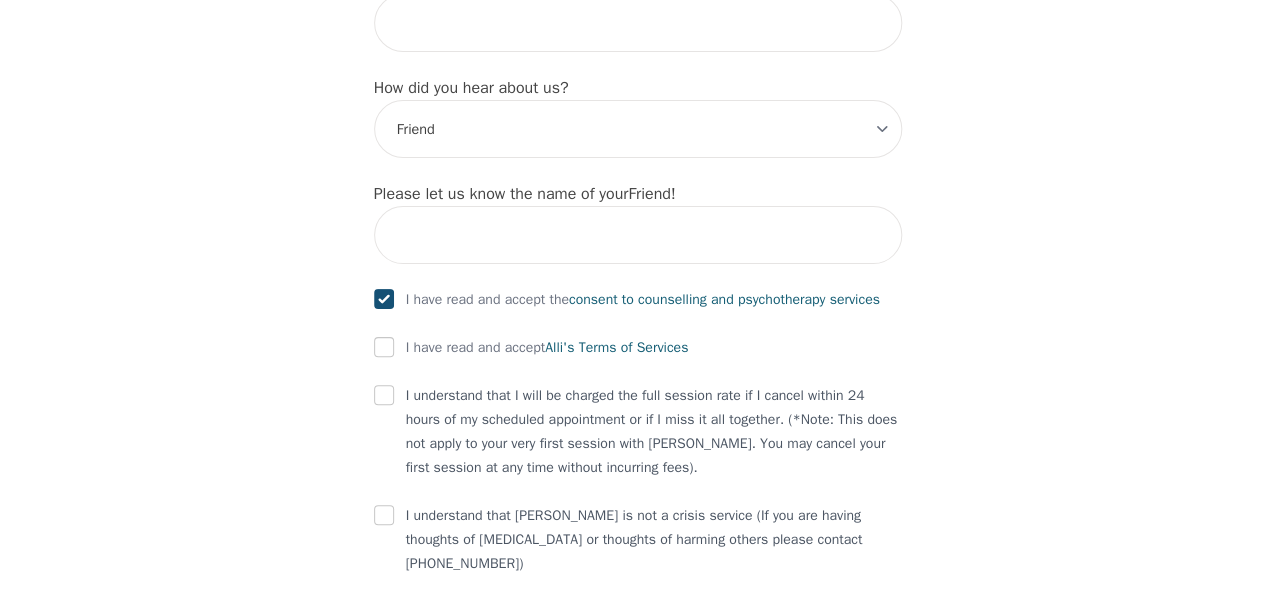 checkbox on "true" 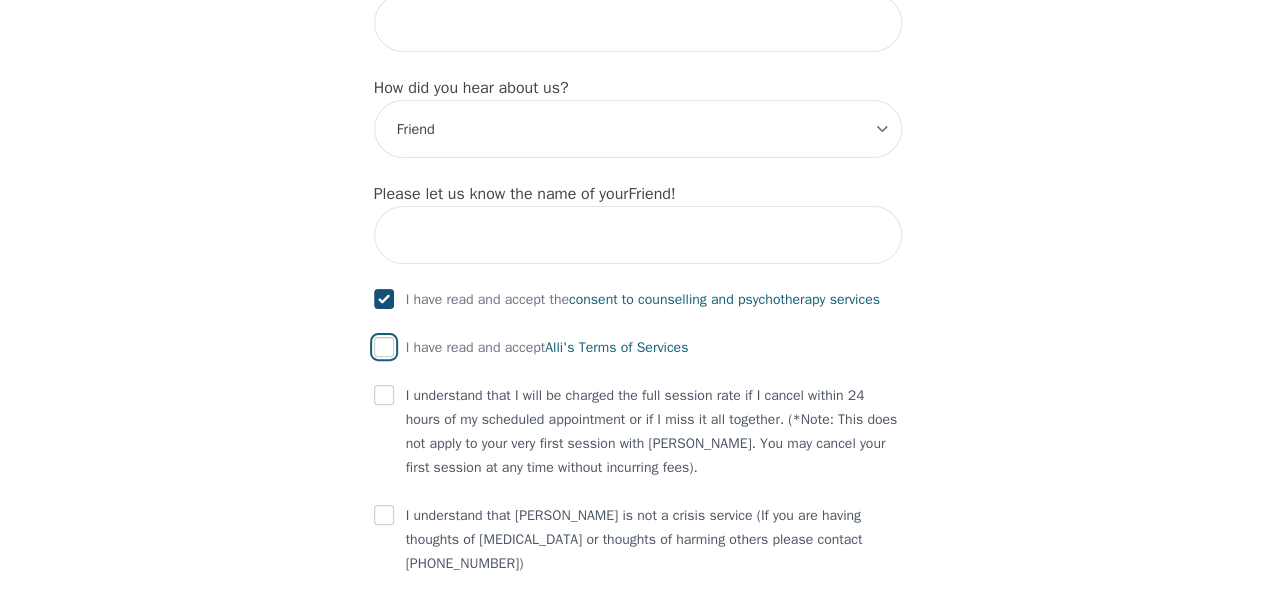 click at bounding box center [384, 347] 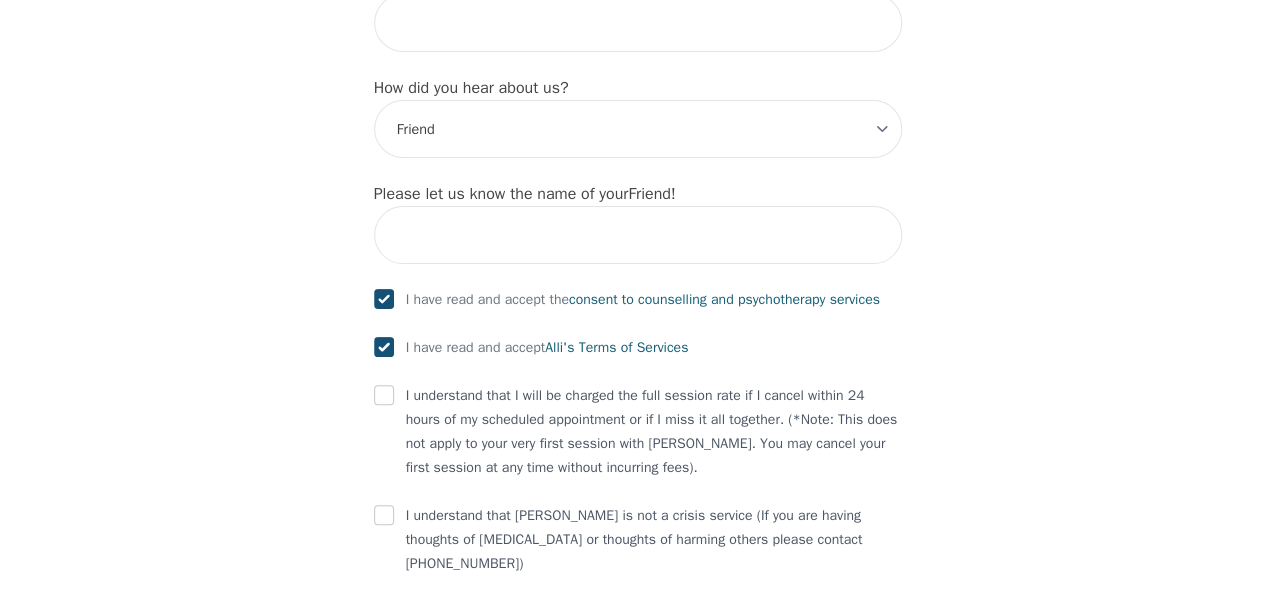 checkbox on "true" 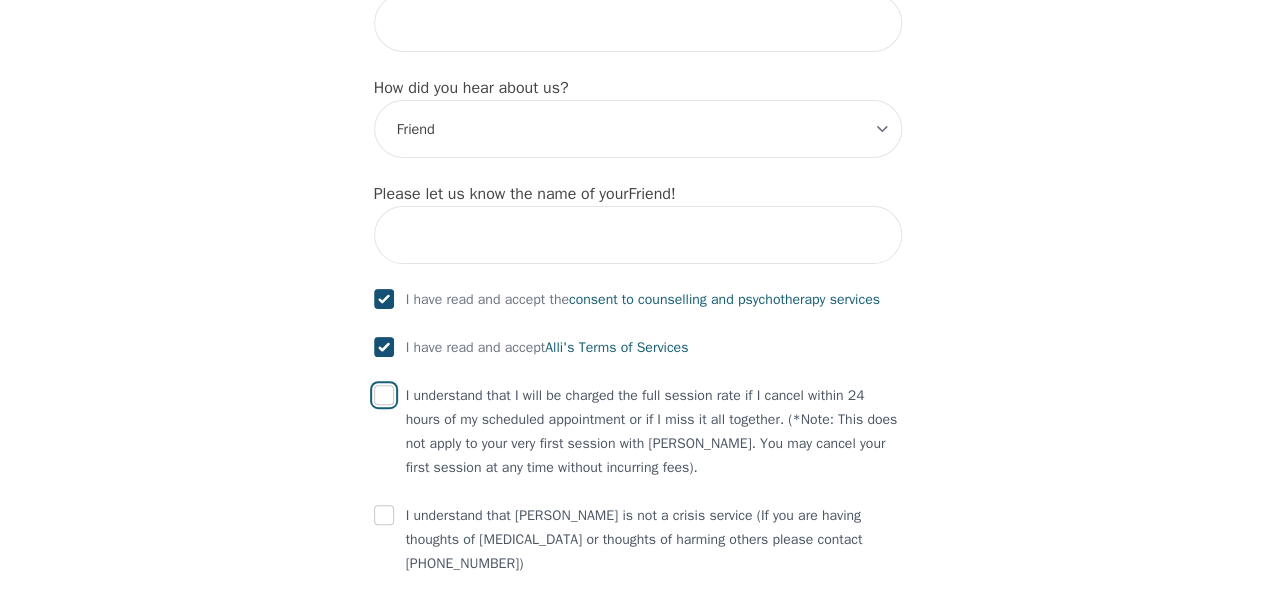 click at bounding box center (384, 395) 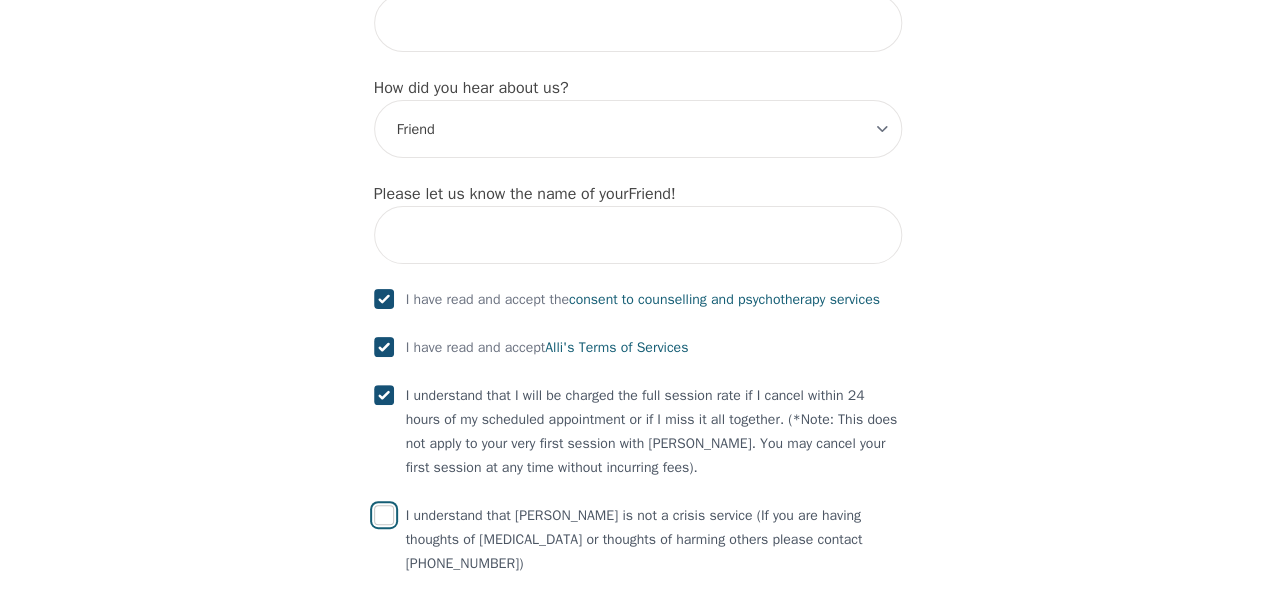 click at bounding box center [384, 515] 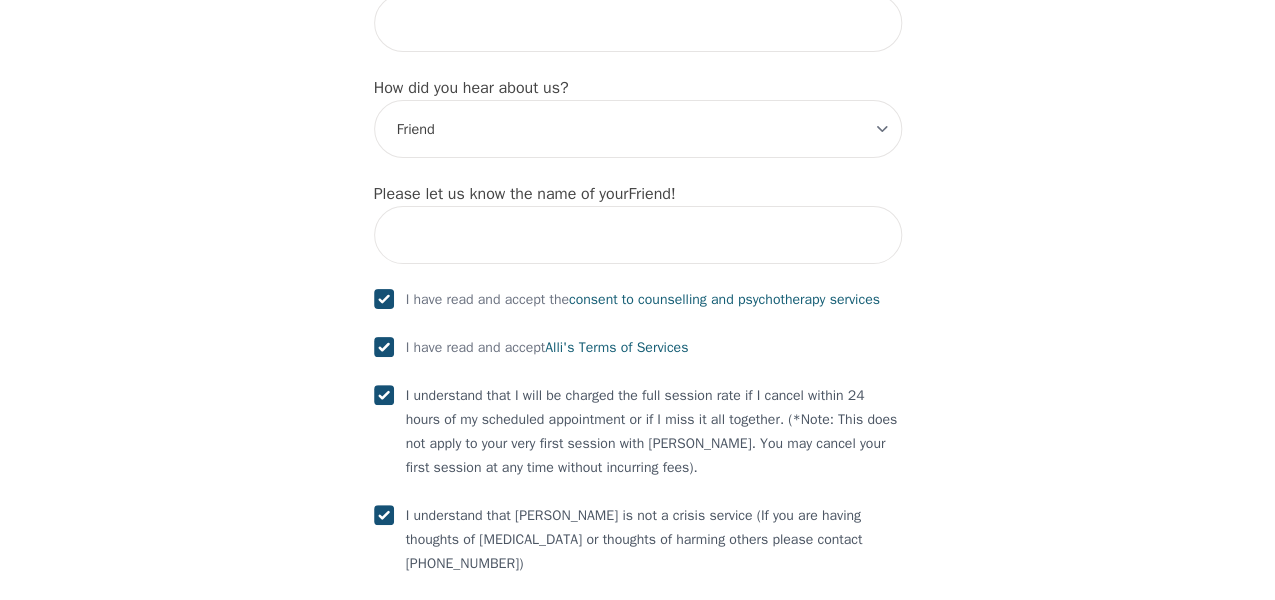 checkbox on "true" 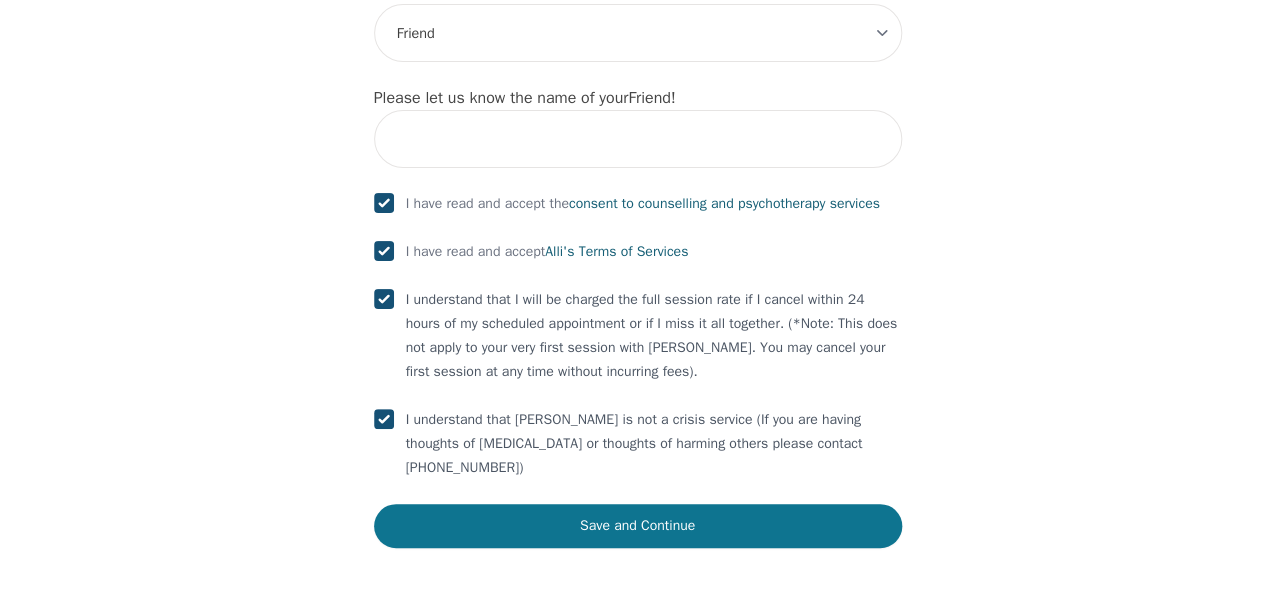 click on "Save and Continue" at bounding box center (638, 526) 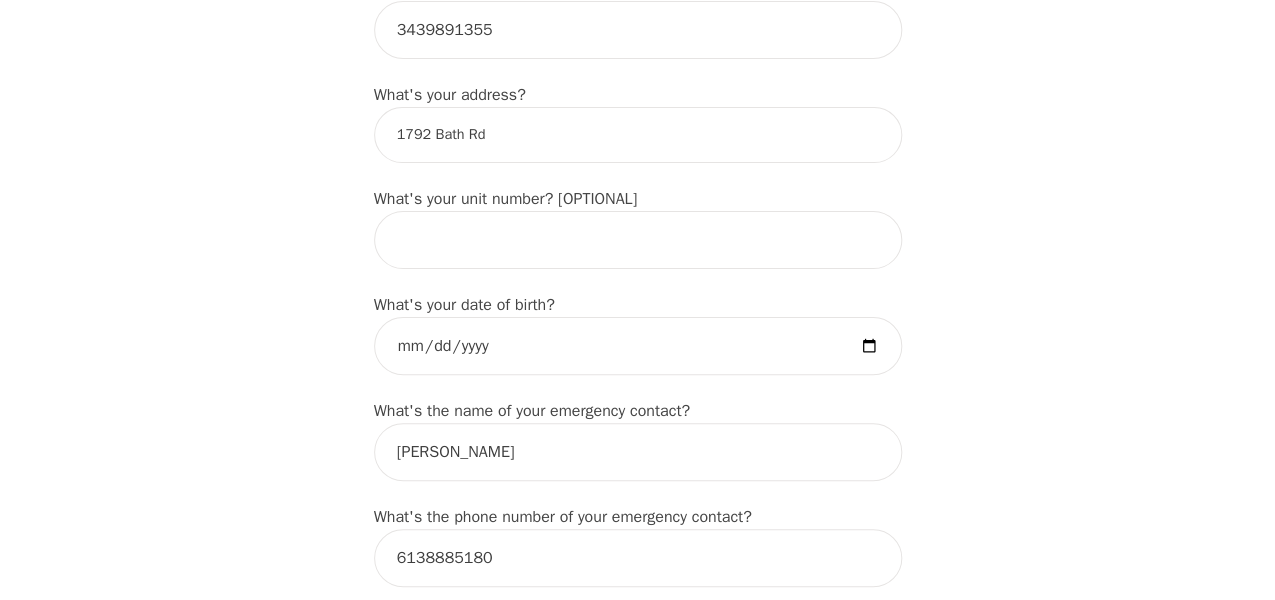 scroll, scrollTop: 629, scrollLeft: 0, axis: vertical 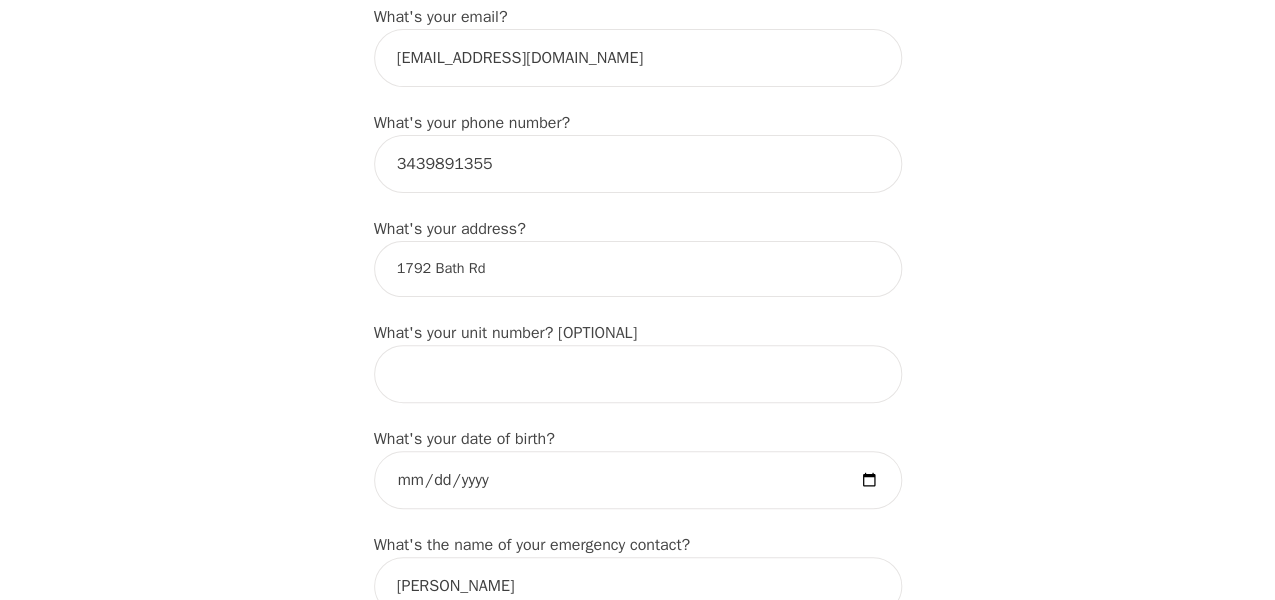 click on "1792 Bath Rd" at bounding box center [638, 269] 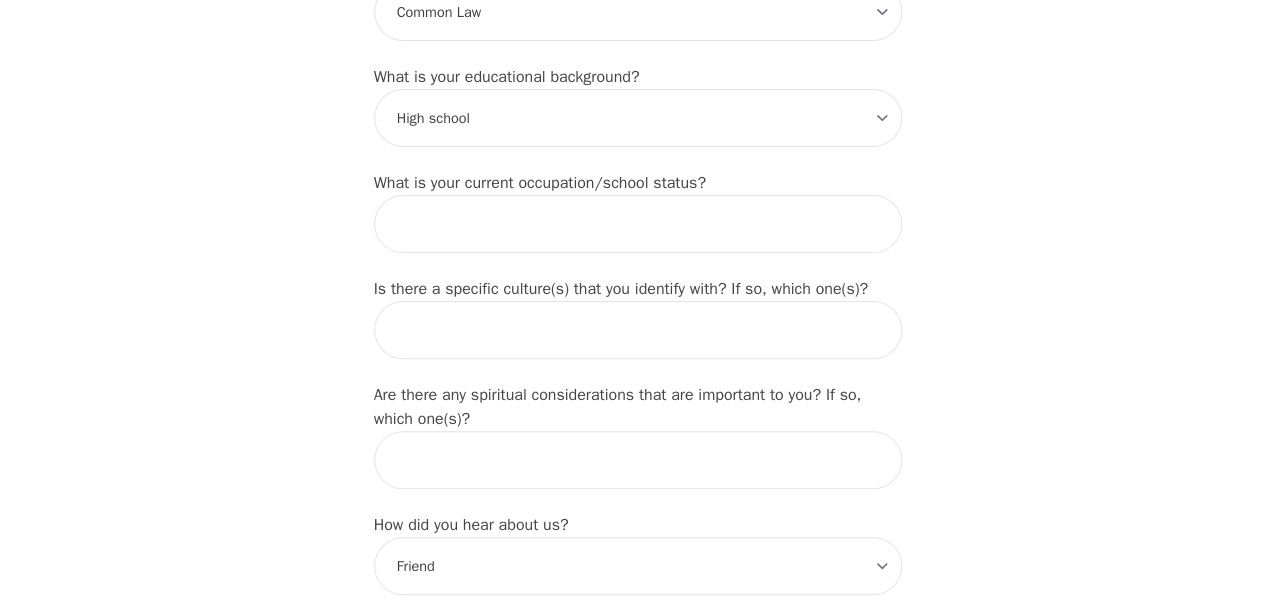 scroll, scrollTop: 2572, scrollLeft: 0, axis: vertical 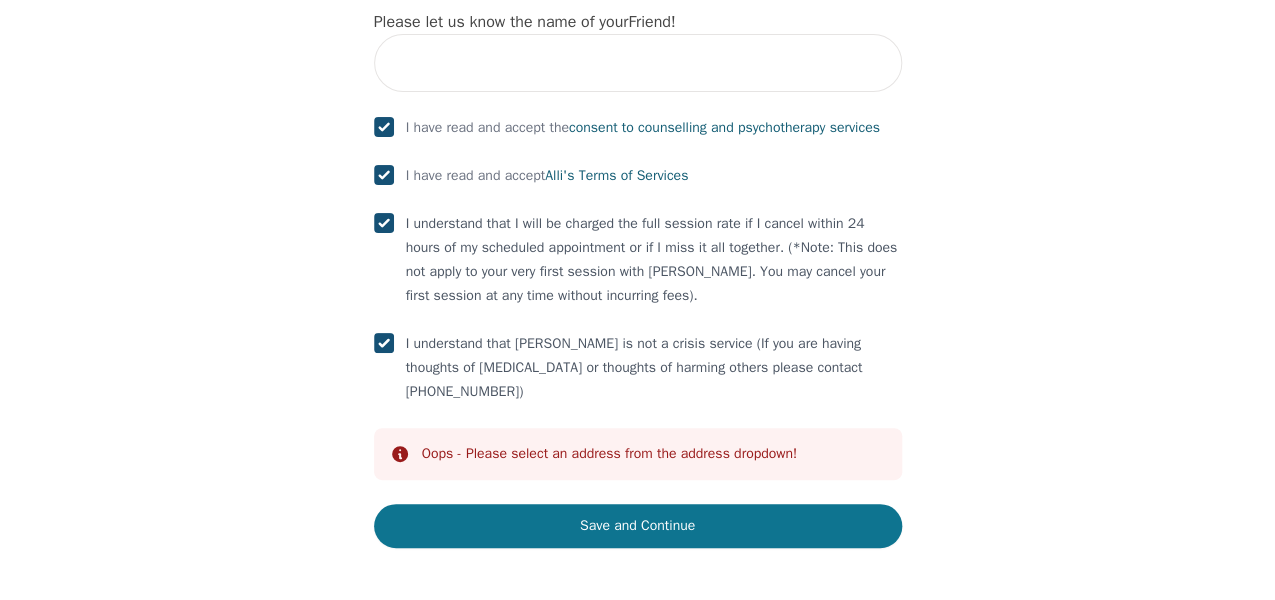 click on "Save and Continue" at bounding box center [638, 526] 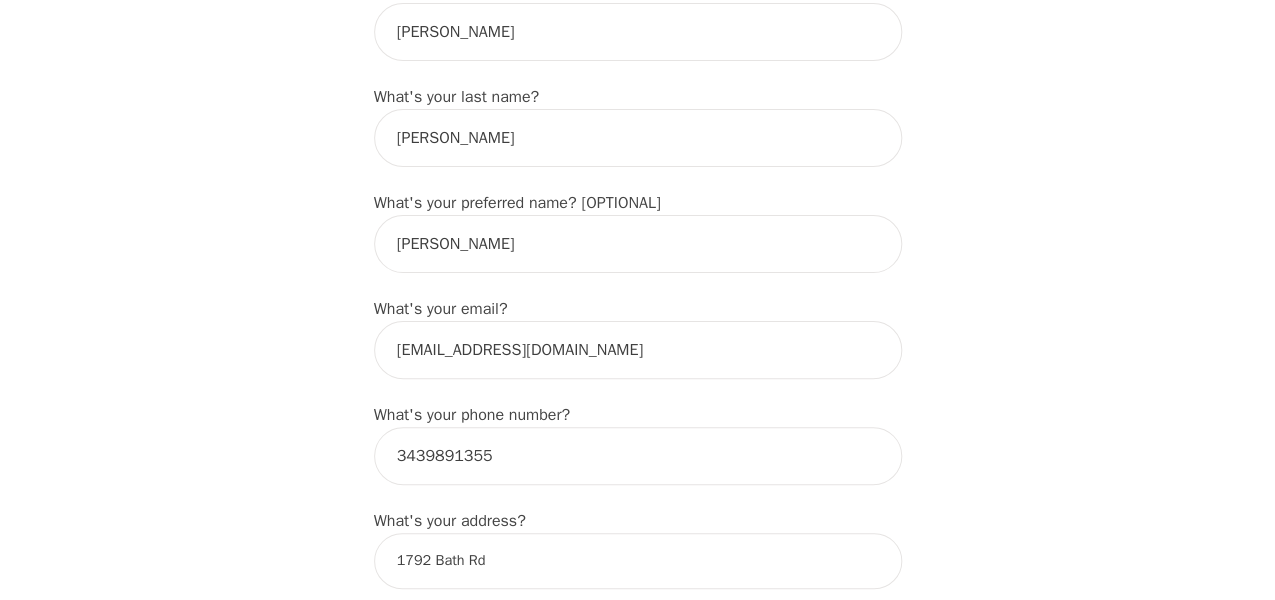 scroll, scrollTop: 305, scrollLeft: 0, axis: vertical 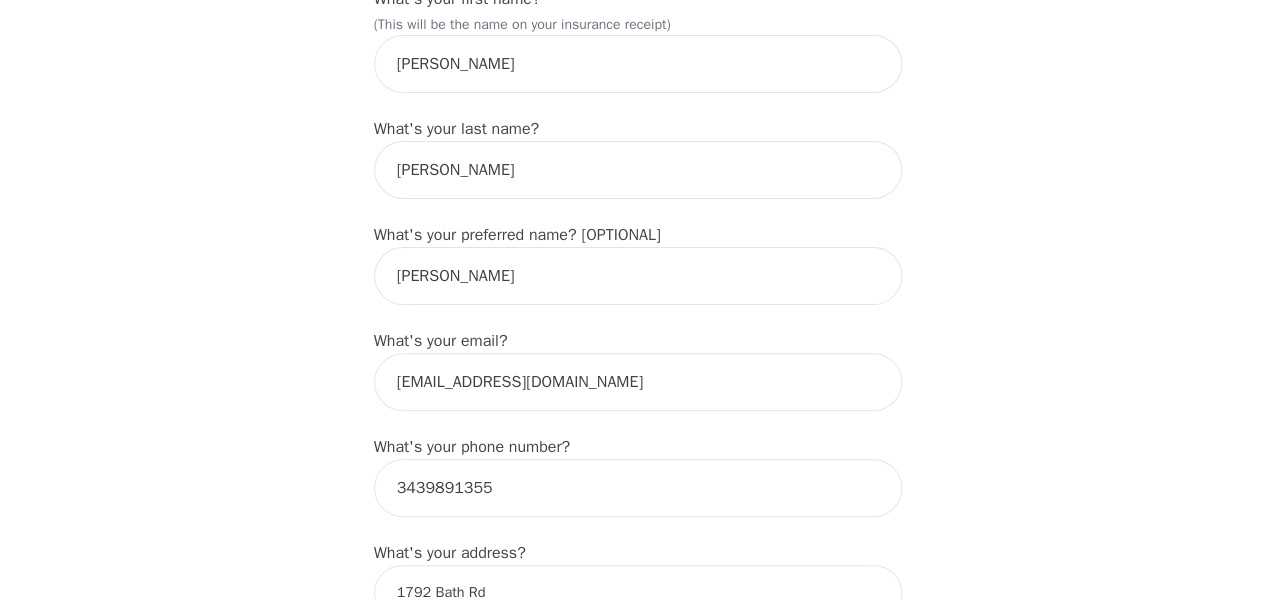 click on "Intake Assessment for [PERSON_NAME] Part 1 of 2: Tell Us About Yourself Please complete the following information before your initial session. This step is crucial to kickstart your therapeutic journey with your therapist: What's your first name? (This will be the name on your insurance receipt) [PERSON_NAME] What's your last name? [PERSON_NAME] What's your preferred name? [OPTIONAL] [PERSON_NAME] What's your email? [EMAIL_ADDRESS][DOMAIN_NAME] What's your phone number? [PHONE_NUMBER] What's your address? 1792 Bath Rd What's your unit number? [OPTIONAL] What's your date of birth? [DEMOGRAPHIC_DATA] What's the name of your emergency contact? [PERSON_NAME] What's the phone number of your emergency contact? [PHONE_NUMBER] What's the full name of your primary care physician? Dr. [PERSON_NAME] What's the phone number of your primary care physician? [PHONE_NUMBER] Below are optional questions - Please tell us more about yourself: What is your gender? -Select- [DEMOGRAPHIC_DATA] [DEMOGRAPHIC_DATA] [DEMOGRAPHIC_DATA] [DEMOGRAPHIC_DATA] [DEMOGRAPHIC_DATA] prefer_not_to_say What are your preferred pronouns? -Select- he/him" at bounding box center (637, 1295) 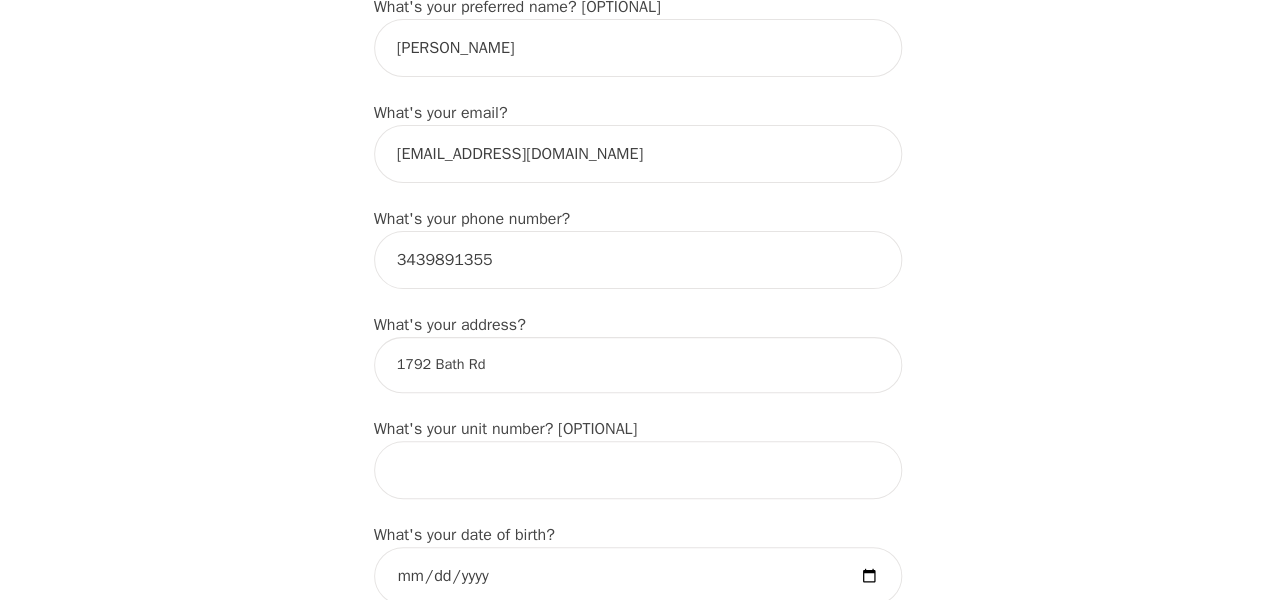 scroll, scrollTop: 400, scrollLeft: 0, axis: vertical 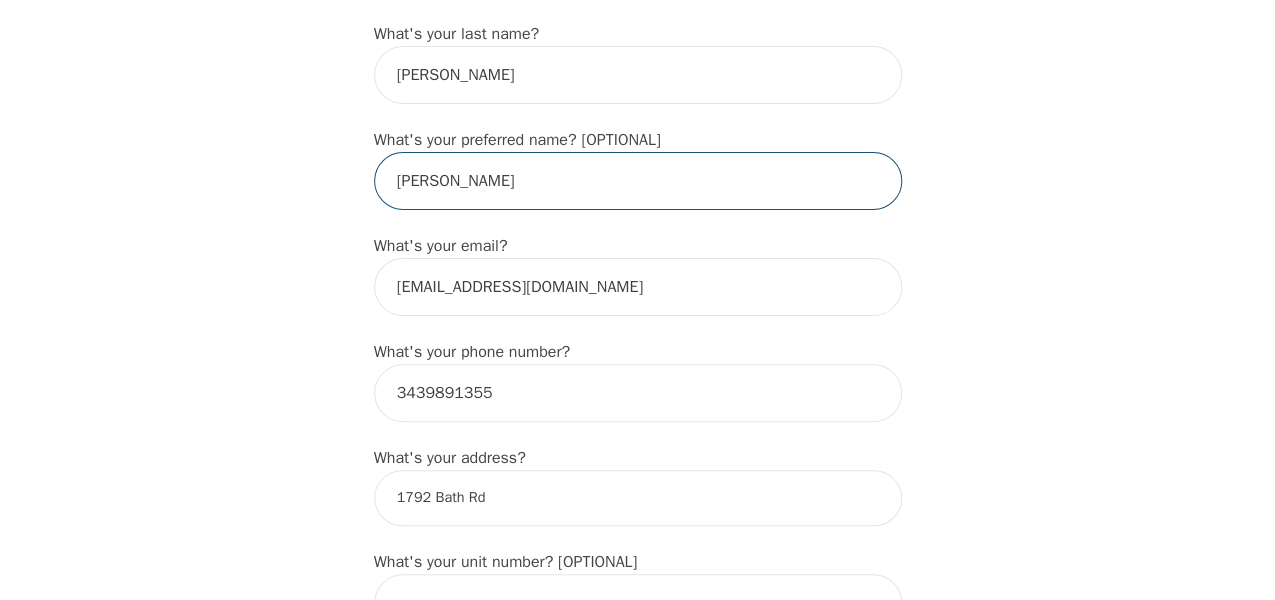 click on "[PERSON_NAME]" at bounding box center (638, 181) 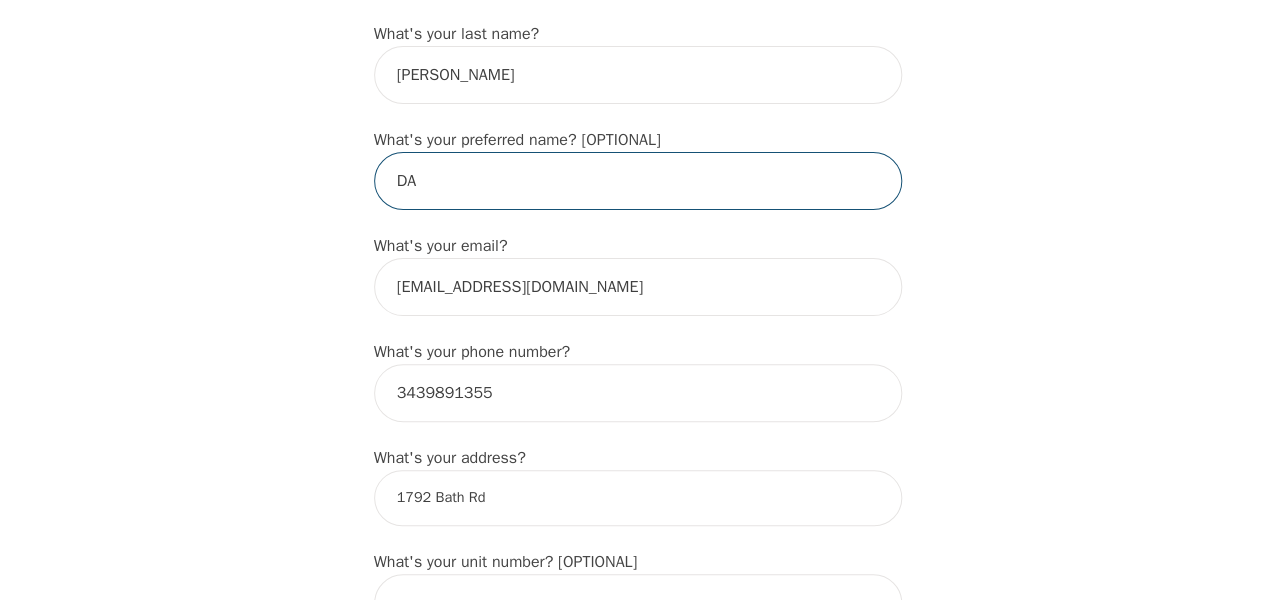 type on "D" 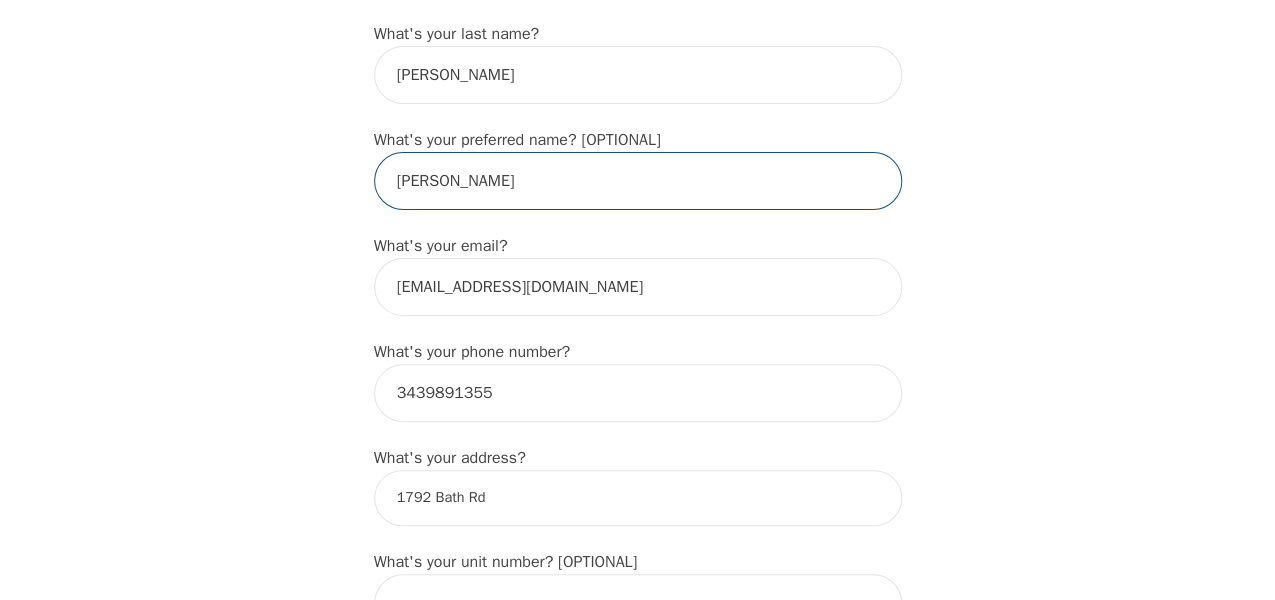 type on "[PERSON_NAME]" 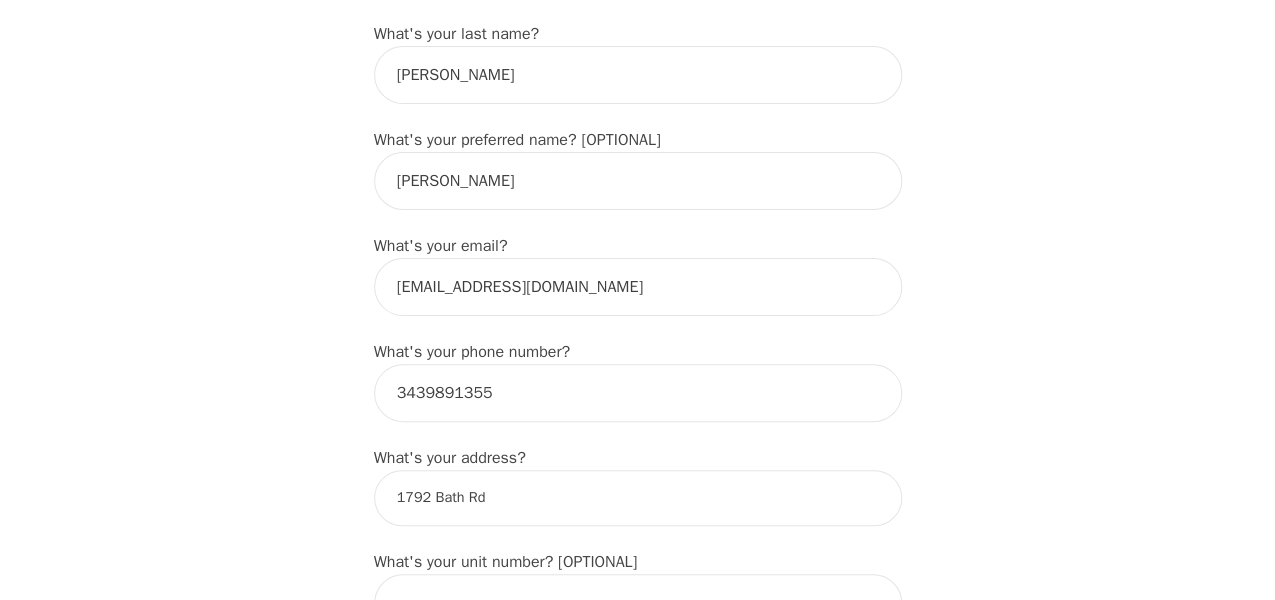 click on "Intake Assessment for [PERSON_NAME] Part 1 of 2: Tell Us About Yourself Please complete the following information before your initial session. This step is crucial to kickstart your therapeutic journey with your therapist: What's your first name? (This will be the name on your insurance receipt) [PERSON_NAME] What's your last name? [PERSON_NAME] What's your preferred name? [OPTIONAL] [PERSON_NAME] What's your email? [EMAIL_ADDRESS][DOMAIN_NAME] What's your phone number? [PHONE_NUMBER] What's your address? 1792 Bath Rd What's your unit number? [OPTIONAL] What's your date of birth? [DEMOGRAPHIC_DATA] What's the name of your emergency contact? [PERSON_NAME] What's the phone number of your emergency contact? [PHONE_NUMBER] What's the full name of your primary care physician? Dr. [PERSON_NAME] What's the phone number of your primary care physician? [PHONE_NUMBER] Below are optional questions - Please tell us more about yourself: What is your gender? -Select- [DEMOGRAPHIC_DATA] [DEMOGRAPHIC_DATA] [DEMOGRAPHIC_DATA] [DEMOGRAPHIC_DATA] [DEMOGRAPHIC_DATA] prefer_not_to_say What are your preferred pronouns? -Select- he/him" at bounding box center [637, 1200] 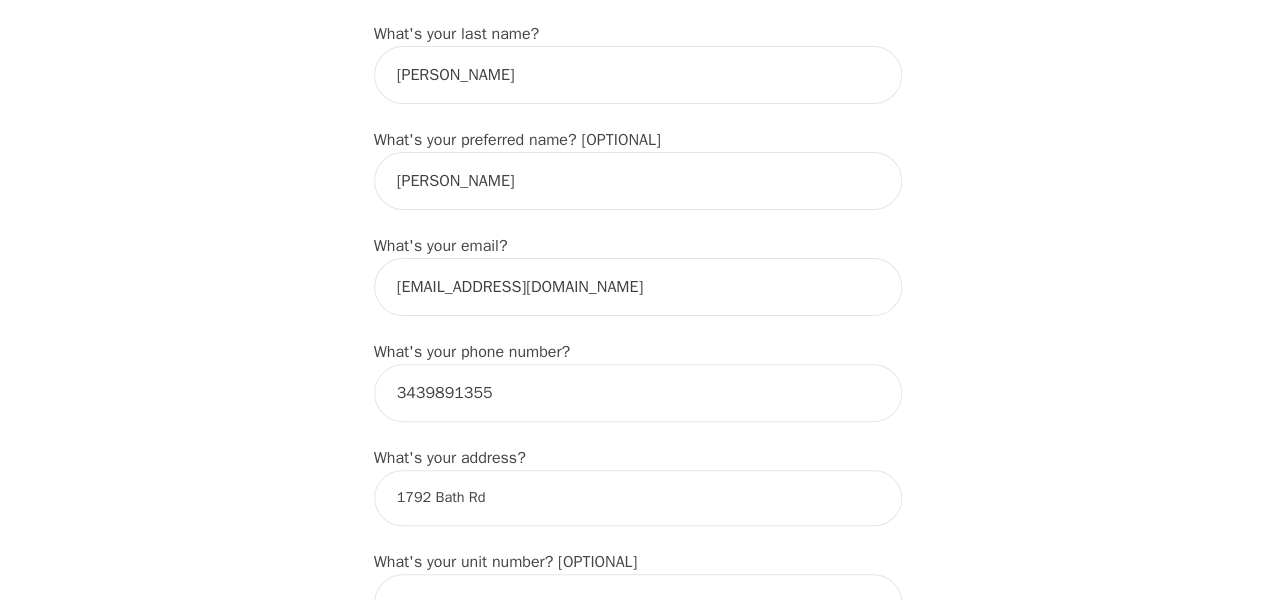 click on "1792 Bath Rd" at bounding box center (638, 498) 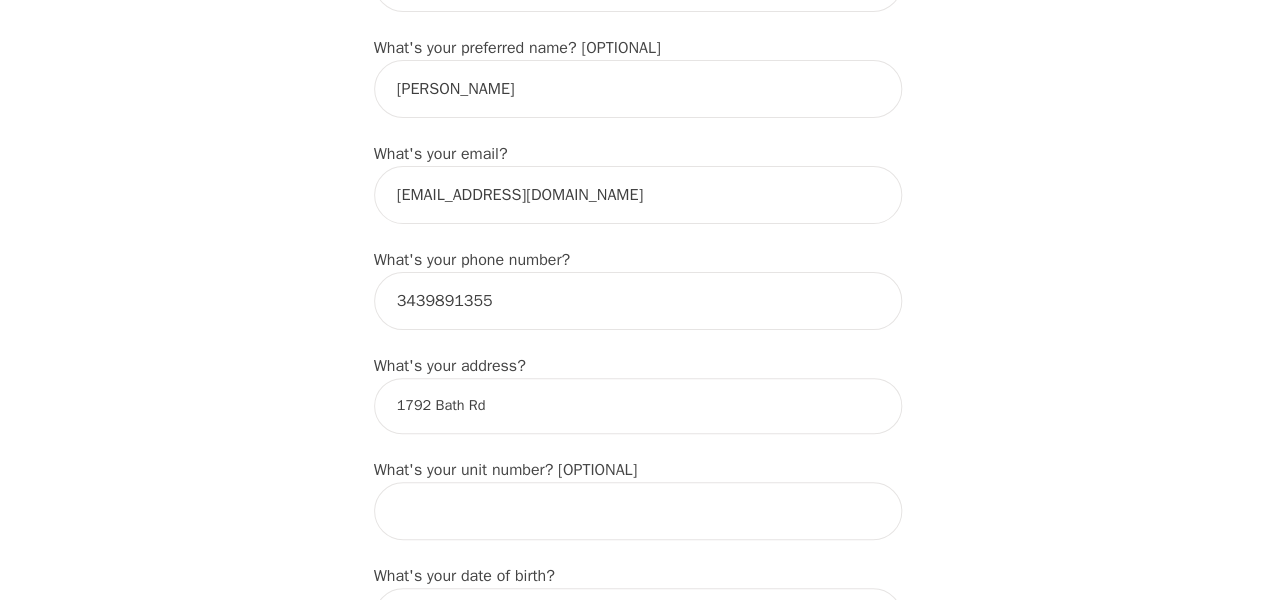 scroll, scrollTop: 533, scrollLeft: 0, axis: vertical 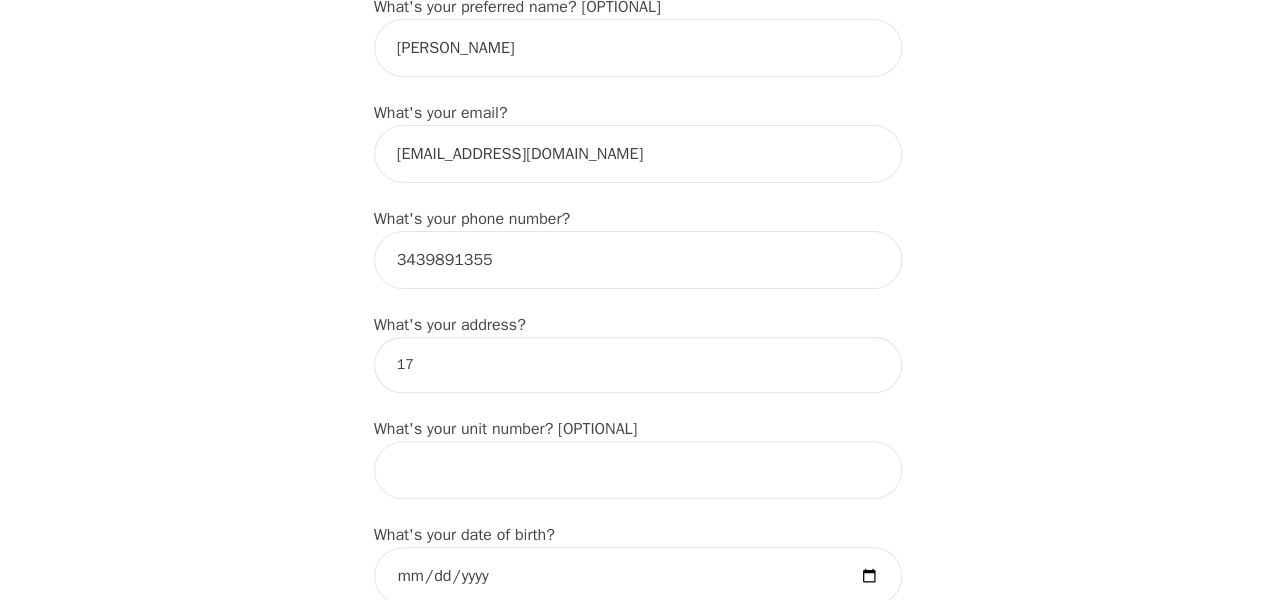 type on "1" 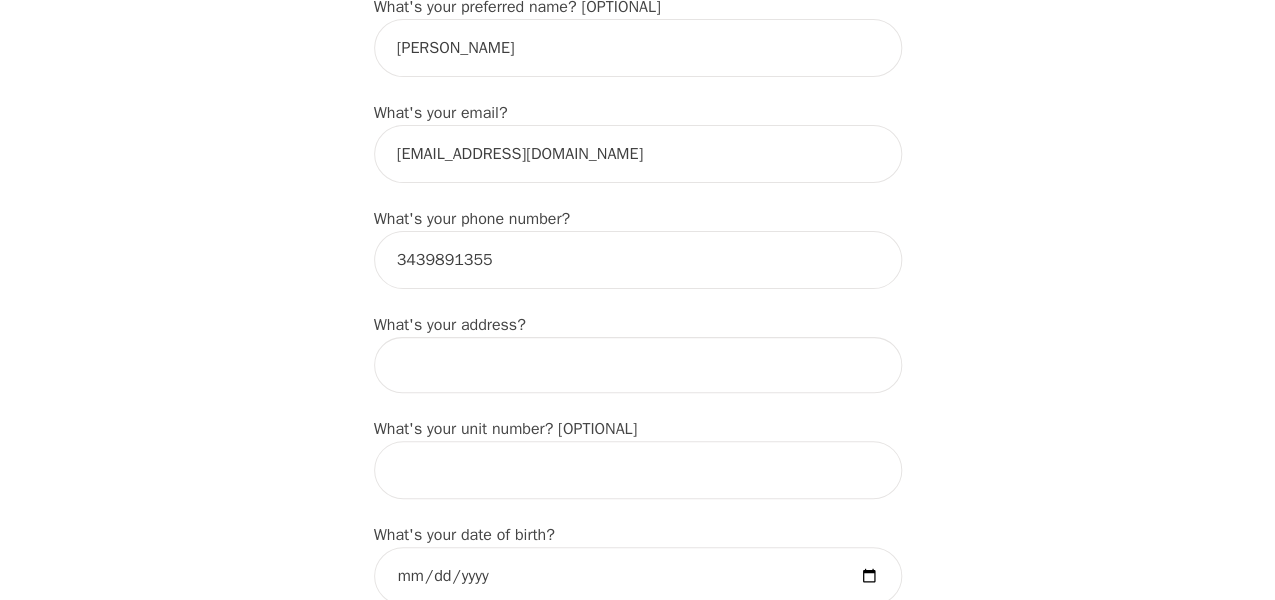 click at bounding box center [638, 365] 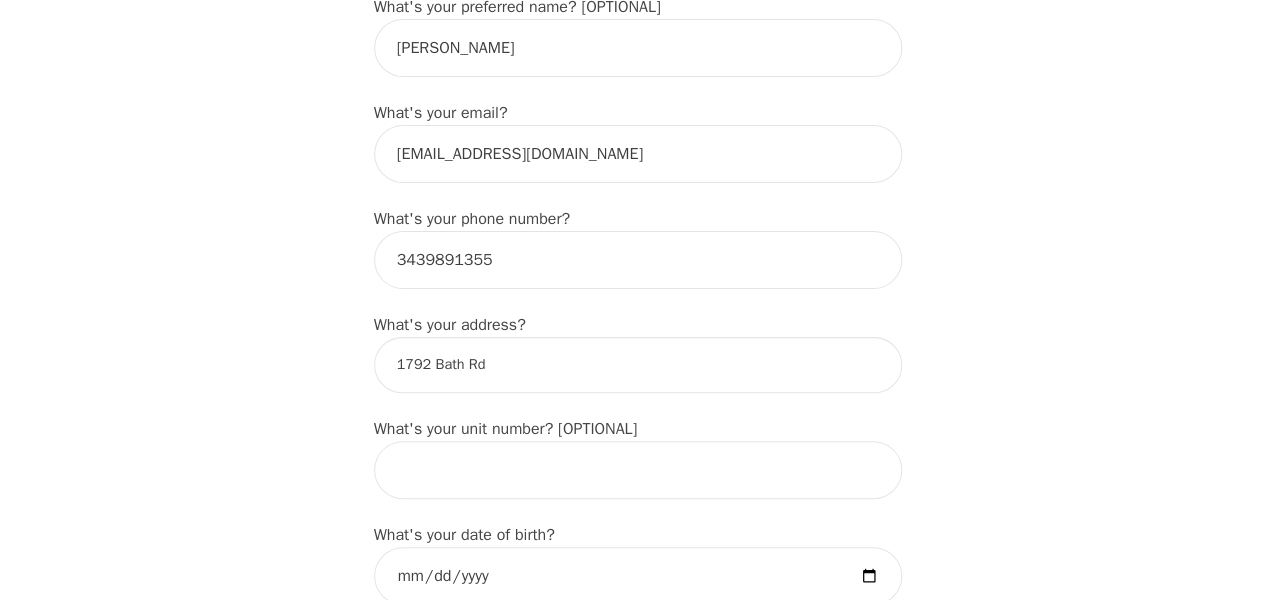 click on "Intake Assessment for [PERSON_NAME] Part 1 of 2: Tell Us About Yourself Please complete the following information before your initial session. This step is crucial to kickstart your therapeutic journey with your therapist: What's your first name? (This will be the name on your insurance receipt) [PERSON_NAME] What's your last name? [PERSON_NAME] What's your preferred name? [OPTIONAL] [PERSON_NAME] What's your email? [EMAIL_ADDRESS][DOMAIN_NAME] What's your phone number? [PHONE_NUMBER] What's your address? 1792 Bath Rd What's your unit number? [OPTIONAL] What's your date of birth? [DEMOGRAPHIC_DATA] What's the name of your emergency contact? [PERSON_NAME] What's the phone number of your emergency contact? [PHONE_NUMBER] What's the full name of your primary care physician? Dr. [PERSON_NAME] What's the phone number of your primary care physician? [PHONE_NUMBER] Below are optional questions - Please tell us more about yourself: What is your gender? -Select- [DEMOGRAPHIC_DATA] [DEMOGRAPHIC_DATA] [DEMOGRAPHIC_DATA] [DEMOGRAPHIC_DATA] [DEMOGRAPHIC_DATA] prefer_not_to_say What are your preferred pronouns? -Select- he/him" at bounding box center (637, 1067) 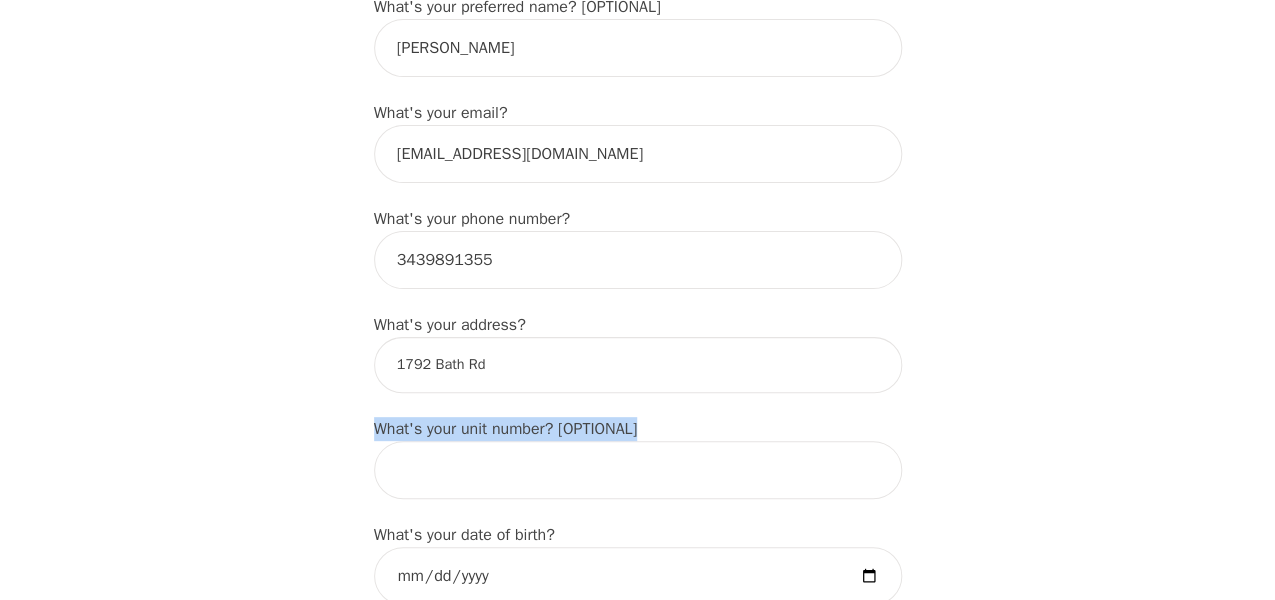 click on "Intake Assessment for [PERSON_NAME] Part 1 of 2: Tell Us About Yourself Please complete the following information before your initial session. This step is crucial to kickstart your therapeutic journey with your therapist: What's your first name? (This will be the name on your insurance receipt) [PERSON_NAME] What's your last name? [PERSON_NAME] What's your preferred name? [OPTIONAL] [PERSON_NAME] What's your email? [EMAIL_ADDRESS][DOMAIN_NAME] What's your phone number? [PHONE_NUMBER] What's your address? 1792 Bath Rd What's your unit number? [OPTIONAL] What's your date of birth? [DEMOGRAPHIC_DATA] What's the name of your emergency contact? [PERSON_NAME] What's the phone number of your emergency contact? [PHONE_NUMBER] What's the full name of your primary care physician? Dr. [PERSON_NAME] What's the phone number of your primary care physician? [PHONE_NUMBER] Below are optional questions - Please tell us more about yourself: What is your gender? -Select- [DEMOGRAPHIC_DATA] [DEMOGRAPHIC_DATA] [DEMOGRAPHIC_DATA] [DEMOGRAPHIC_DATA] [DEMOGRAPHIC_DATA] prefer_not_to_say What are your preferred pronouns? -Select- he/him" at bounding box center [637, 1067] 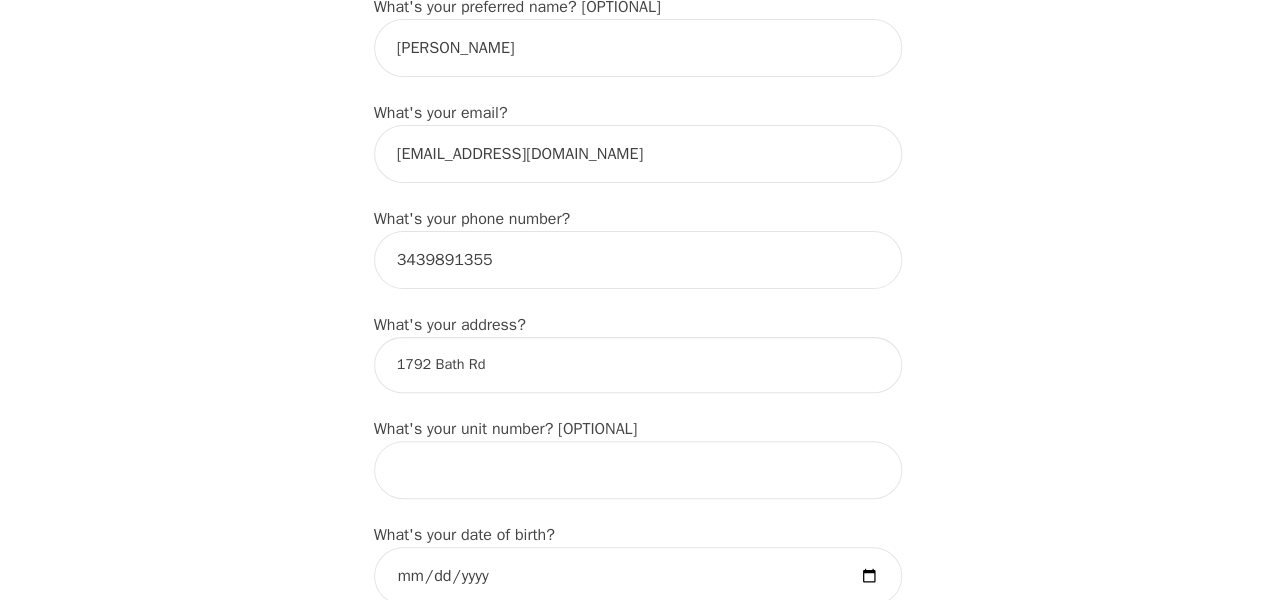 click on "Intake Assessment for [PERSON_NAME] Part 1 of 2: Tell Us About Yourself Please complete the following information before your initial session. This step is crucial to kickstart your therapeutic journey with your therapist: What's your first name? (This will be the name on your insurance receipt) [PERSON_NAME] What's your last name? [PERSON_NAME] What's your preferred name? [OPTIONAL] [PERSON_NAME] What's your email? [EMAIL_ADDRESS][DOMAIN_NAME] What's your phone number? [PHONE_NUMBER] What's your address? 1792 Bath Rd What's your unit number? [OPTIONAL] What's your date of birth? [DEMOGRAPHIC_DATA] What's the name of your emergency contact? [PERSON_NAME] What's the phone number of your emergency contact? [PHONE_NUMBER] What's the full name of your primary care physician? Dr. [PERSON_NAME] What's the phone number of your primary care physician? [PHONE_NUMBER] Below are optional questions - Please tell us more about yourself: What is your gender? -Select- [DEMOGRAPHIC_DATA] [DEMOGRAPHIC_DATA] [DEMOGRAPHIC_DATA] [DEMOGRAPHIC_DATA] [DEMOGRAPHIC_DATA] prefer_not_to_say What are your preferred pronouns? -Select- he/him" at bounding box center (637, 1067) 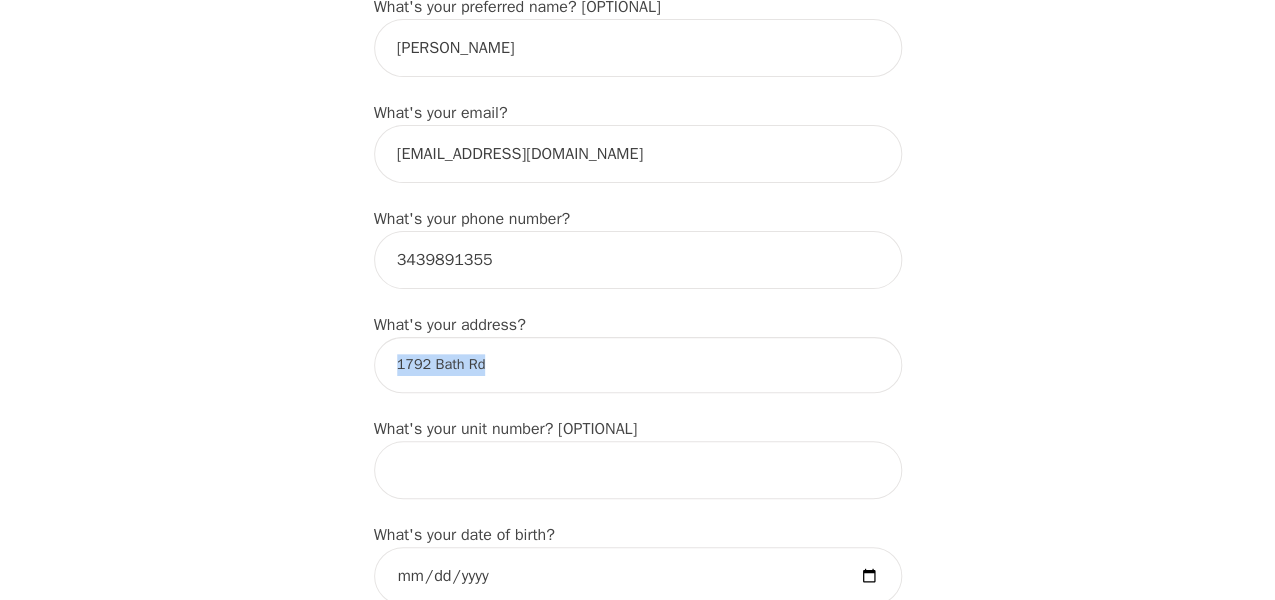click on "Intake Assessment for [PERSON_NAME] Part 1 of 2: Tell Us About Yourself Please complete the following information before your initial session. This step is crucial to kickstart your therapeutic journey with your therapist: What's your first name? (This will be the name on your insurance receipt) [PERSON_NAME] What's your last name? [PERSON_NAME] What's your preferred name? [OPTIONAL] [PERSON_NAME] What's your email? [EMAIL_ADDRESS][DOMAIN_NAME] What's your phone number? [PHONE_NUMBER] What's your address? 1792 Bath Rd What's your unit number? [OPTIONAL] What's your date of birth? [DEMOGRAPHIC_DATA] What's the name of your emergency contact? [PERSON_NAME] What's the phone number of your emergency contact? [PHONE_NUMBER] What's the full name of your primary care physician? Dr. [PERSON_NAME] What's the phone number of your primary care physician? [PHONE_NUMBER] Below are optional questions - Please tell us more about yourself: What is your gender? -Select- [DEMOGRAPHIC_DATA] [DEMOGRAPHIC_DATA] [DEMOGRAPHIC_DATA] [DEMOGRAPHIC_DATA] [DEMOGRAPHIC_DATA] prefer_not_to_say What are your preferred pronouns? -Select- he/him" at bounding box center [637, 1067] 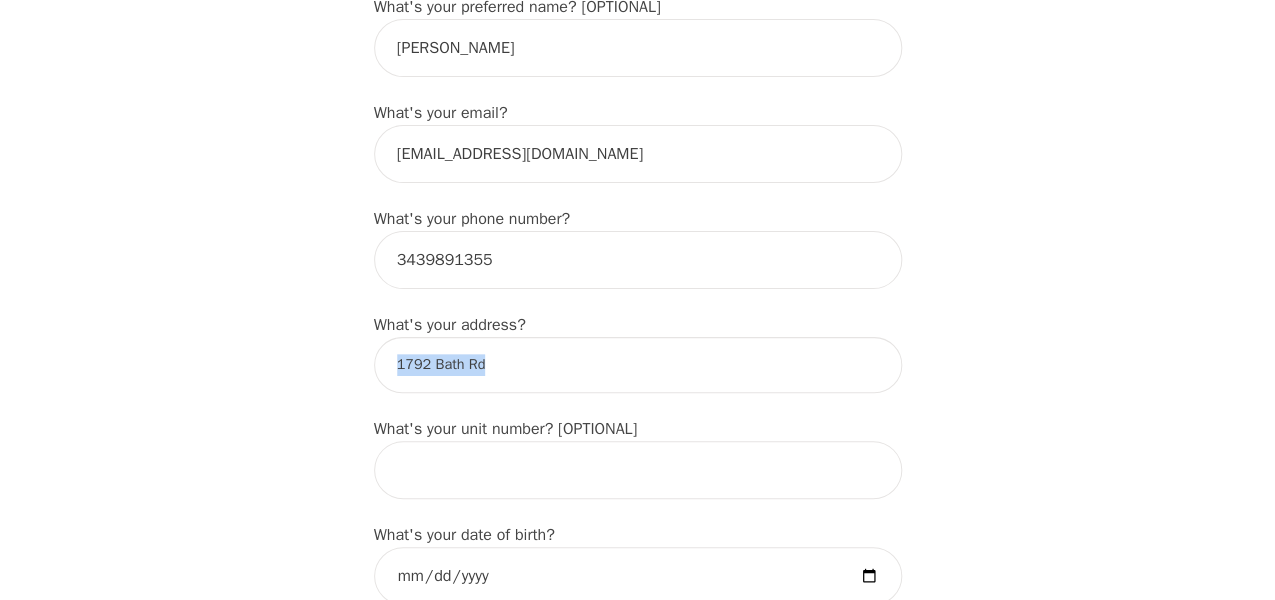 click on "Intake Assessment for [PERSON_NAME] Part 1 of 2: Tell Us About Yourself Please complete the following information before your initial session. This step is crucial to kickstart your therapeutic journey with your therapist: What's your first name? (This will be the name on your insurance receipt) [PERSON_NAME] What's your last name? [PERSON_NAME] What's your preferred name? [OPTIONAL] [PERSON_NAME] What's your email? [EMAIL_ADDRESS][DOMAIN_NAME] What's your phone number? [PHONE_NUMBER] What's your address? 1792 Bath Rd What's your unit number? [OPTIONAL] What's your date of birth? [DEMOGRAPHIC_DATA] What's the name of your emergency contact? [PERSON_NAME] What's the phone number of your emergency contact? [PHONE_NUMBER] What's the full name of your primary care physician? Dr. [PERSON_NAME] What's the phone number of your primary care physician? [PHONE_NUMBER] Below are optional questions - Please tell us more about yourself: What is your gender? -Select- [DEMOGRAPHIC_DATA] [DEMOGRAPHIC_DATA] [DEMOGRAPHIC_DATA] [DEMOGRAPHIC_DATA] [DEMOGRAPHIC_DATA] prefer_not_to_say What are your preferred pronouns? -Select- he/him" at bounding box center (637, 1067) 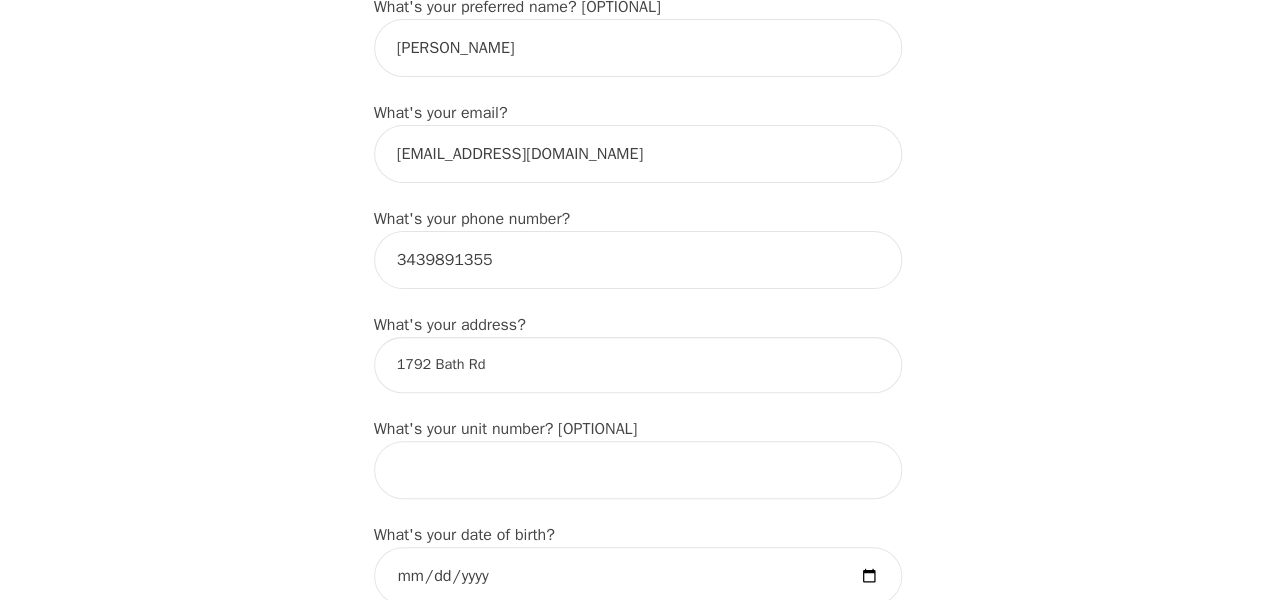 drag, startPoint x: 1022, startPoint y: 379, endPoint x: 972, endPoint y: 403, distance: 55.461697 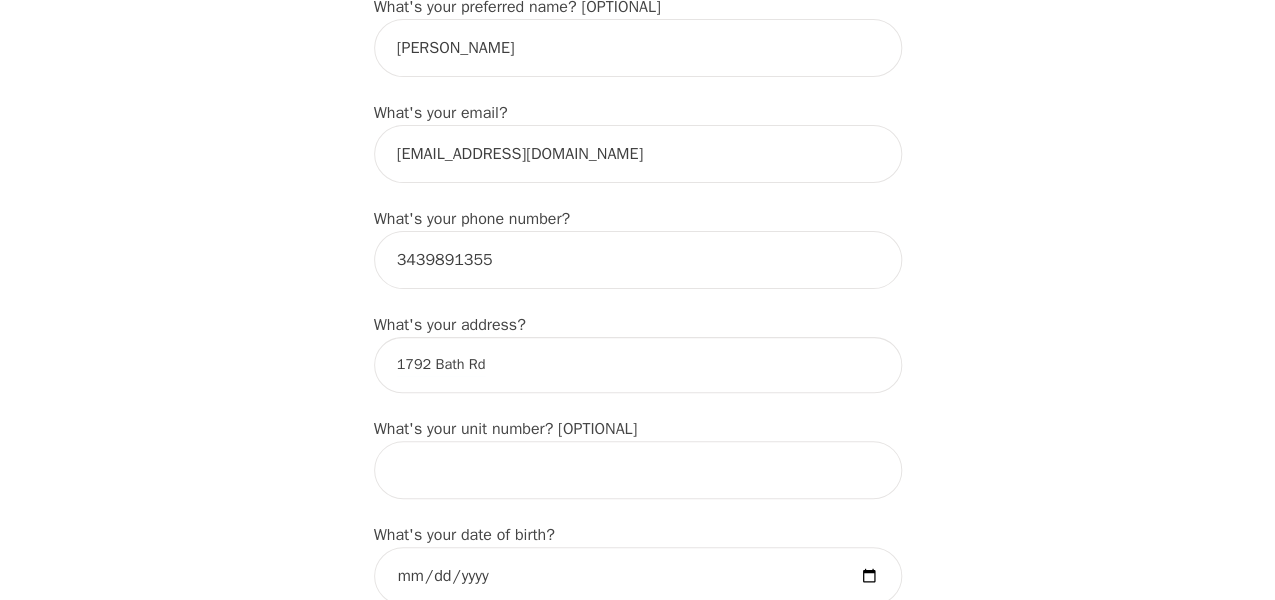 click on "Intake Assessment for [PERSON_NAME] Part 1 of 2: Tell Us About Yourself Please complete the following information before your initial session. This step is crucial to kickstart your therapeutic journey with your therapist: What's your first name? (This will be the name on your insurance receipt) [PERSON_NAME] What's your last name? [PERSON_NAME] What's your preferred name? [OPTIONAL] [PERSON_NAME] What's your email? [EMAIL_ADDRESS][DOMAIN_NAME] What's your phone number? [PHONE_NUMBER] What's your address? 1792 Bath Rd What's your unit number? [OPTIONAL] What's your date of birth? [DEMOGRAPHIC_DATA] What's the name of your emergency contact? [PERSON_NAME] What's the phone number of your emergency contact? [PHONE_NUMBER] What's the full name of your primary care physician? Dr. [PERSON_NAME] What's the phone number of your primary care physician? [PHONE_NUMBER] Below are optional questions - Please tell us more about yourself: What is your gender? -Select- [DEMOGRAPHIC_DATA] [DEMOGRAPHIC_DATA] [DEMOGRAPHIC_DATA] [DEMOGRAPHIC_DATA] [DEMOGRAPHIC_DATA] prefer_not_to_say What are your preferred pronouns? -Select- he/him" at bounding box center (637, 1067) 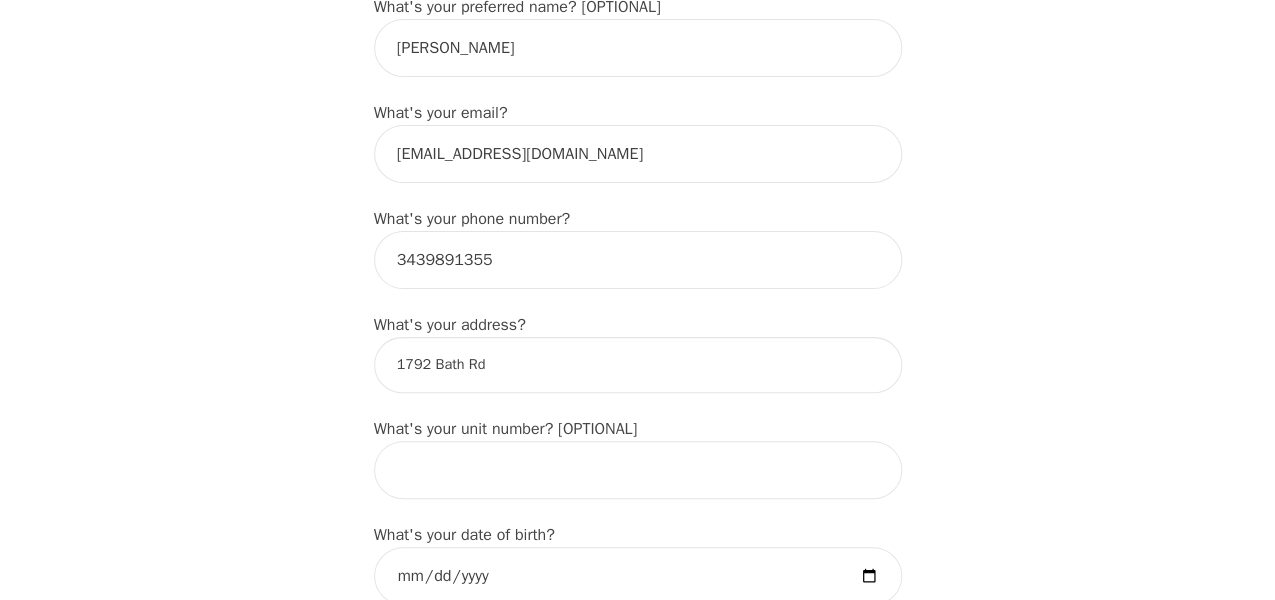 click on "1792 Bath Rd" at bounding box center (638, 365) 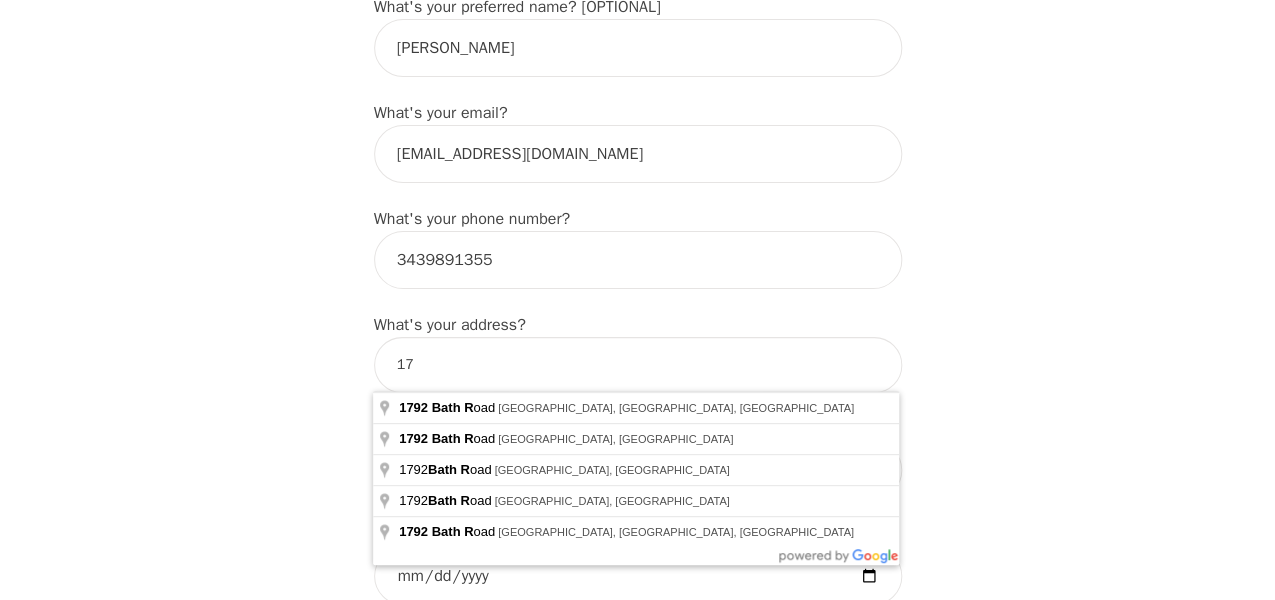 type on "1" 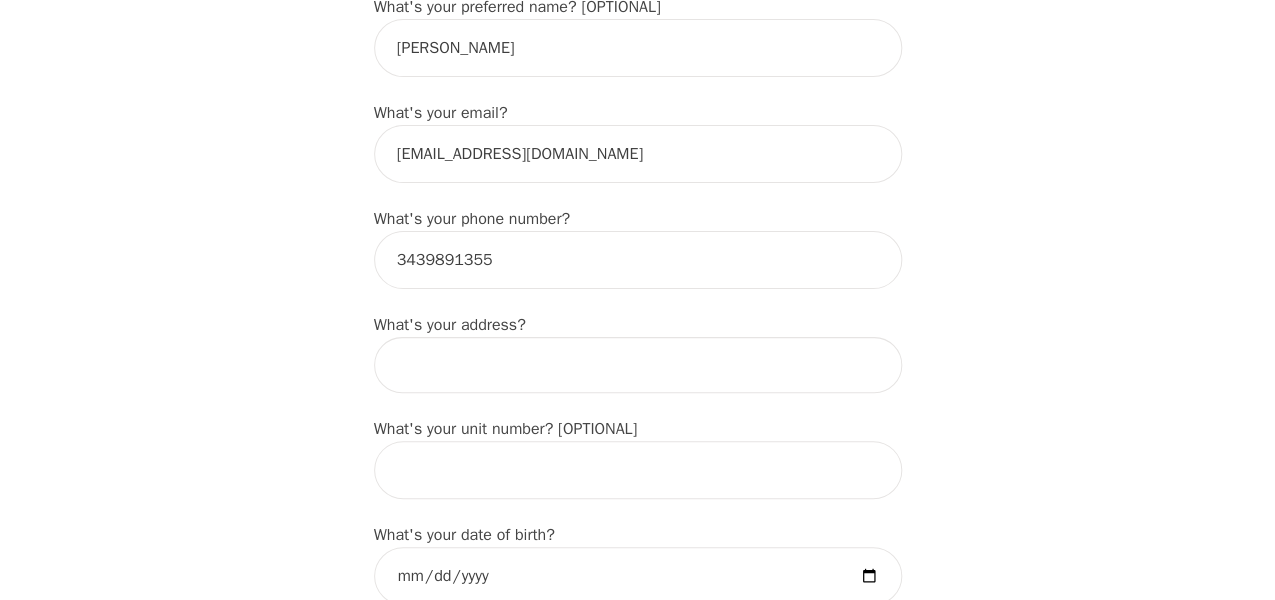 click at bounding box center [638, 365] 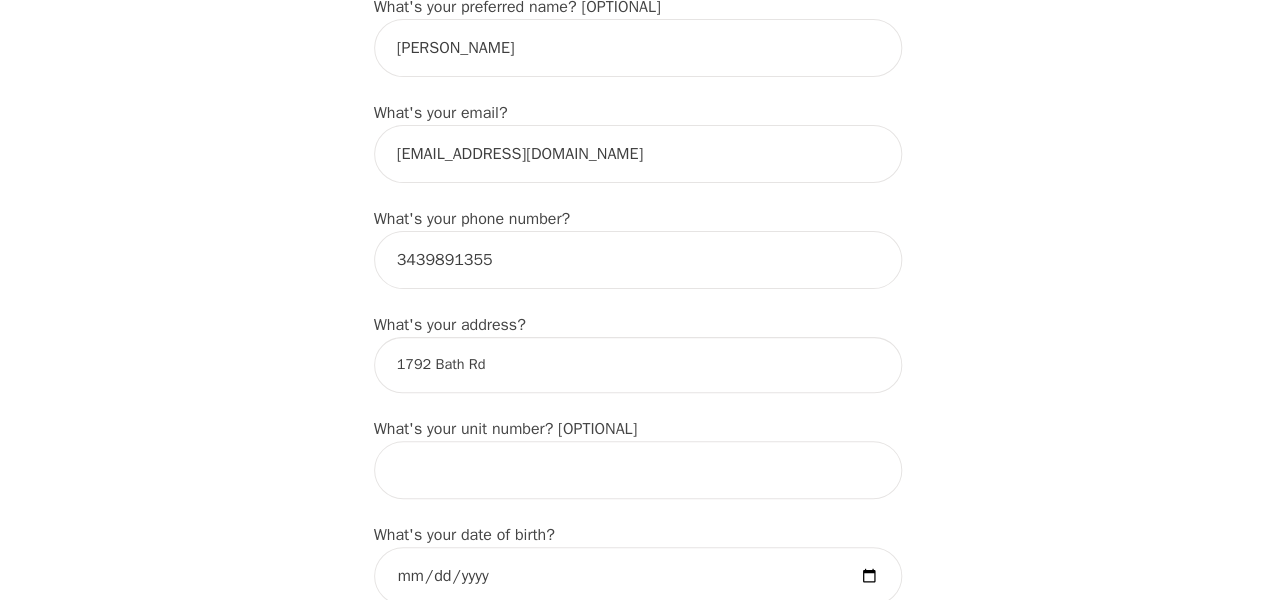 click on "1792 Bath Rd" at bounding box center (638, 365) 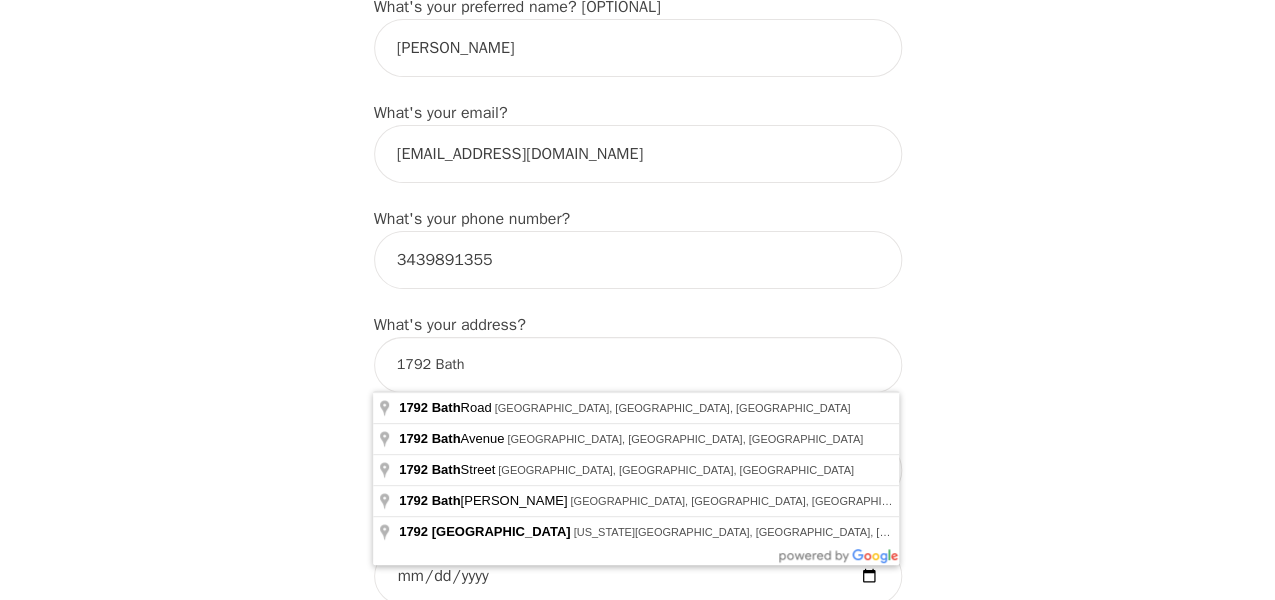 click on "1792 Bath" at bounding box center [638, 365] 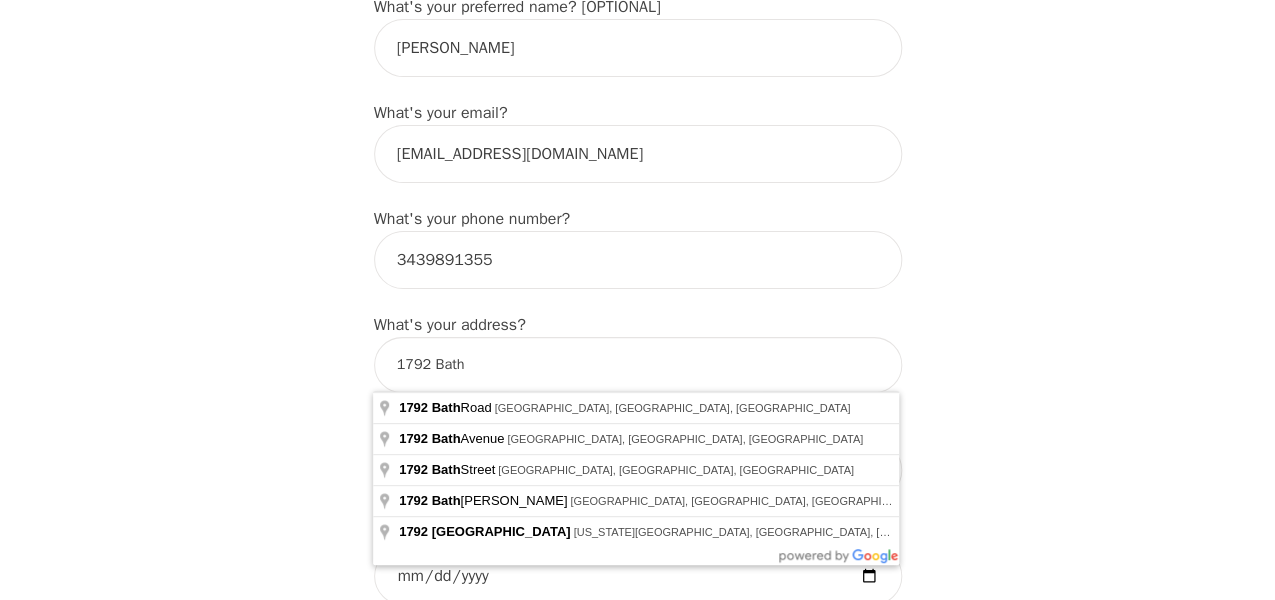 click on "1792 Bath" at bounding box center (638, 365) 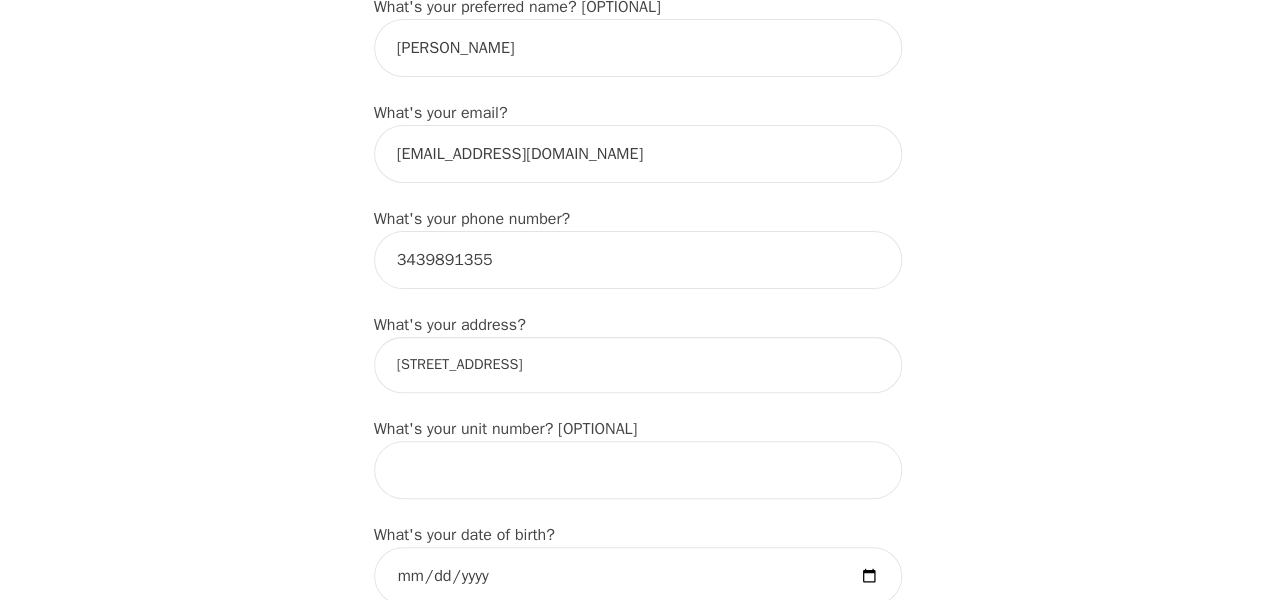 drag, startPoint x: 424, startPoint y: 444, endPoint x: 251, endPoint y: 466, distance: 174.39323 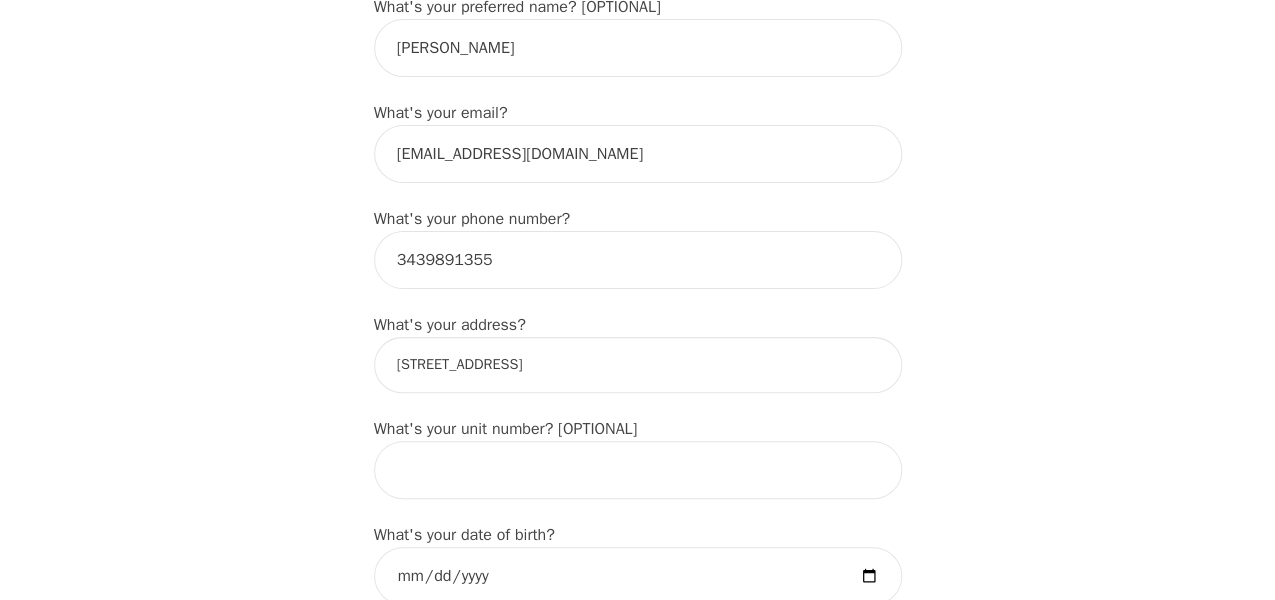 click on "[STREET_ADDRESS]" at bounding box center [638, 365] 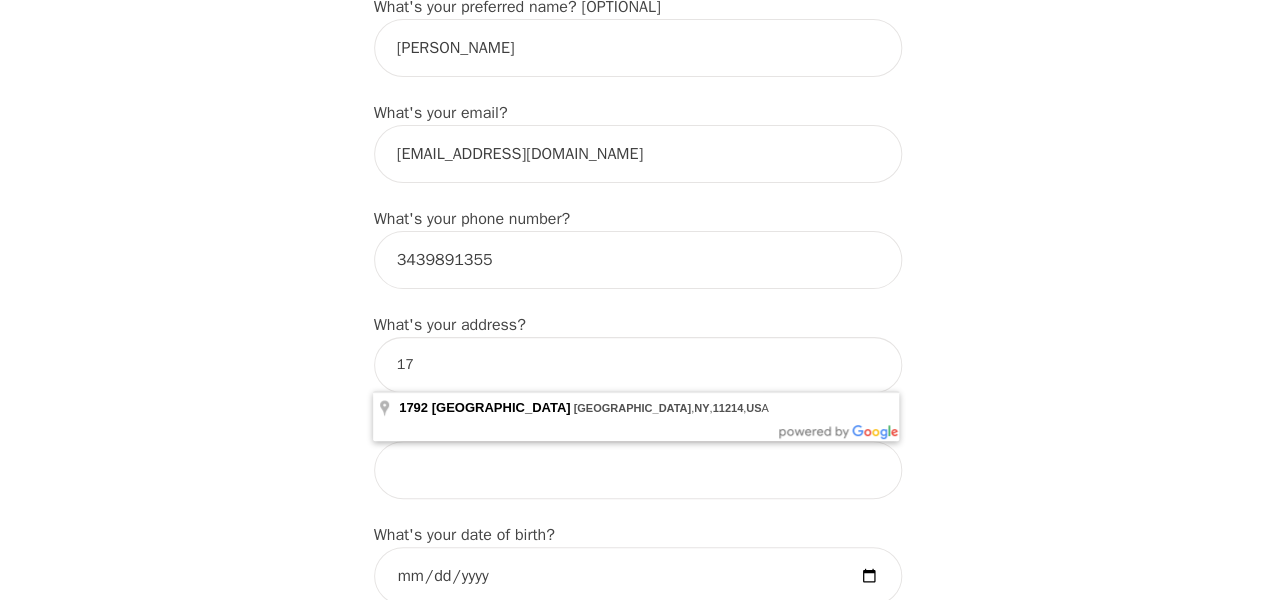 type on "1" 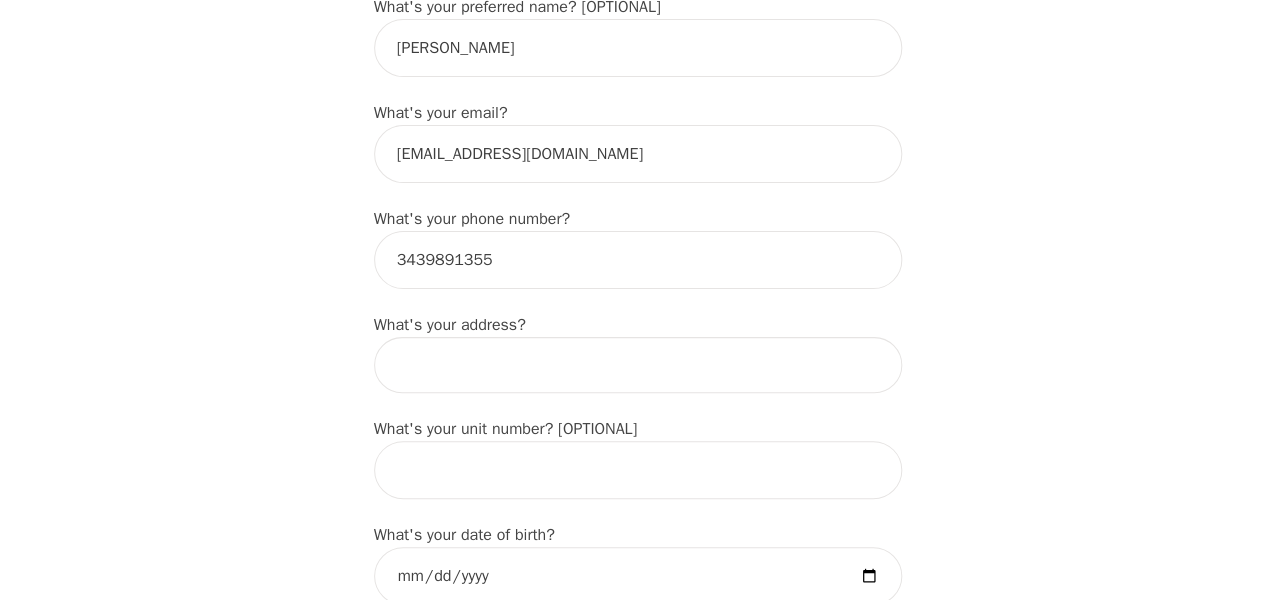 click on "Intake Assessment for [PERSON_NAME] Part 1 of 2: Tell Us About Yourself Please complete the following information before your initial session. This step is crucial to kickstart your therapeutic journey with your therapist: What's your first name? (This will be the name on your insurance receipt) [PERSON_NAME] What's your last name? [PERSON_NAME] What's your preferred name? [OPTIONAL] [PERSON_NAME] What's your email? [EMAIL_ADDRESS][DOMAIN_NAME] What's your phone number? [PHONE_NUMBER] What's your address? What's your unit number? [OPTIONAL] What's your date of birth? [DEMOGRAPHIC_DATA] What's the name of your emergency contact? [PERSON_NAME] What's the phone number of your emergency contact? [PHONE_NUMBER] What's the full name of your primary care physician? Dr. [PERSON_NAME] What's the phone number of your primary care physician? [PHONE_NUMBER] Below are optional questions - Please tell us more about yourself: What is your gender? -Select- [DEMOGRAPHIC_DATA] [DEMOGRAPHIC_DATA] [DEMOGRAPHIC_DATA] [DEMOGRAPHIC_DATA] [DEMOGRAPHIC_DATA] prefer_not_to_say What are your preferred pronouns? -Select- he/him she/her ey/em" at bounding box center (637, 1067) 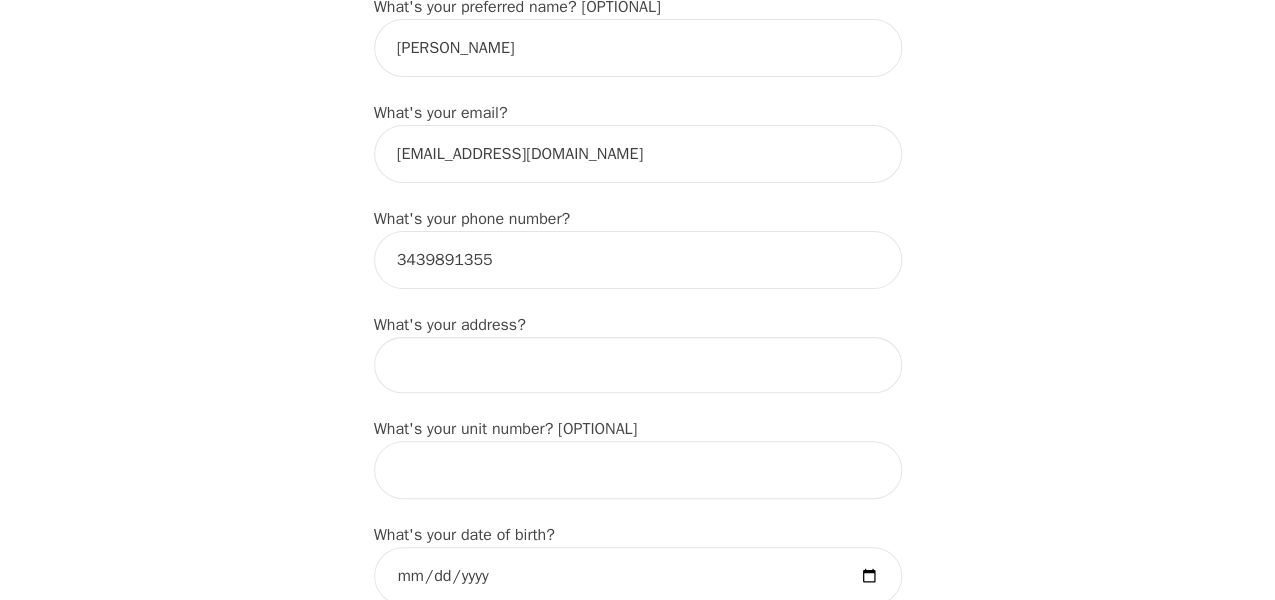drag, startPoint x: 1057, startPoint y: 446, endPoint x: 1108, endPoint y: 439, distance: 51.47815 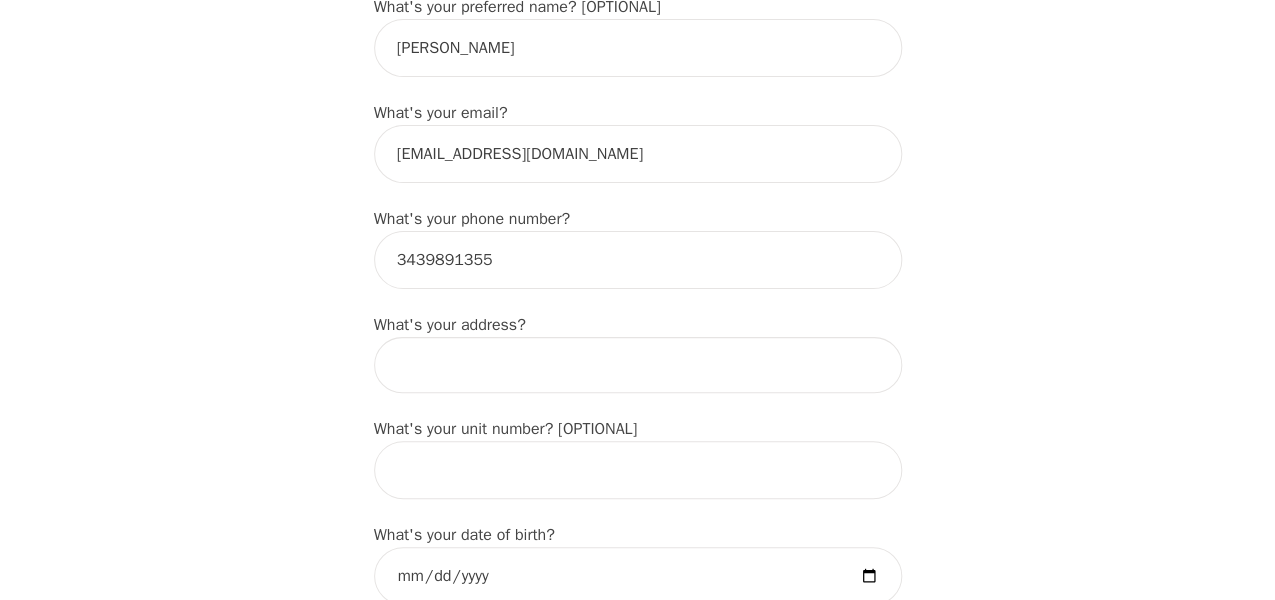 click on "Intake Assessment for [PERSON_NAME] Part 1 of 2: Tell Us About Yourself Please complete the following information before your initial session. This step is crucial to kickstart your therapeutic journey with your therapist: What's your first name? (This will be the name on your insurance receipt) [PERSON_NAME] What's your last name? [PERSON_NAME] What's your preferred name? [OPTIONAL] [PERSON_NAME] What's your email? [EMAIL_ADDRESS][DOMAIN_NAME] What's your phone number? [PHONE_NUMBER] What's your address? What's your unit number? [OPTIONAL] What's your date of birth? [DEMOGRAPHIC_DATA] What's the name of your emergency contact? [PERSON_NAME] What's the phone number of your emergency contact? [PHONE_NUMBER] What's the full name of your primary care physician? Dr. [PERSON_NAME] What's the phone number of your primary care physician? [PHONE_NUMBER] Below are optional questions - Please tell us more about yourself: What is your gender? -Select- [DEMOGRAPHIC_DATA] [DEMOGRAPHIC_DATA] [DEMOGRAPHIC_DATA] [DEMOGRAPHIC_DATA] [DEMOGRAPHIC_DATA] prefer_not_to_say What are your preferred pronouns? -Select- he/him she/her ey/em" at bounding box center (637, 1067) 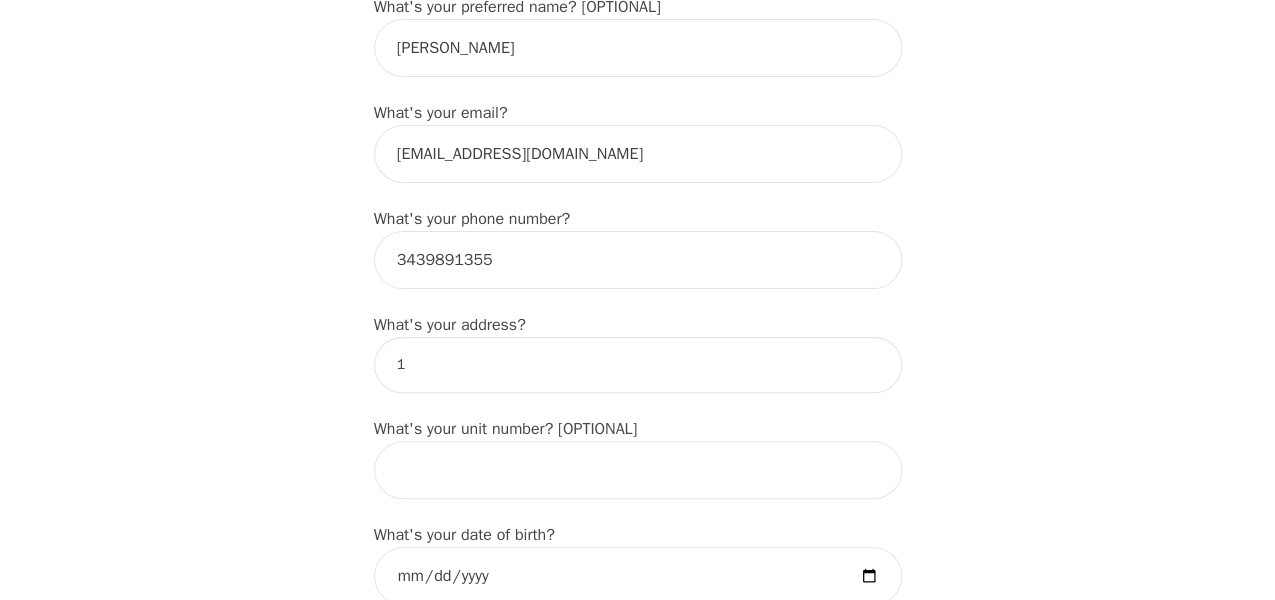 click on "Intake Assessment for [PERSON_NAME] Part 1 of 2: Tell Us About Yourself Please complete the following information before your initial session. This step is crucial to kickstart your therapeutic journey with your therapist: What's your first name? (This will be the name on your insurance receipt) [PERSON_NAME] What's your last name? [PERSON_NAME] What's your preferred name? [OPTIONAL] [PERSON_NAME] What's your email? [EMAIL_ADDRESS][DOMAIN_NAME] What's your phone number? [PHONE_NUMBER] What's your address? 1 What's your unit number? [OPTIONAL] What's your date of birth? [DEMOGRAPHIC_DATA] What's the name of your emergency contact? [PERSON_NAME] What's the phone number of your emergency contact? [PHONE_NUMBER] What's the full name of your primary care physician? Dr. [PERSON_NAME] What's the phone number of your primary care physician? [PHONE_NUMBER] Below are optional questions - Please tell us more about yourself: What is your gender? -Select- [DEMOGRAPHIC_DATA] [DEMOGRAPHIC_DATA] [DEMOGRAPHIC_DATA] [DEMOGRAPHIC_DATA] [DEMOGRAPHIC_DATA] prefer_not_to_say What are your preferred pronouns? -Select- he/him she/her e/e" at bounding box center [637, 1067] 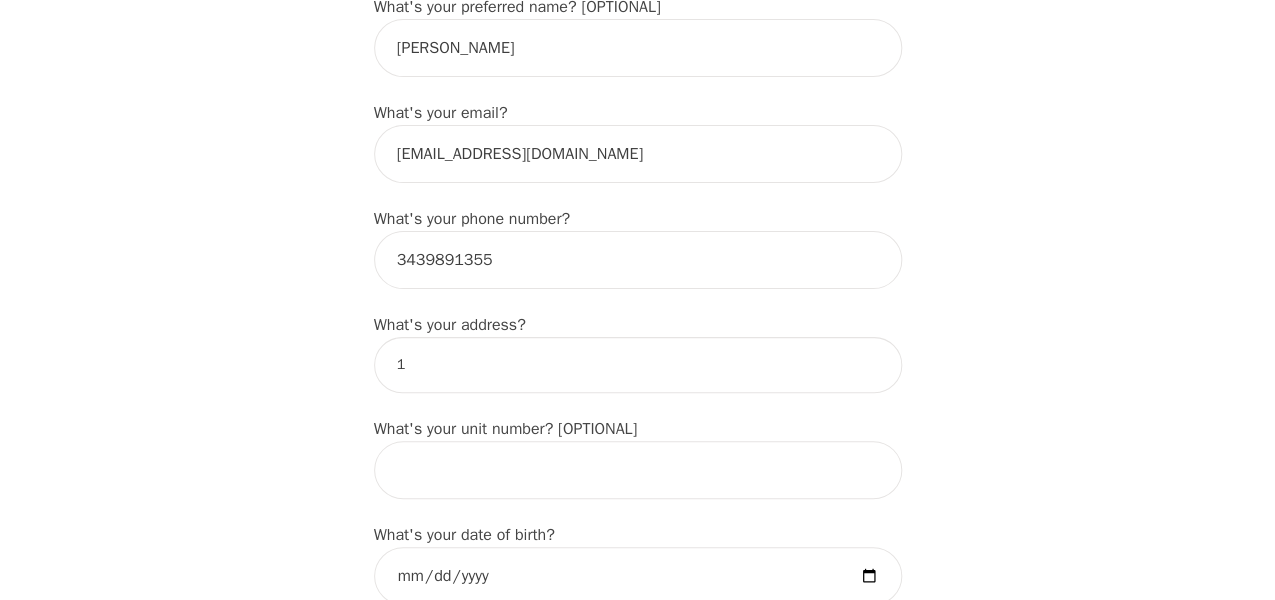 click on "1" at bounding box center (638, 365) 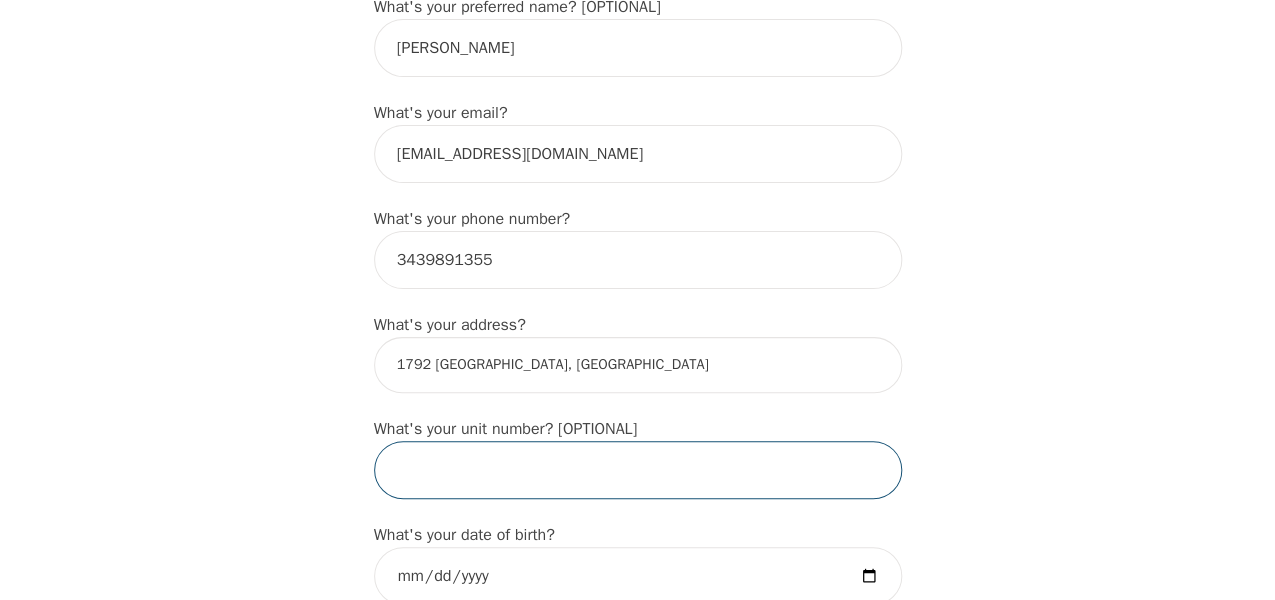 drag, startPoint x: 865, startPoint y: 443, endPoint x: 950, endPoint y: 342, distance: 132.00757 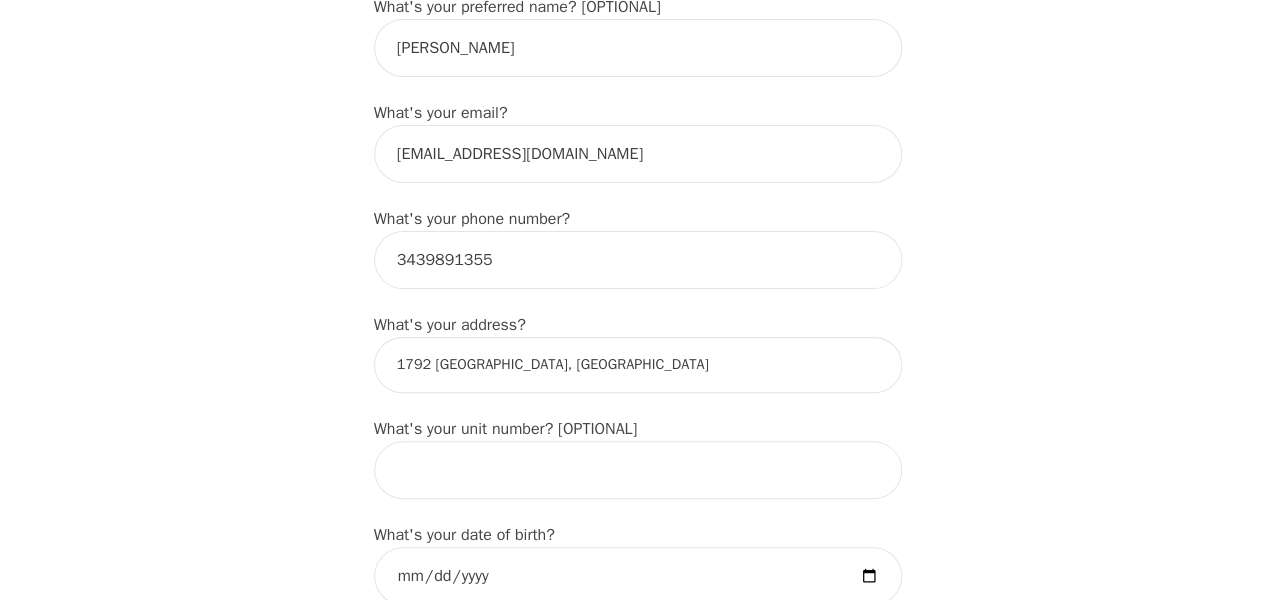 click on "1792 [GEOGRAPHIC_DATA], [GEOGRAPHIC_DATA]" at bounding box center (638, 365) 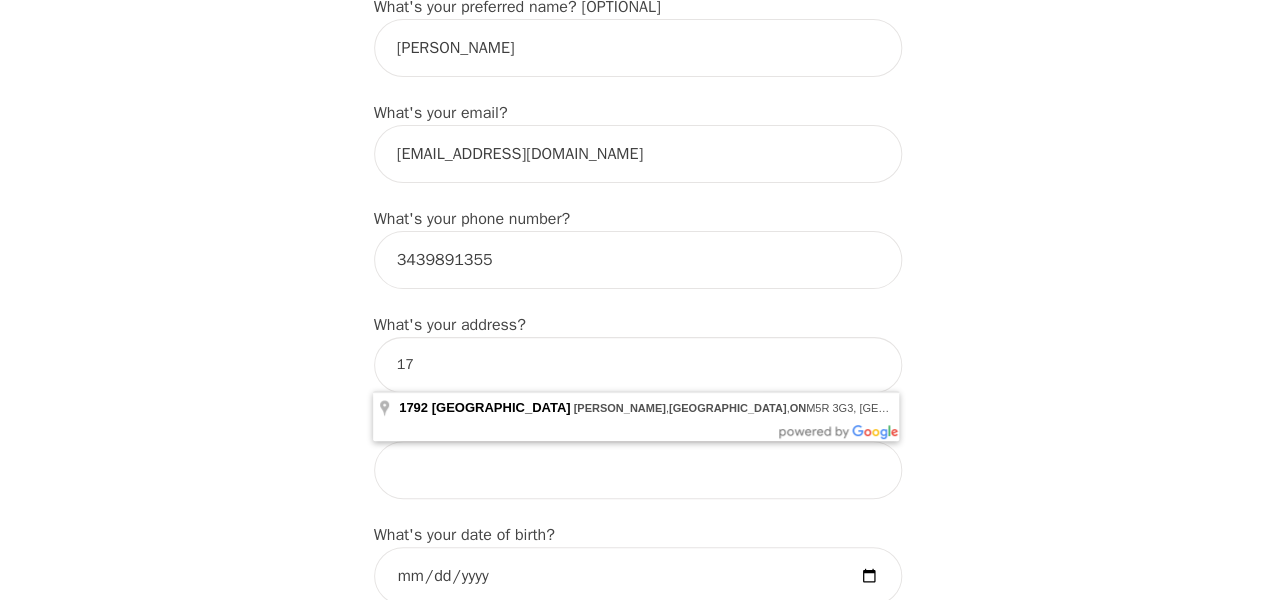 type on "1" 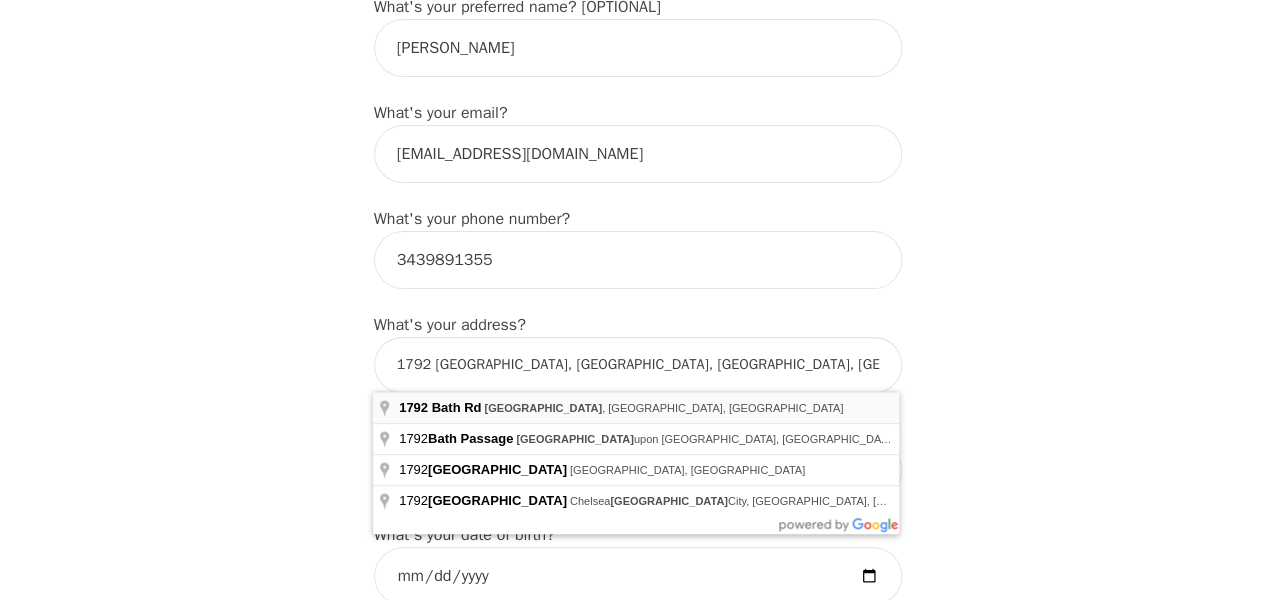 type on "[STREET_ADDRESS]" 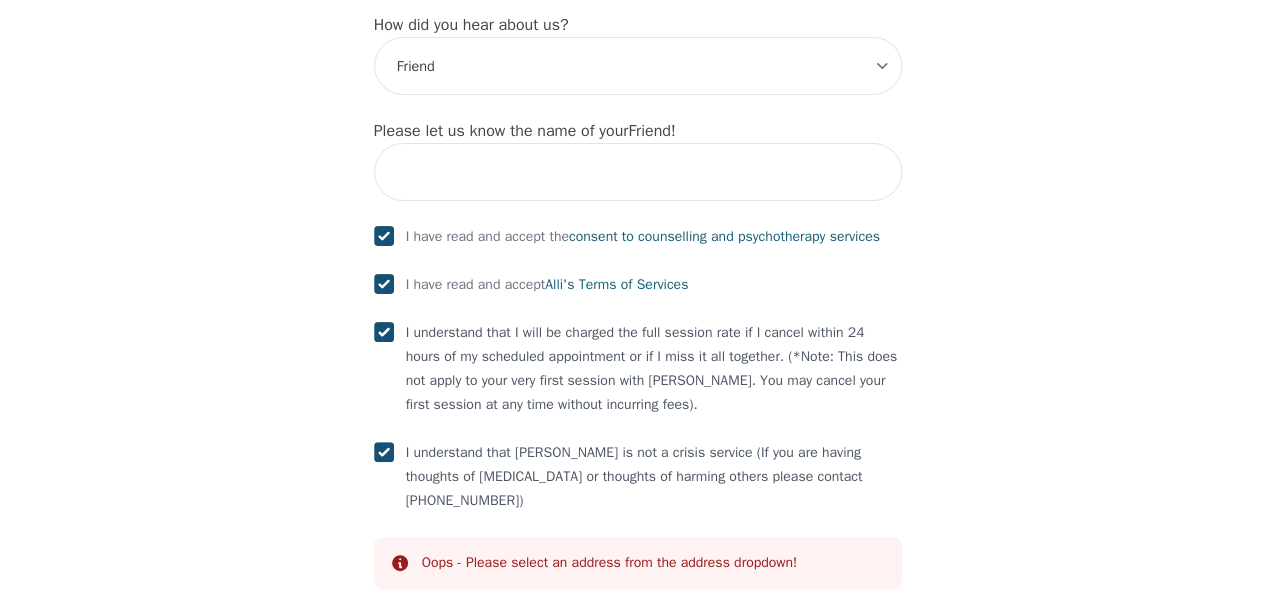 scroll, scrollTop: 2572, scrollLeft: 0, axis: vertical 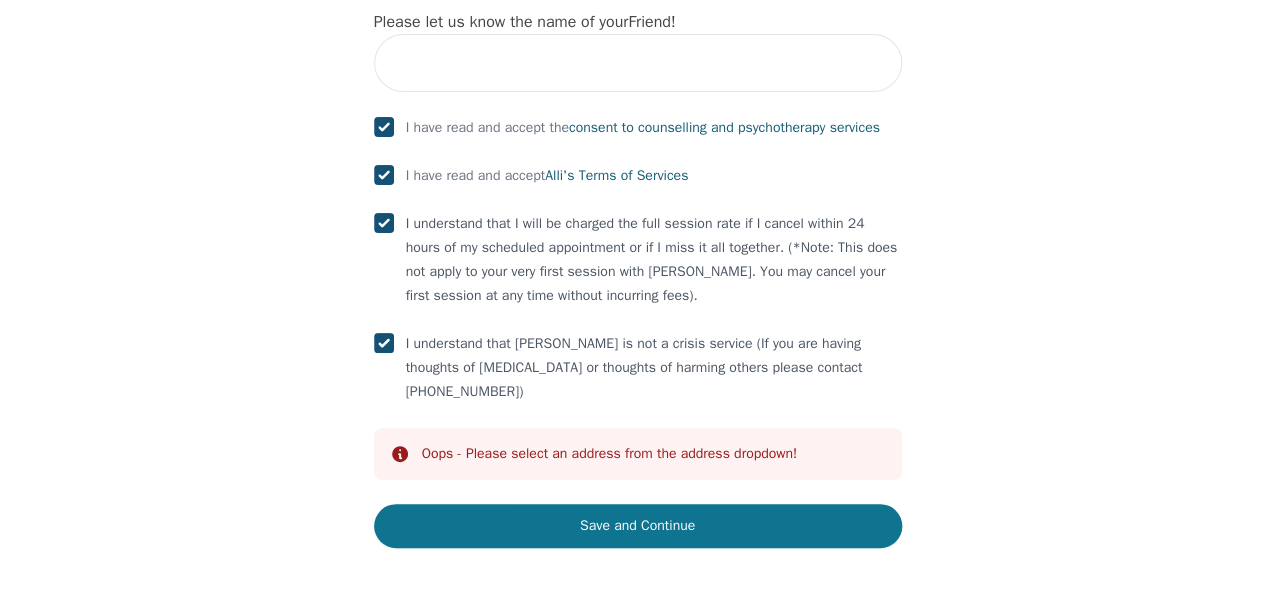 click on "Save and Continue" at bounding box center (638, 526) 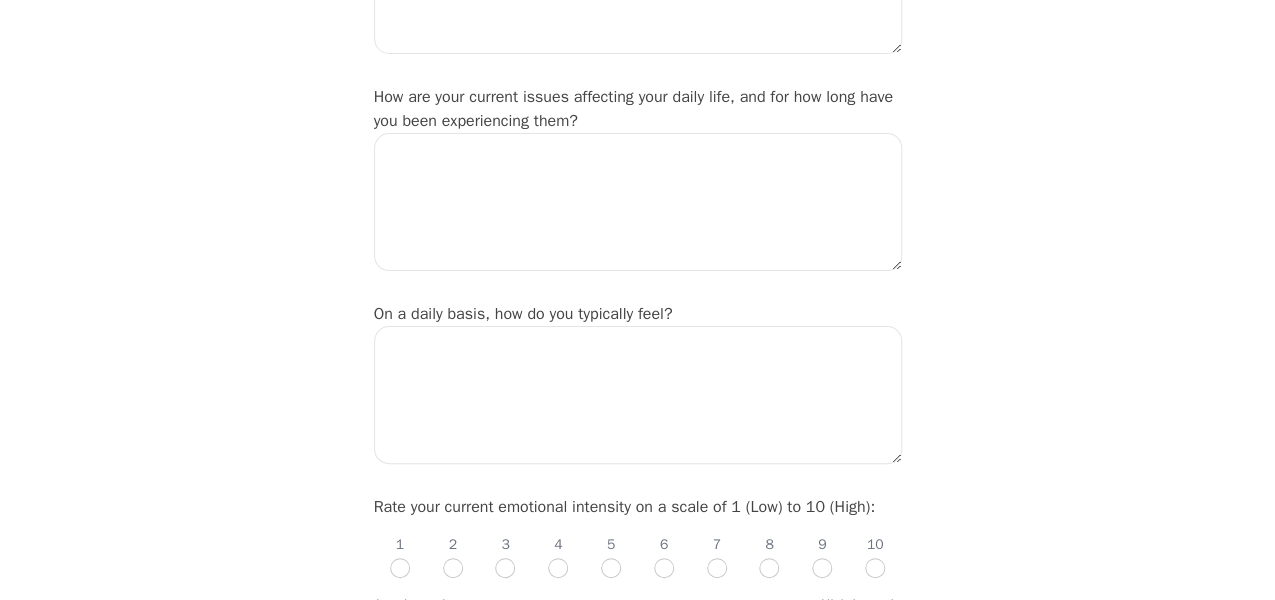 scroll, scrollTop: 0, scrollLeft: 0, axis: both 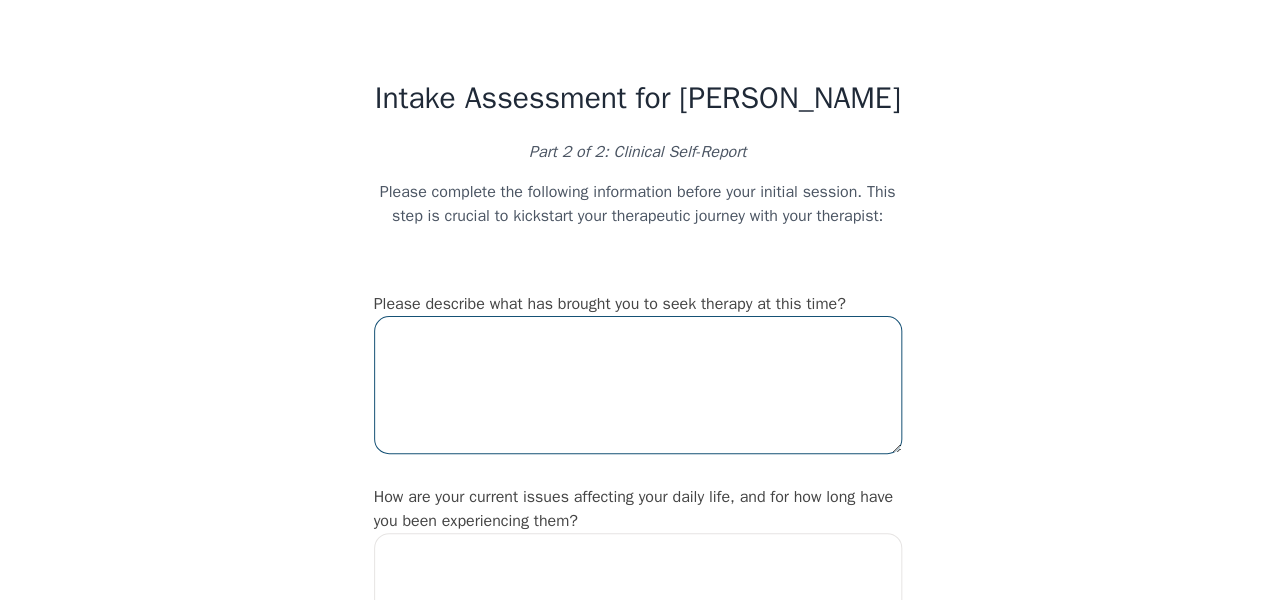 click at bounding box center [638, 385] 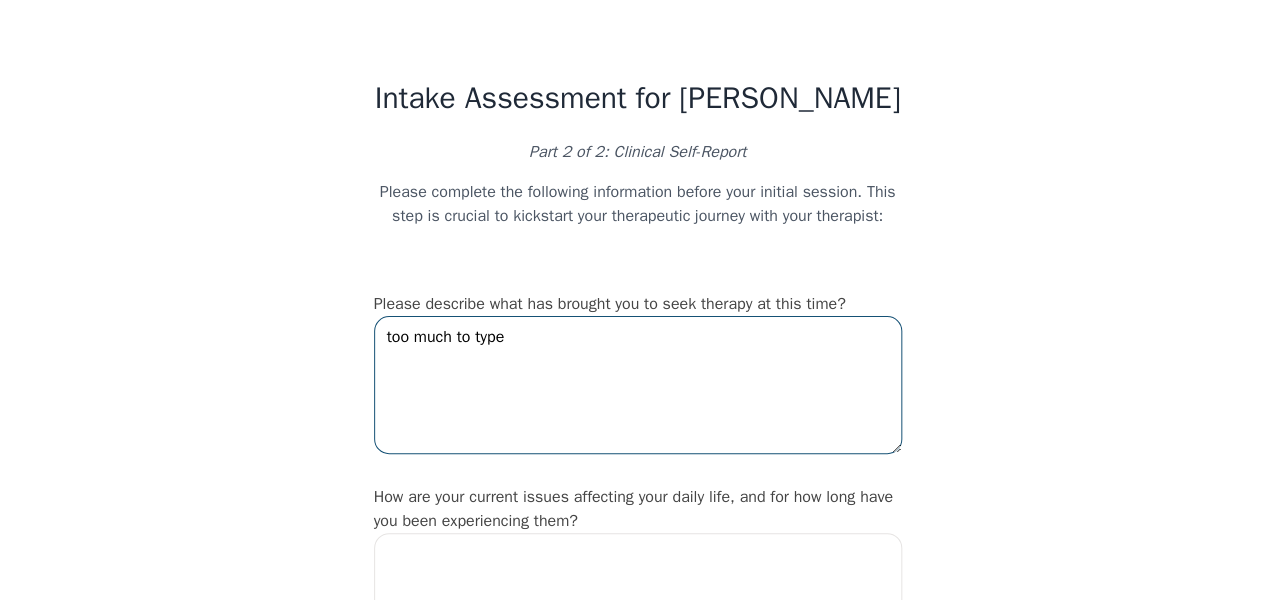 type on "too much to type" 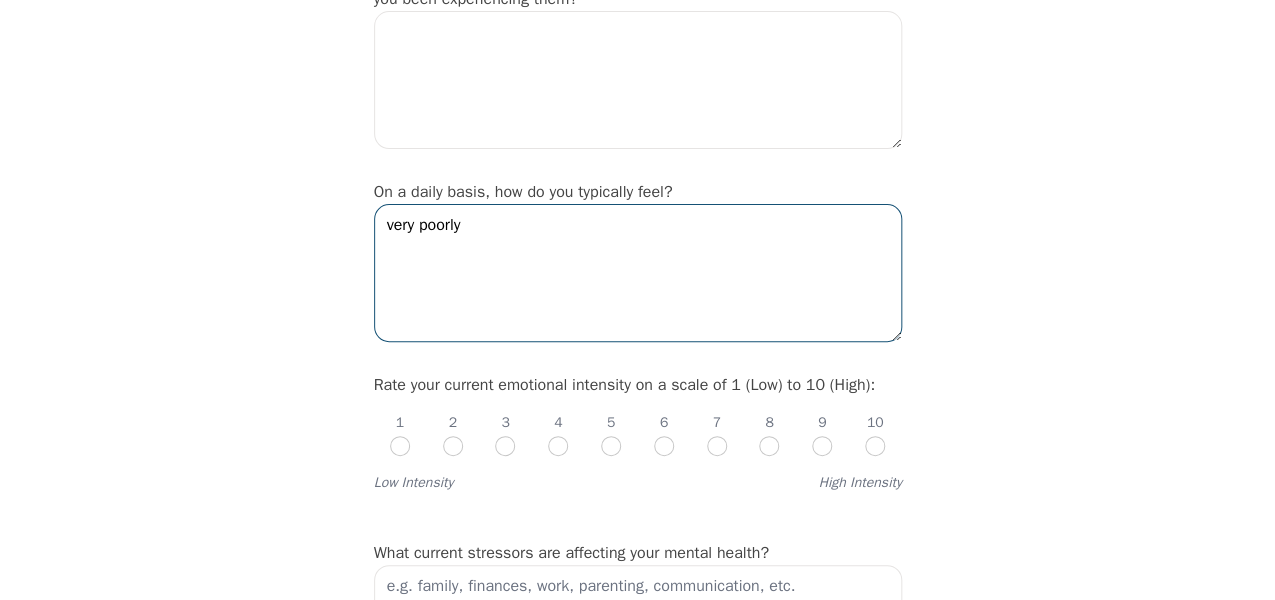 scroll, scrollTop: 578, scrollLeft: 0, axis: vertical 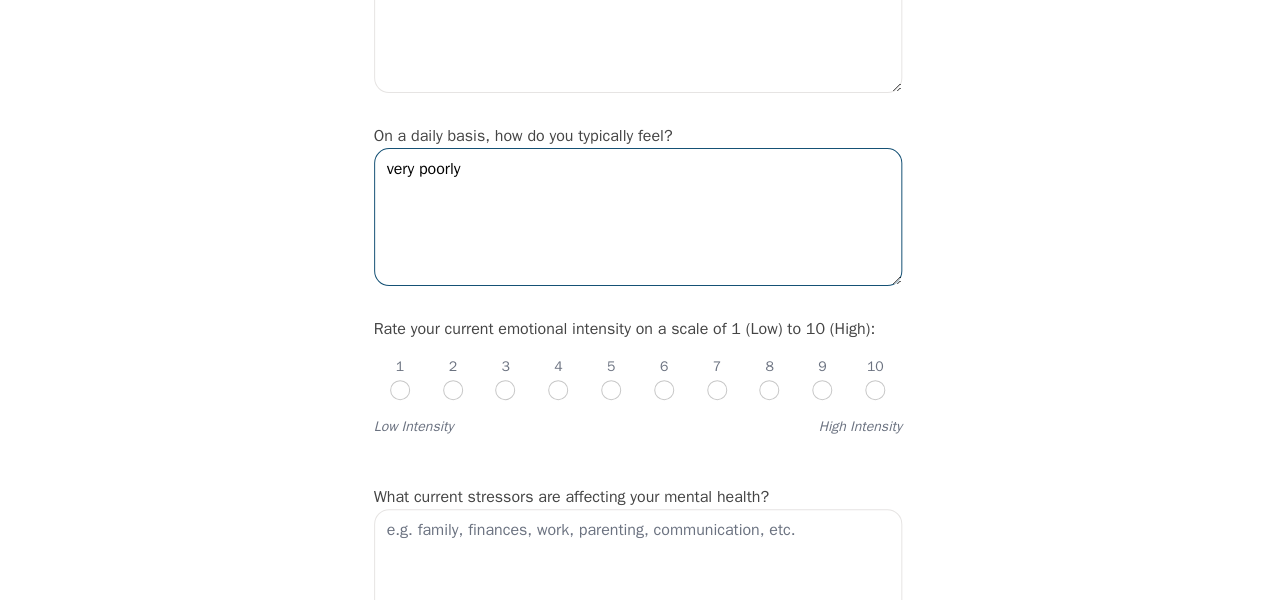 type on "very poorly" 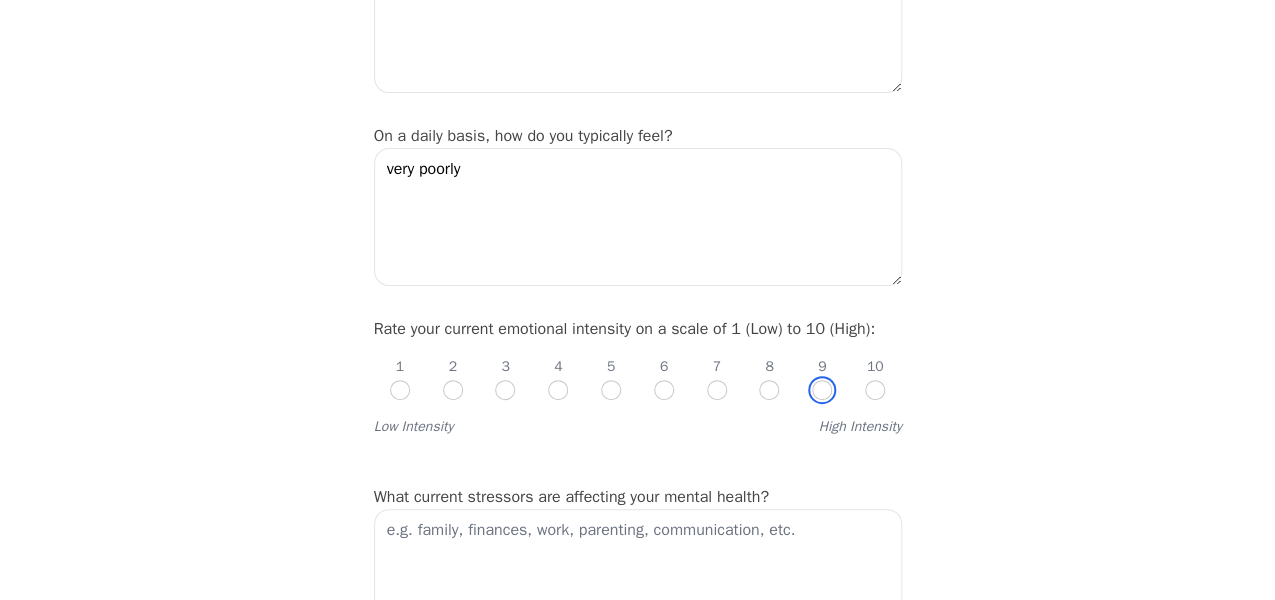 click at bounding box center [822, 390] 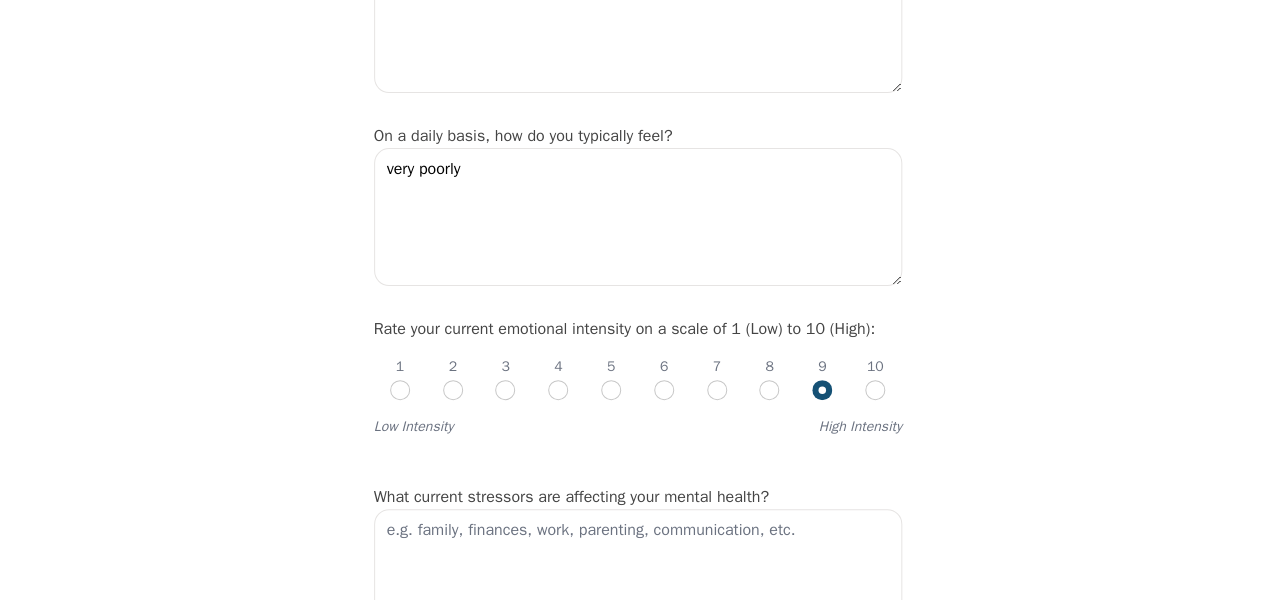 radio on "true" 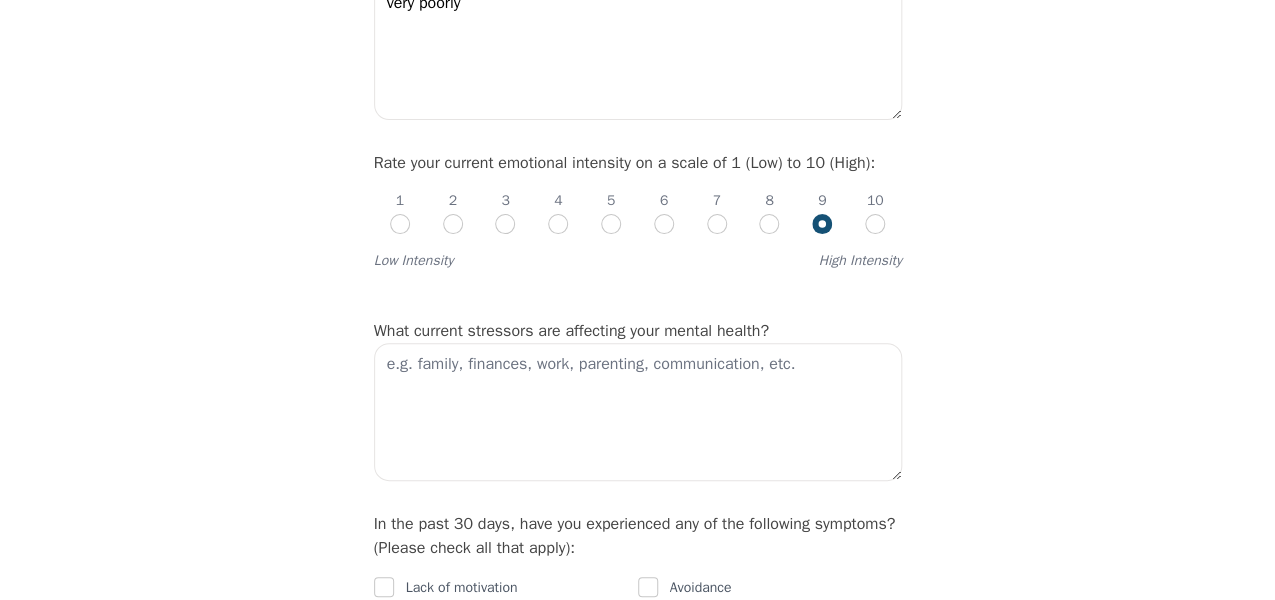 scroll, scrollTop: 845, scrollLeft: 0, axis: vertical 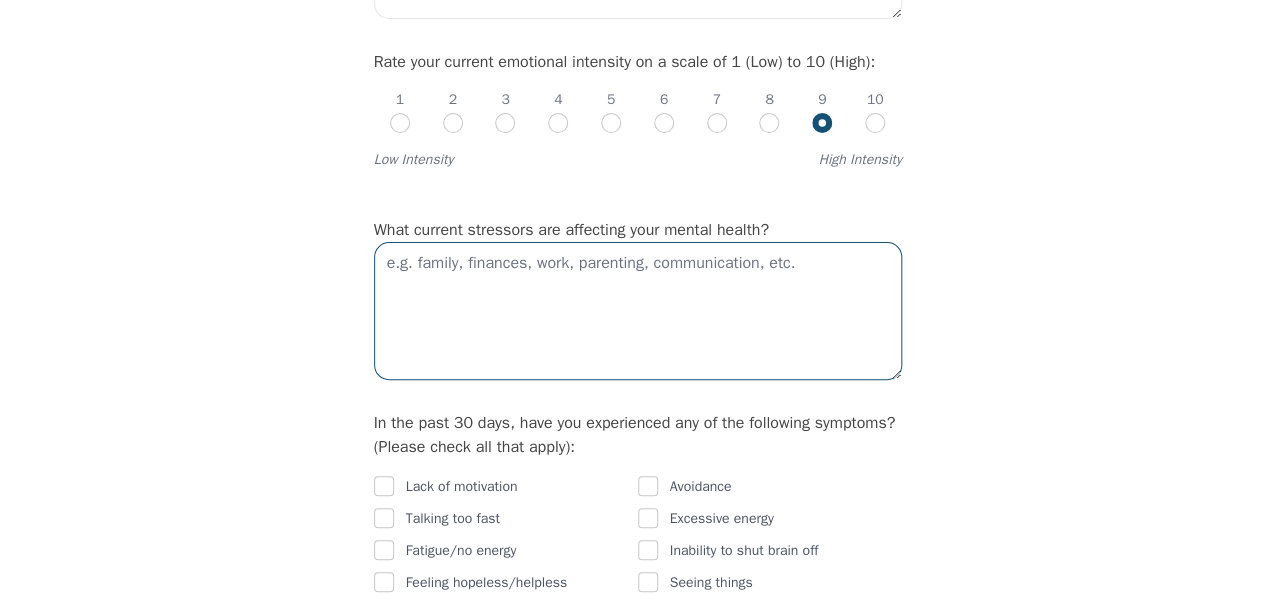 click at bounding box center [638, 311] 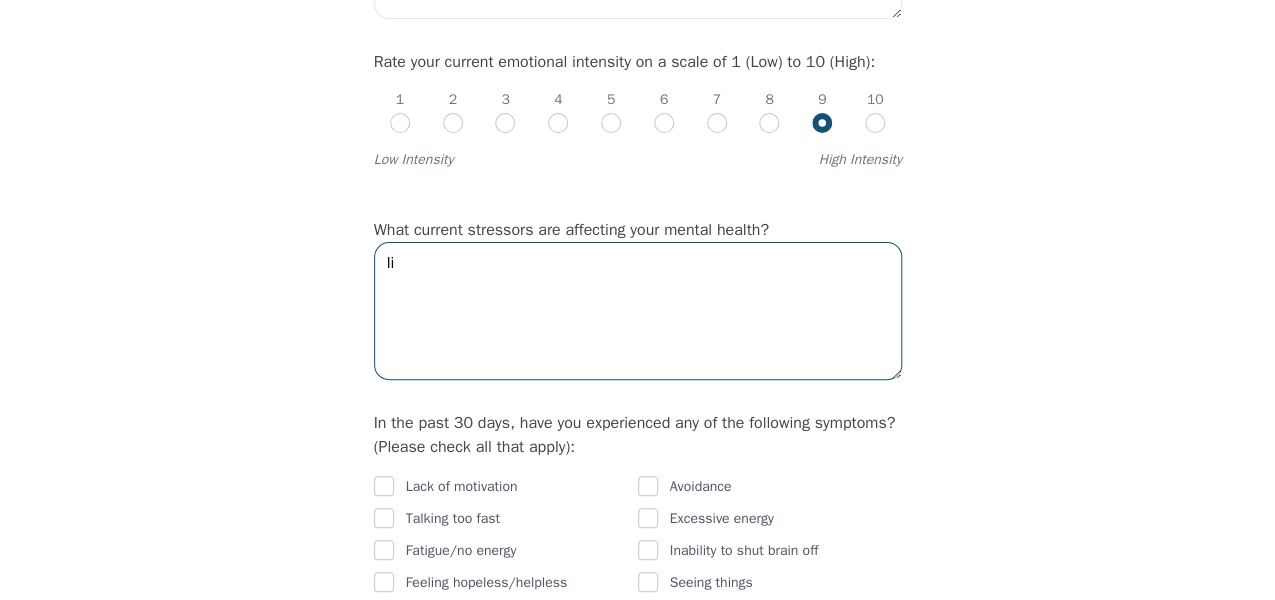 type on "l" 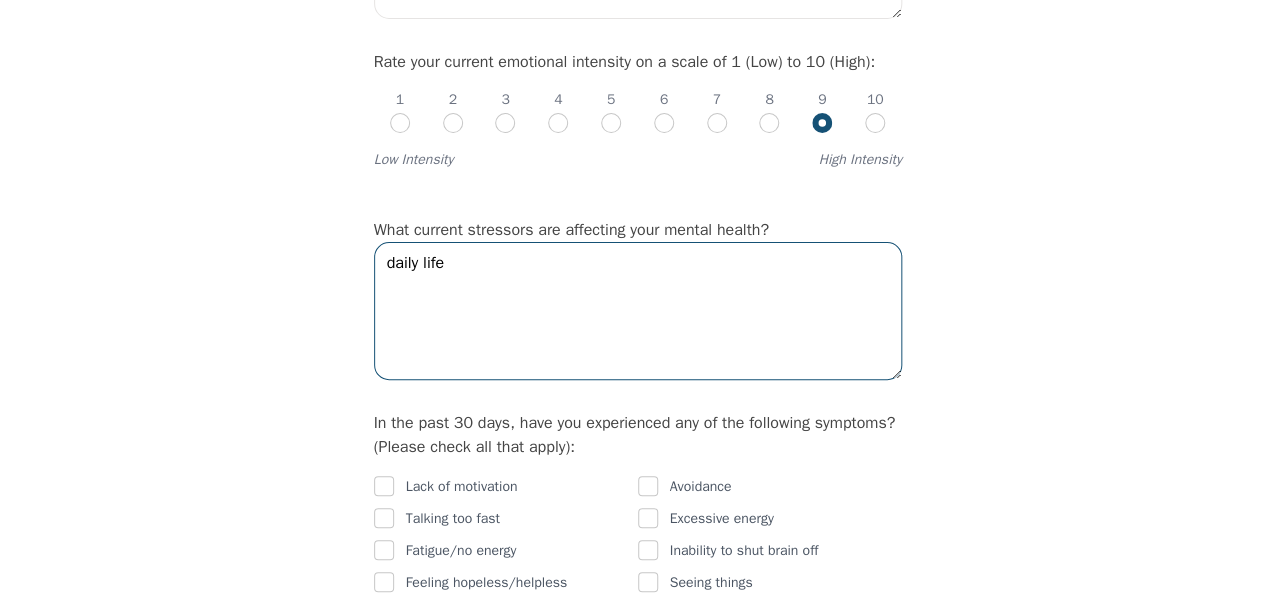 type on "daily life" 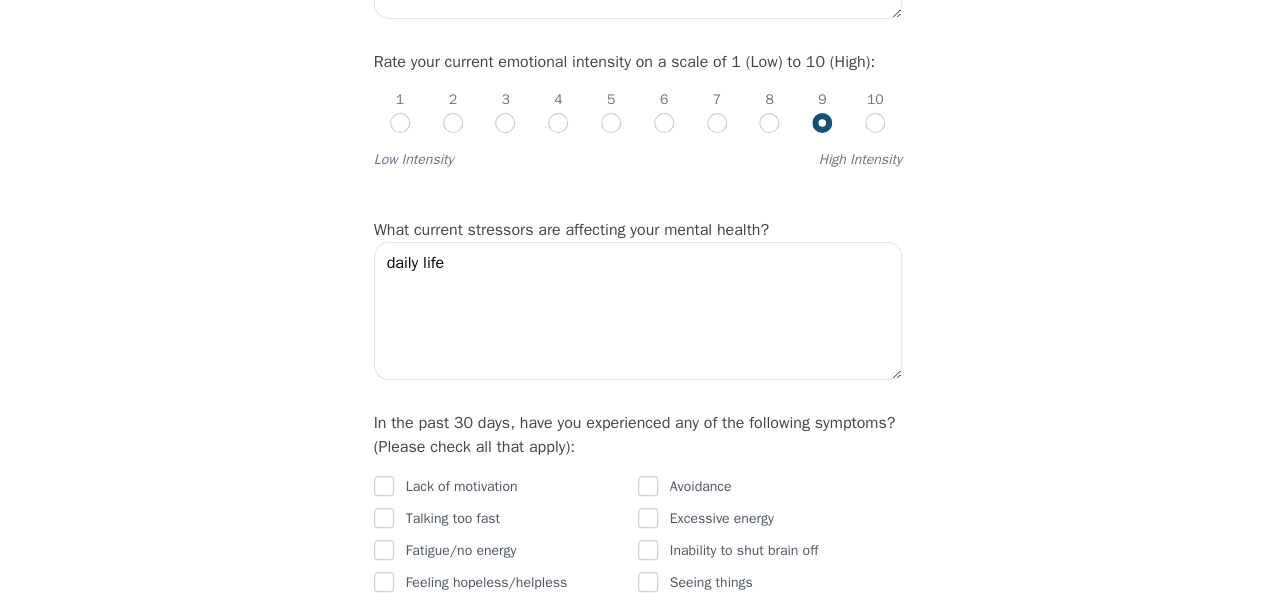 click on "Intake Assessment for [PERSON_NAME] Part 2 of 2: Clinical Self-Report Please complete the following information before your initial session. This step is crucial to kickstart your therapeutic journey with your therapist: Please describe what has brought you to seek therapy at this time? too much to type How are your current issues affecting your daily life, and for how long have you been experiencing them? On a daily basis, how do you typically feel? very poorly Rate your current emotional intensity on a scale of 1 (Low) to 10 (High): 1 2 3 4 5 6 7 8 9 10 Low Intensity High Intensity What current stressors are affecting your mental health? daily life In the past 30 days, have you experienced any of the following symptoms? (Please check all that apply): Lack of motivation Talking too fast Fatigue/no energy Feeling hopeless/helpless Sleeping too much Lack of interest Poor/no appetite Thoughts of dying [MEDICAL_DATA] Isolating/prefer to be alone [MEDICAL_DATA] Feeling irritable/angry Sadness Restlessness/can't sit still" at bounding box center (637, 974) 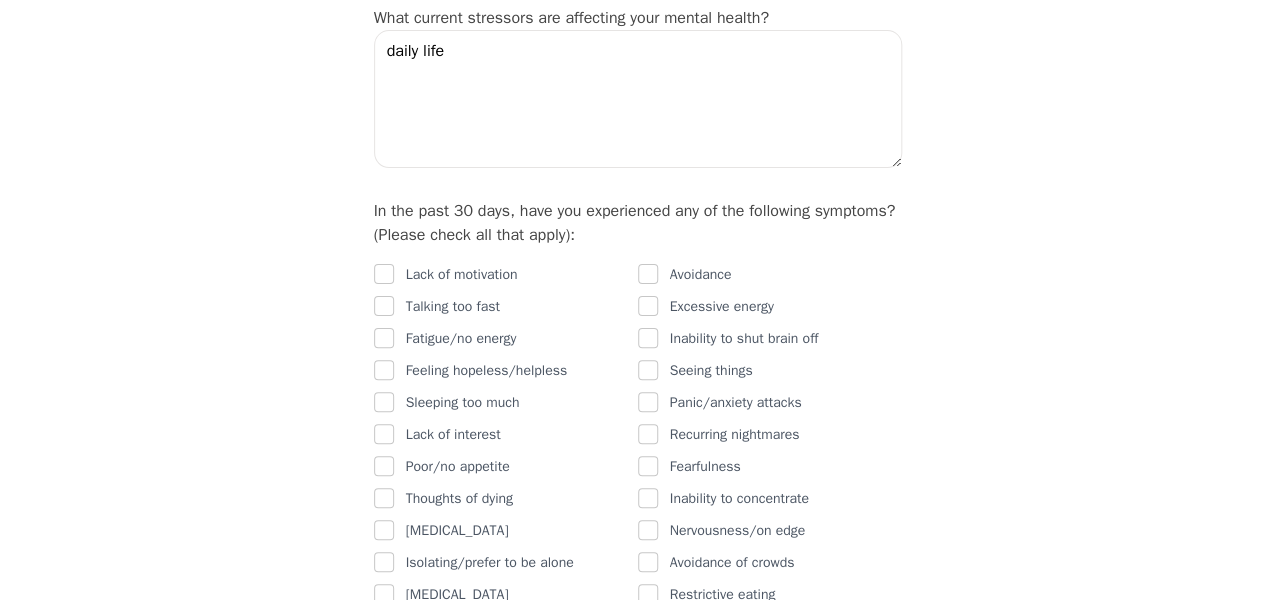 scroll, scrollTop: 1112, scrollLeft: 0, axis: vertical 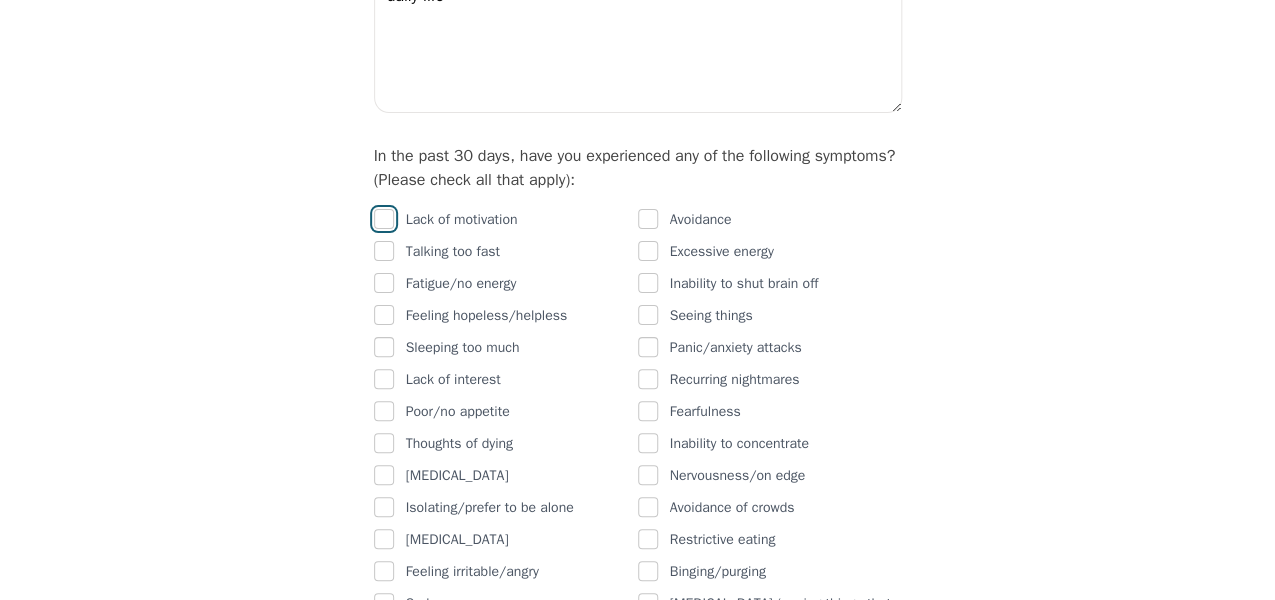 click at bounding box center [384, 219] 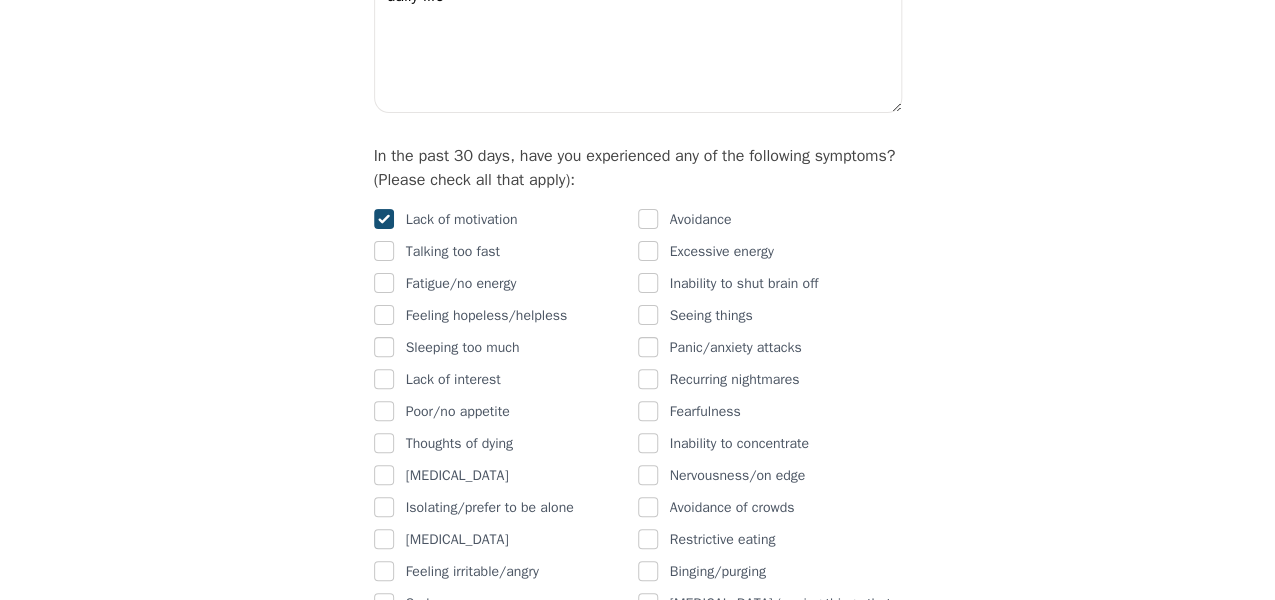 checkbox on "true" 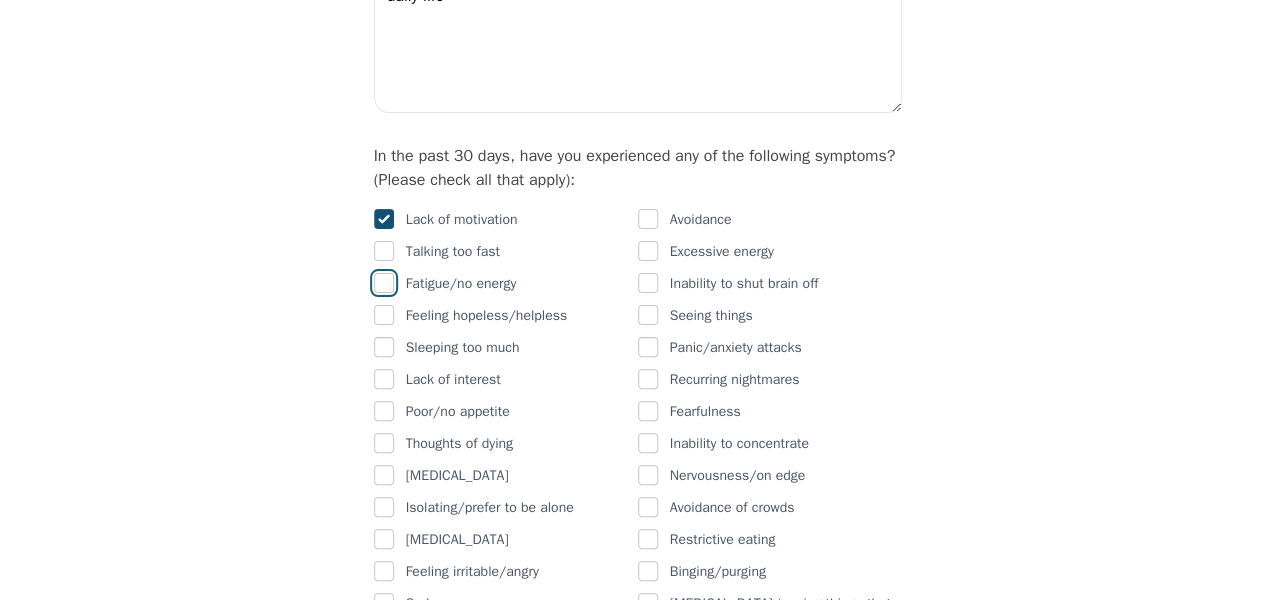 click at bounding box center [384, 283] 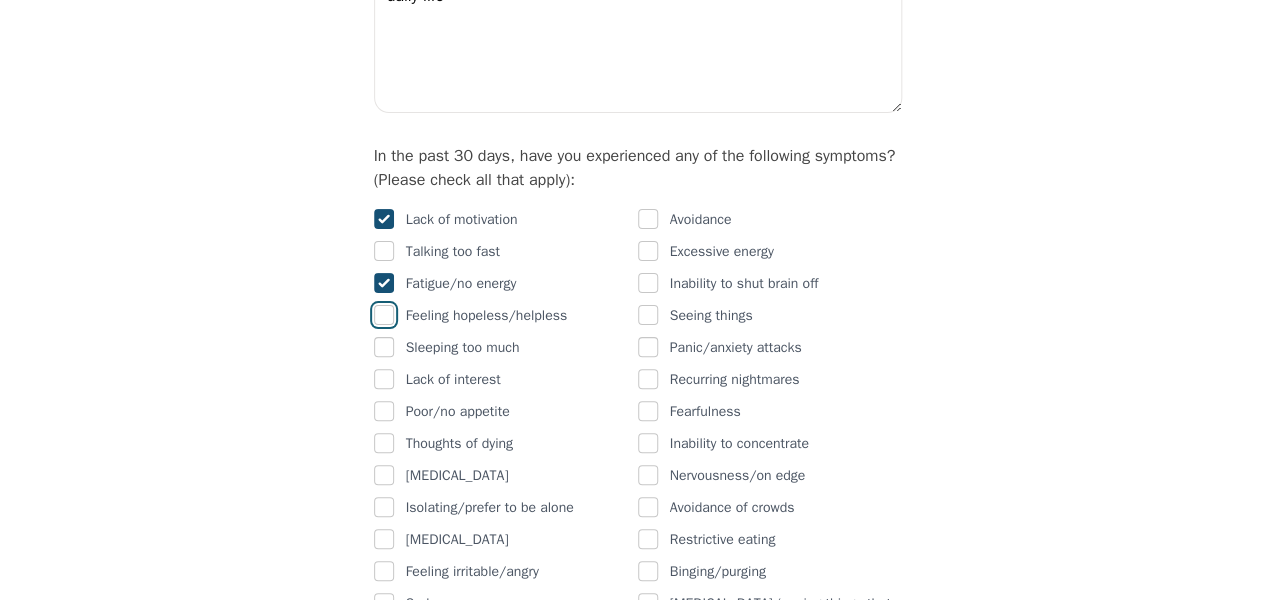 click at bounding box center (384, 315) 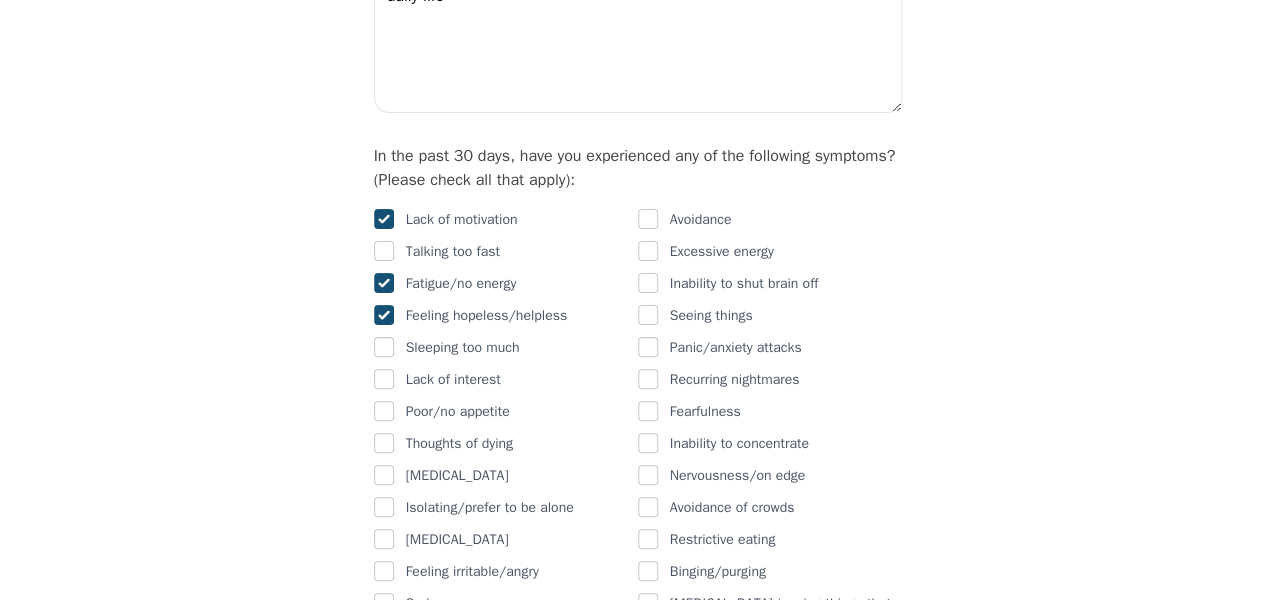checkbox on "true" 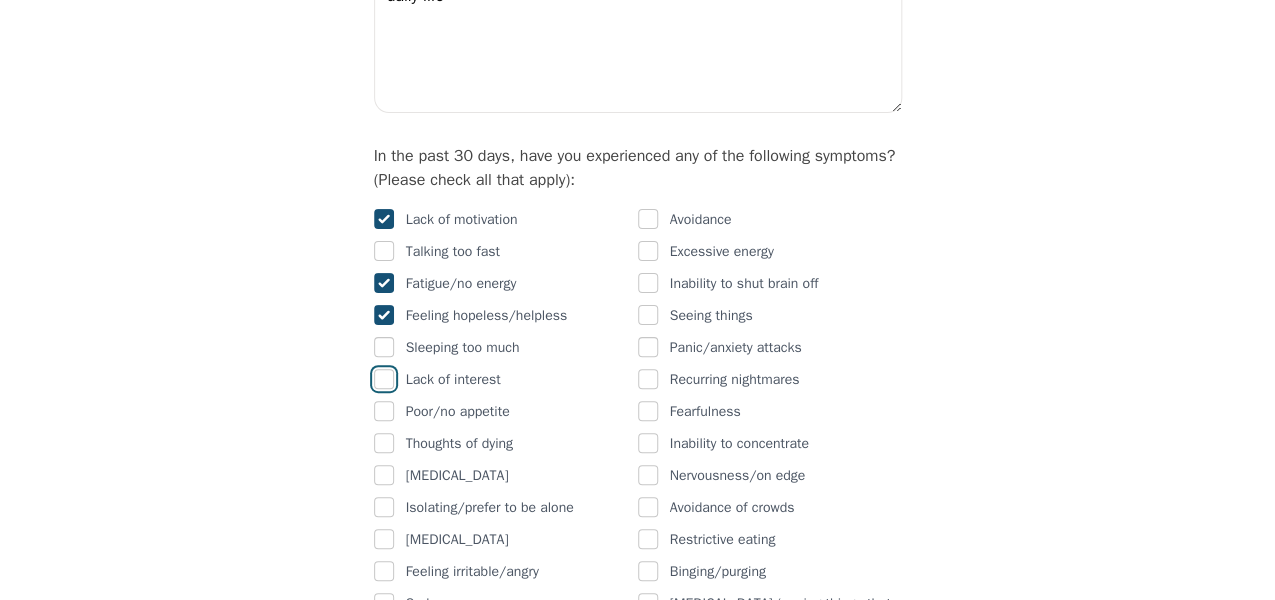 click at bounding box center [384, 379] 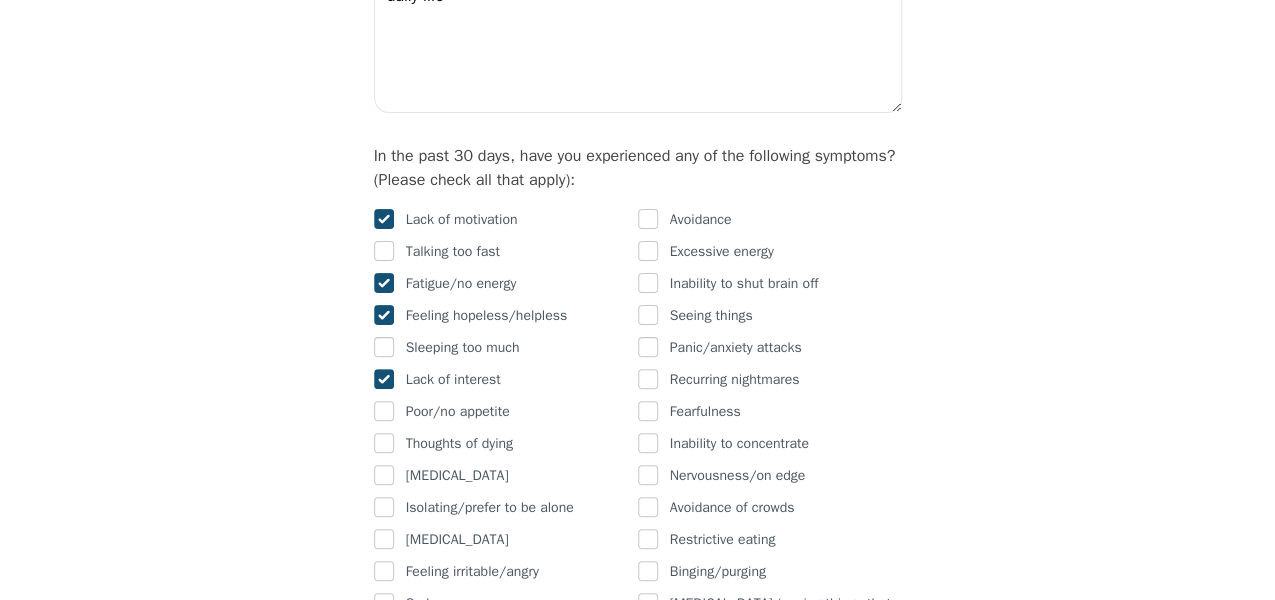 checkbox on "true" 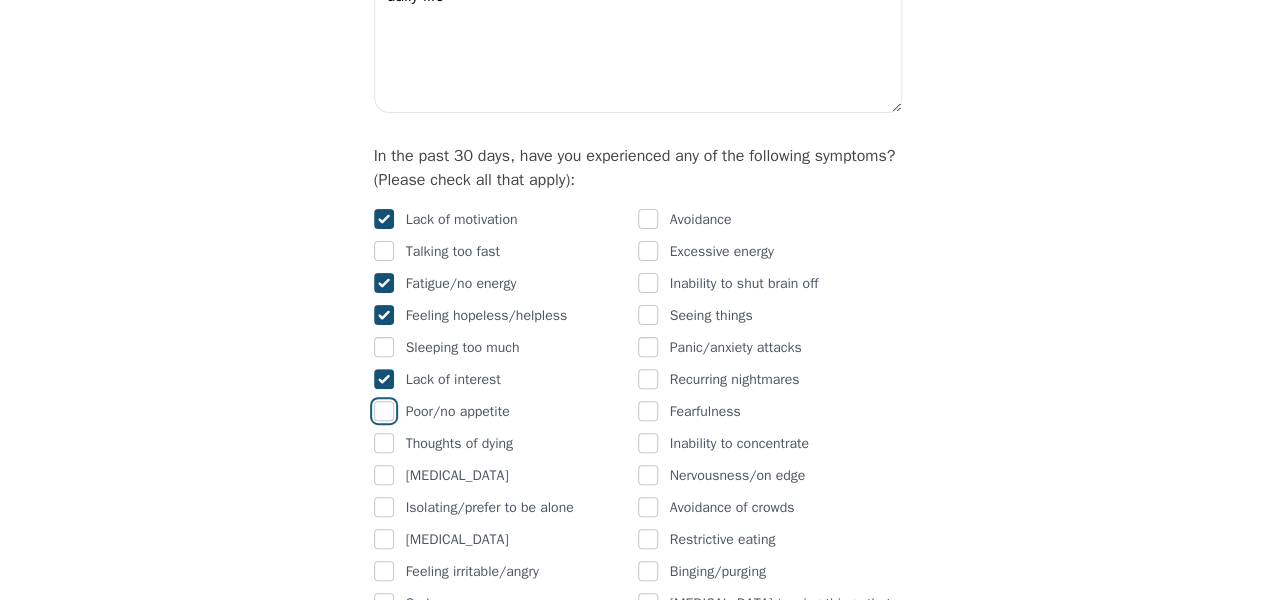click at bounding box center (384, 411) 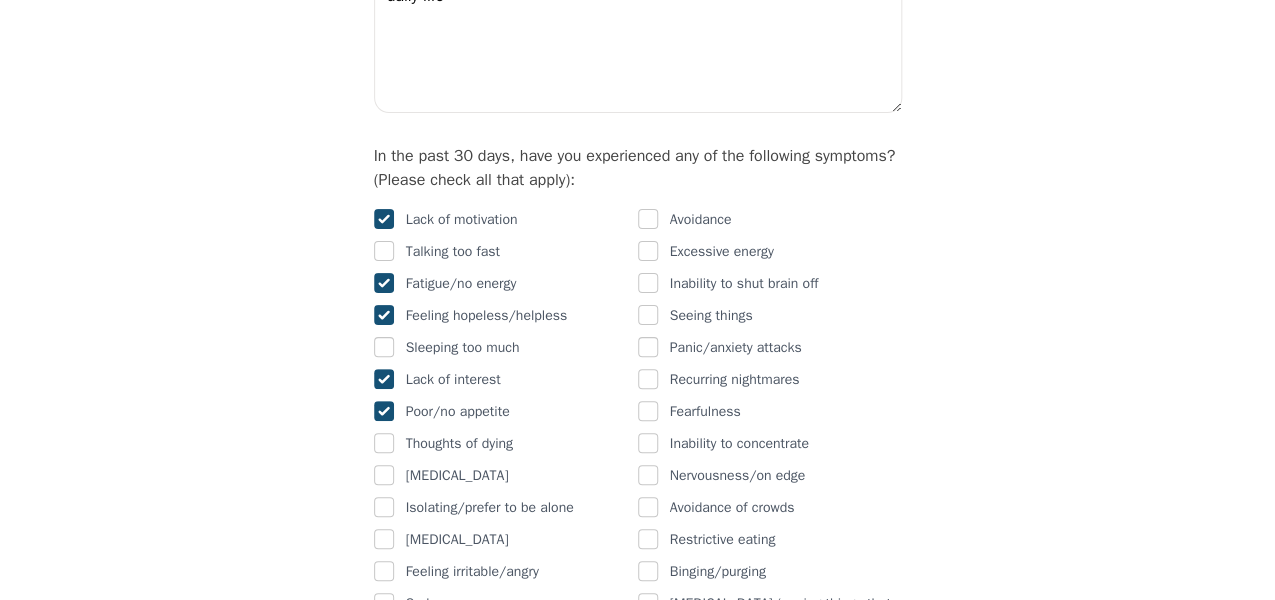 checkbox on "true" 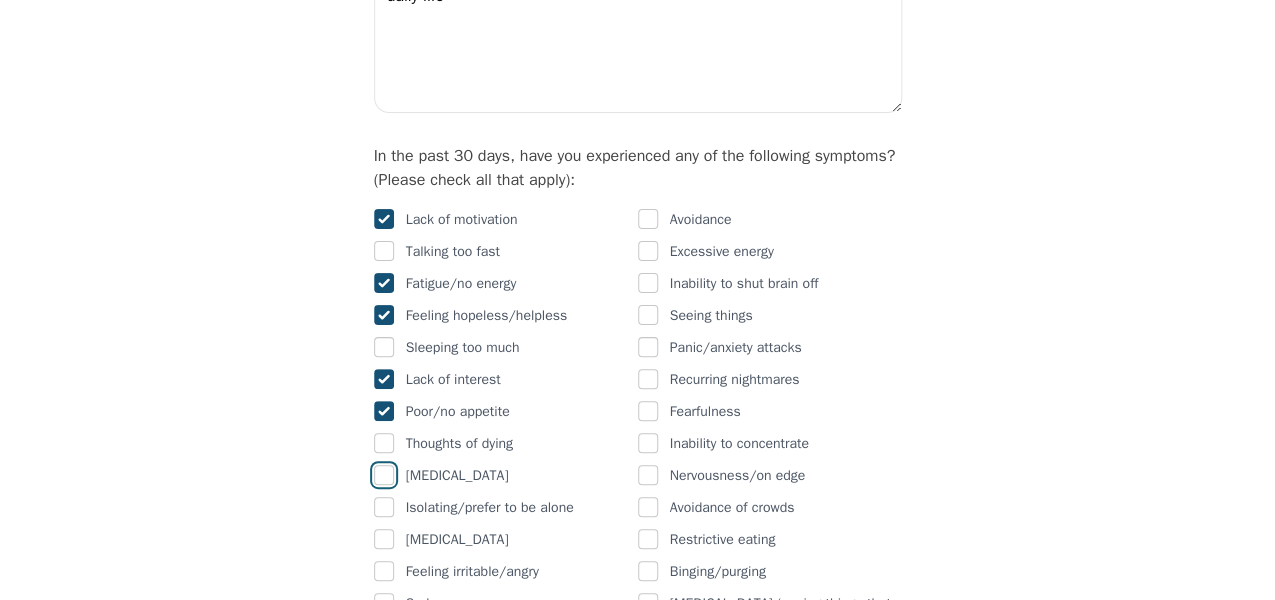 click at bounding box center (384, 475) 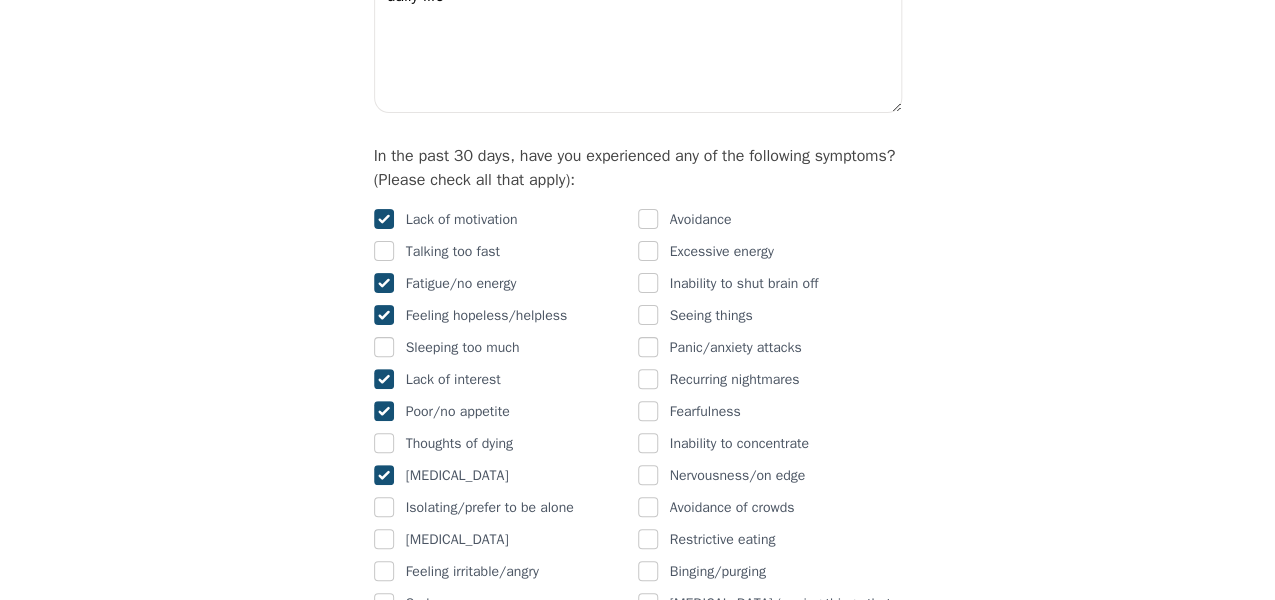 checkbox on "true" 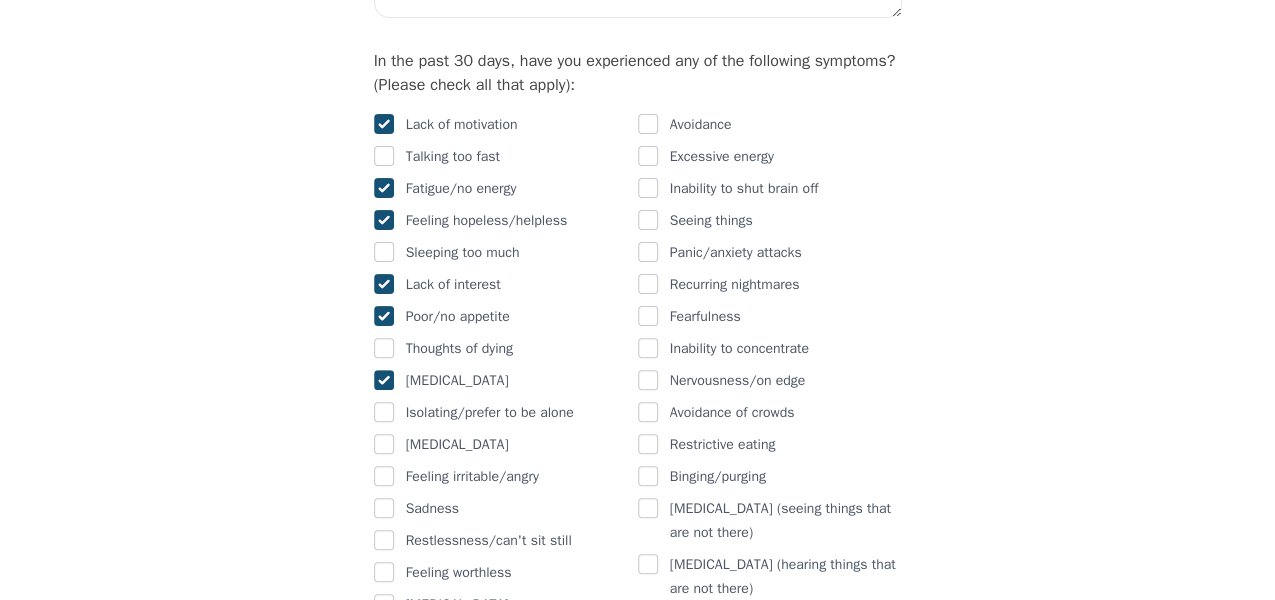 scroll, scrollTop: 1245, scrollLeft: 0, axis: vertical 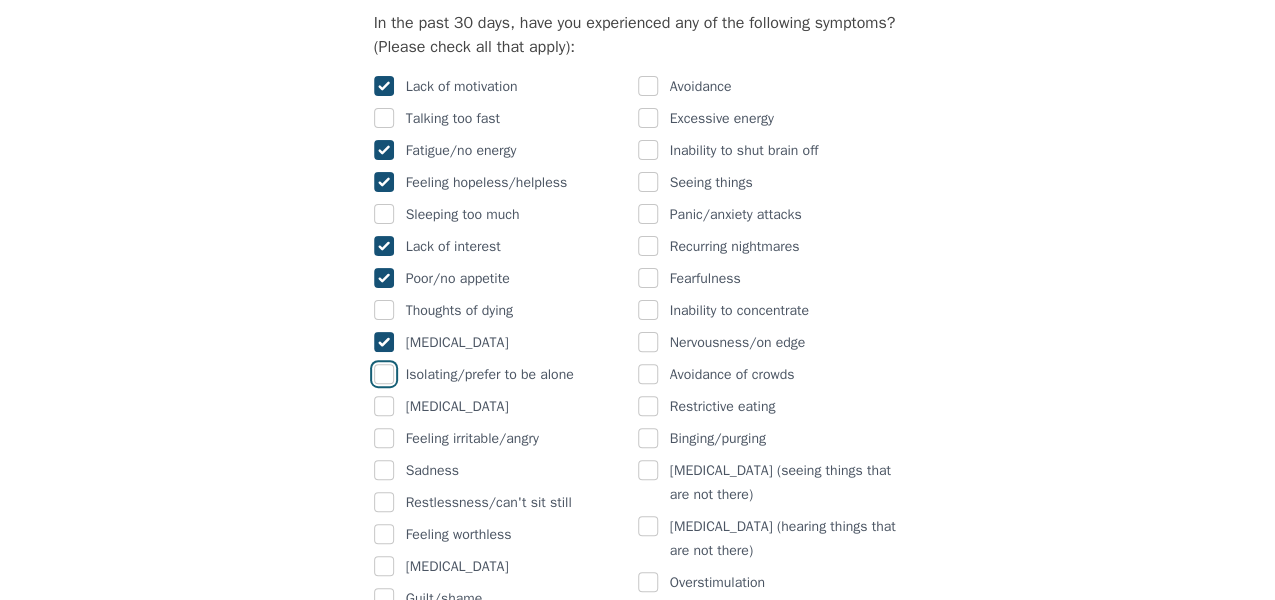 click at bounding box center [384, 374] 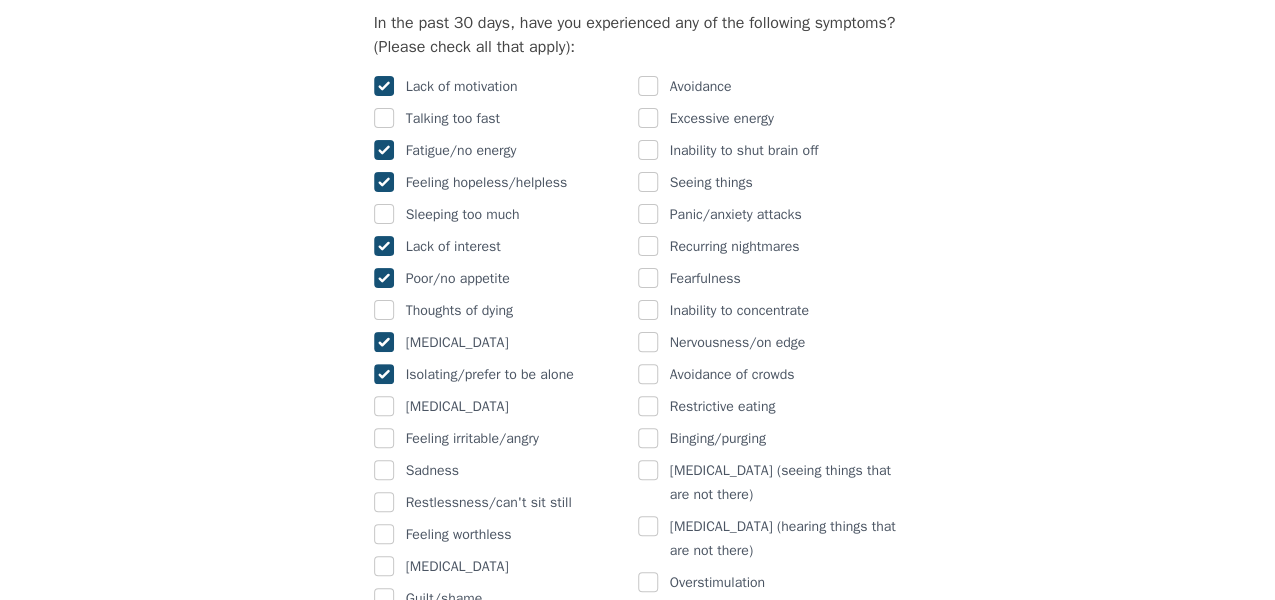 checkbox on "true" 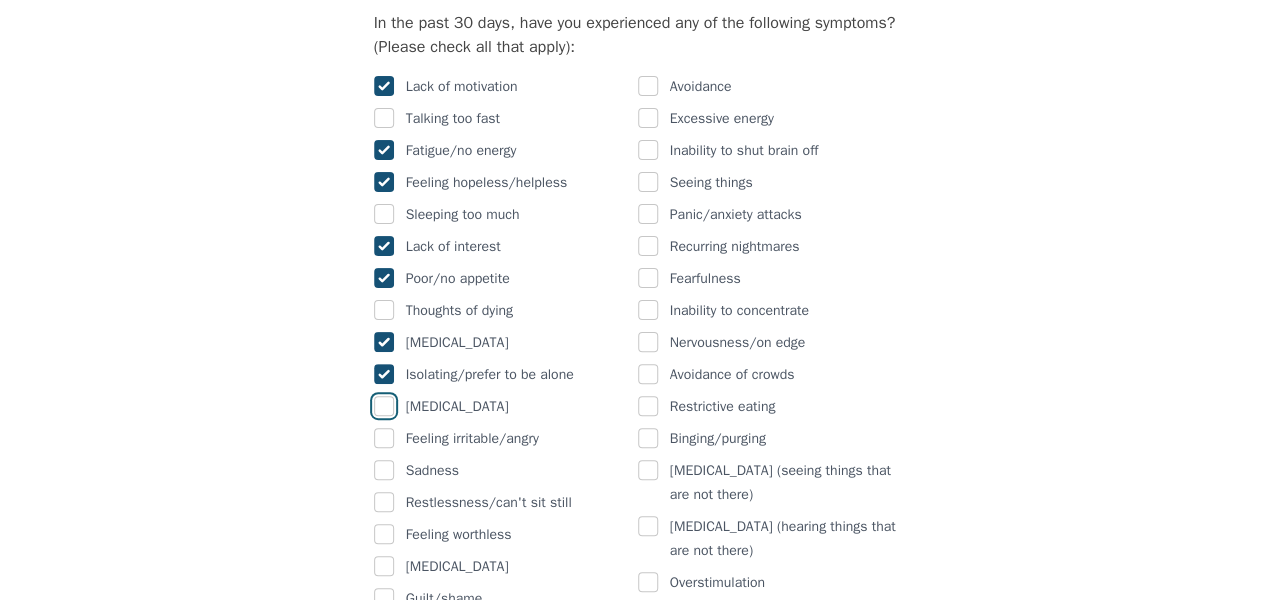 click at bounding box center [384, 406] 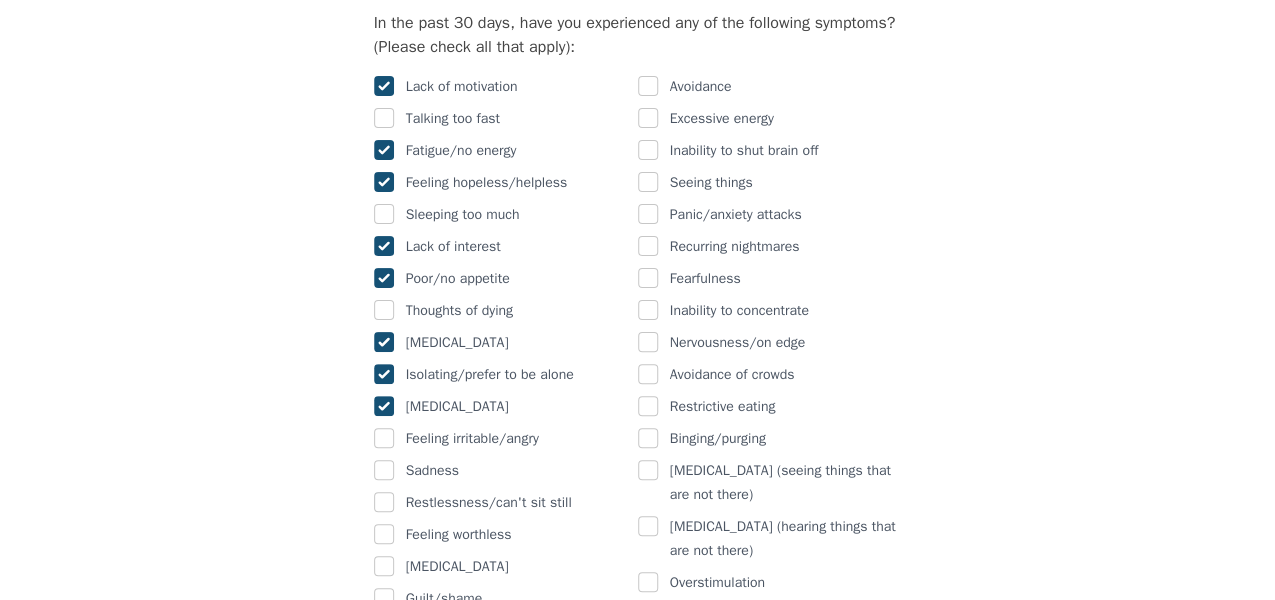 checkbox on "true" 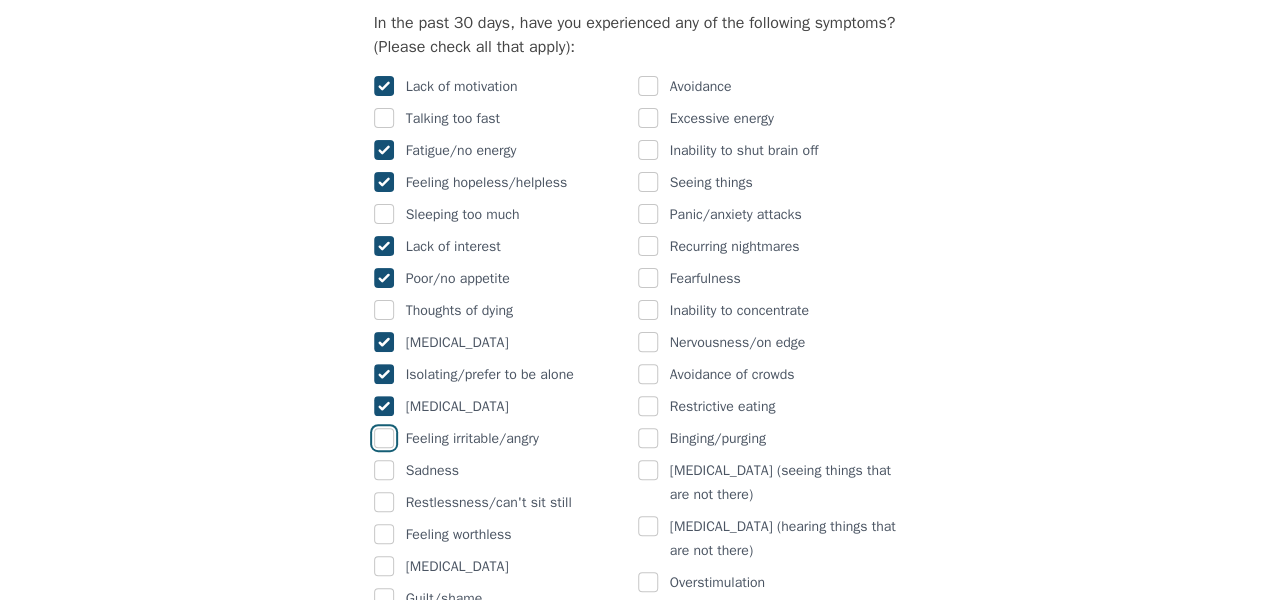 click at bounding box center [384, 438] 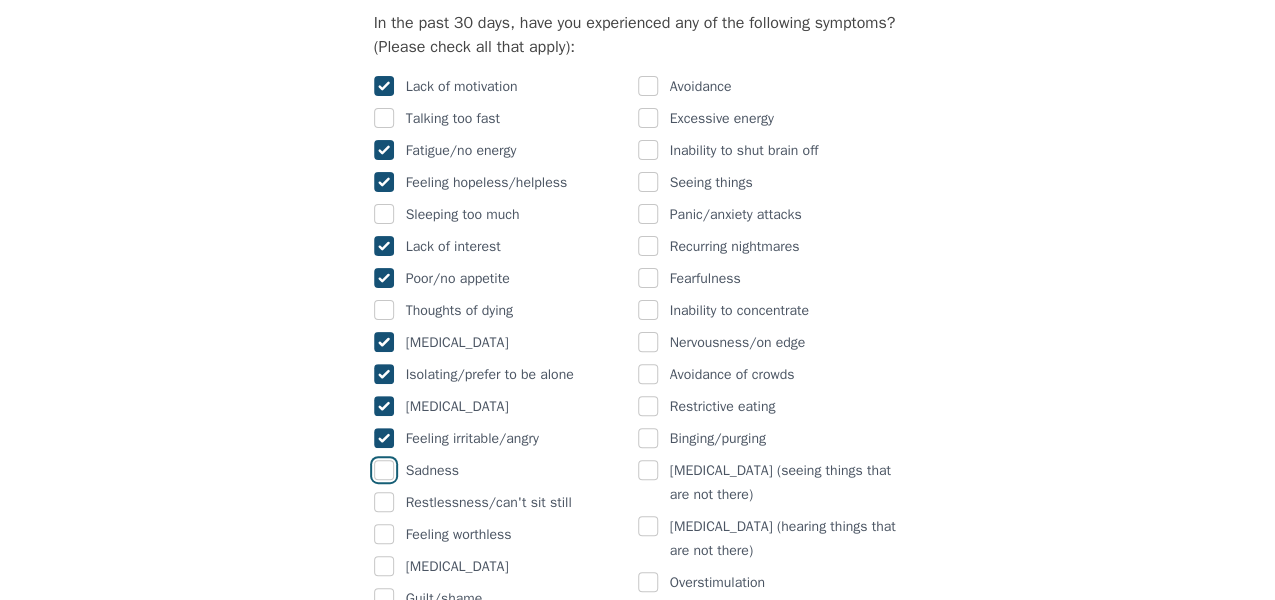 click at bounding box center (384, 470) 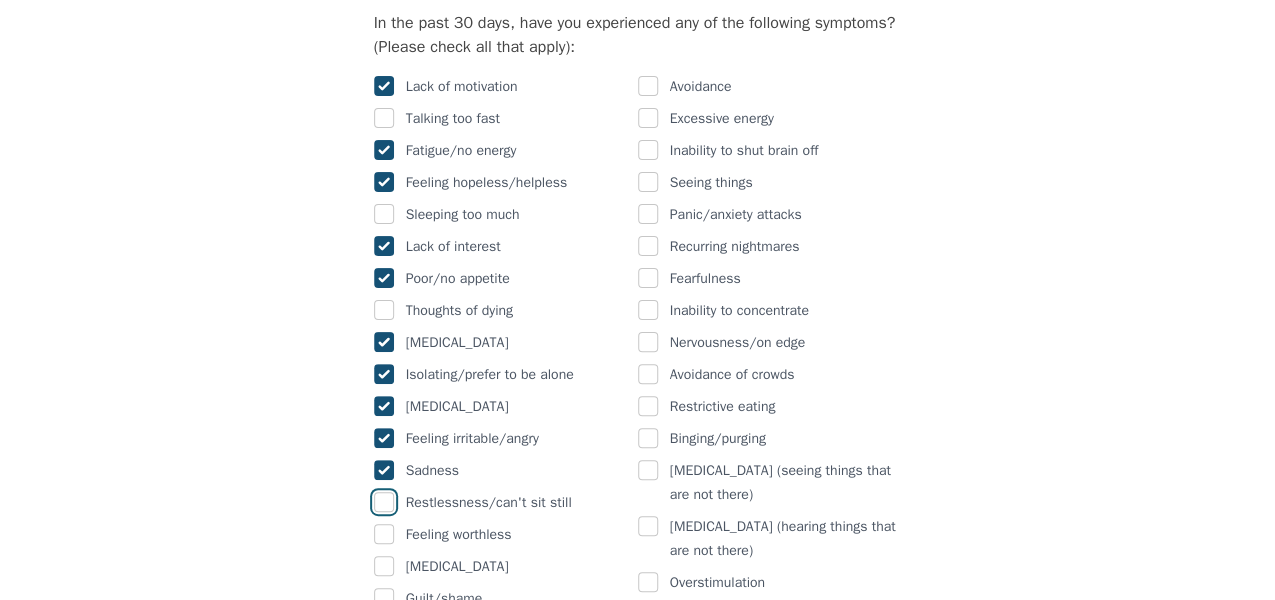 click at bounding box center (384, 502) 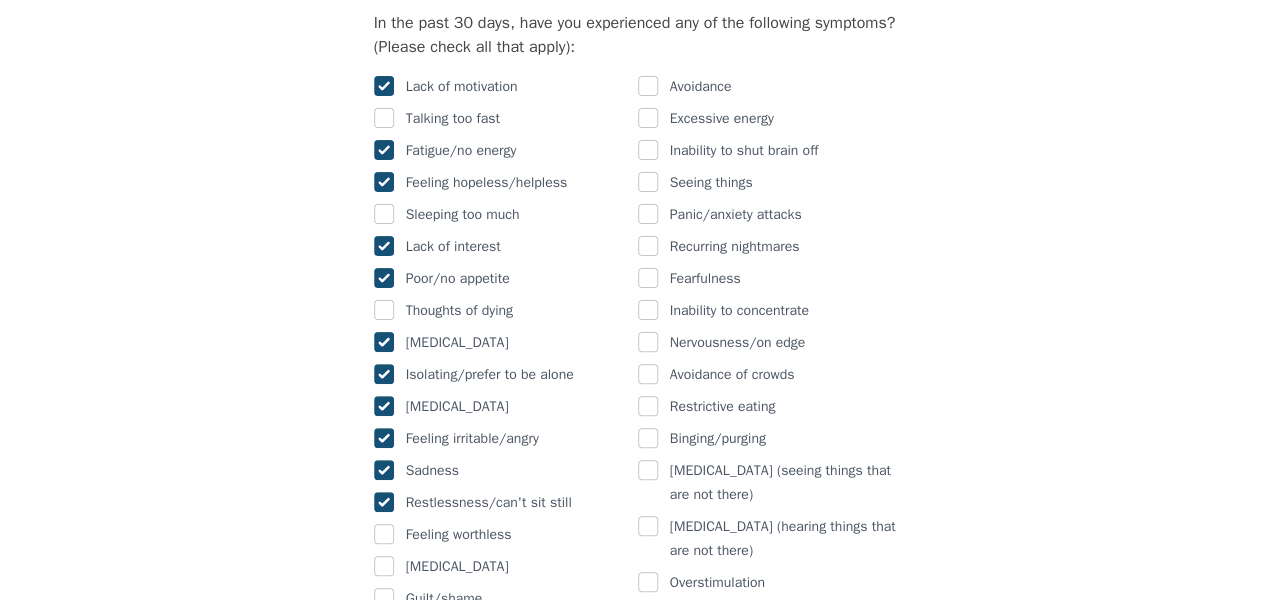 checkbox on "true" 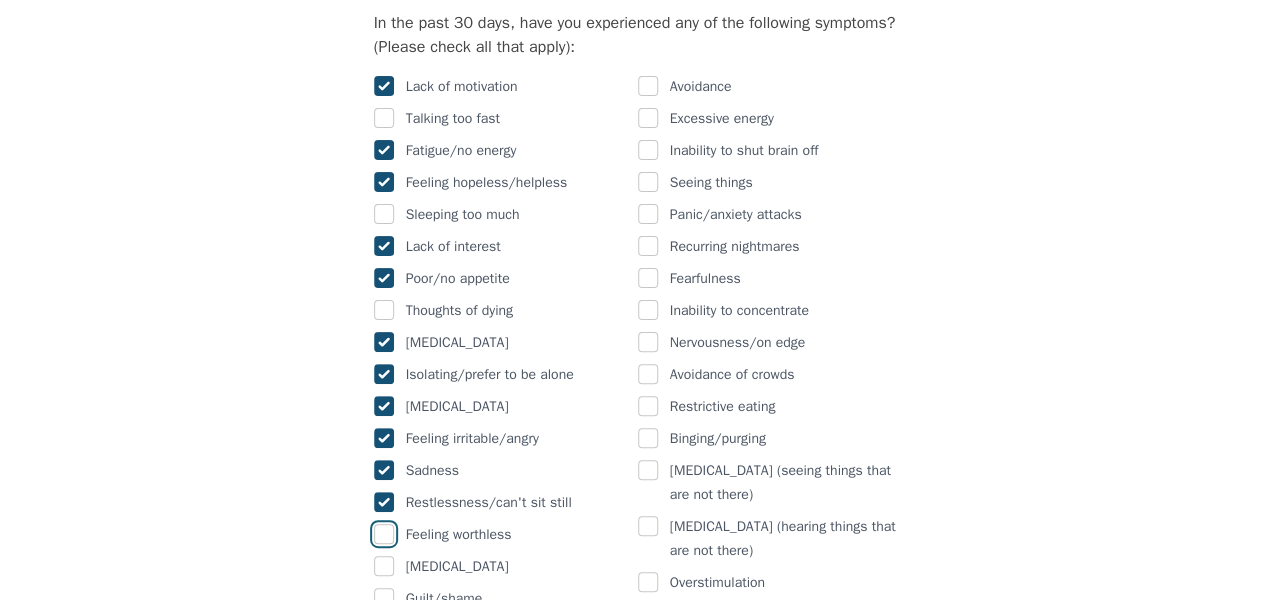 click at bounding box center [384, 534] 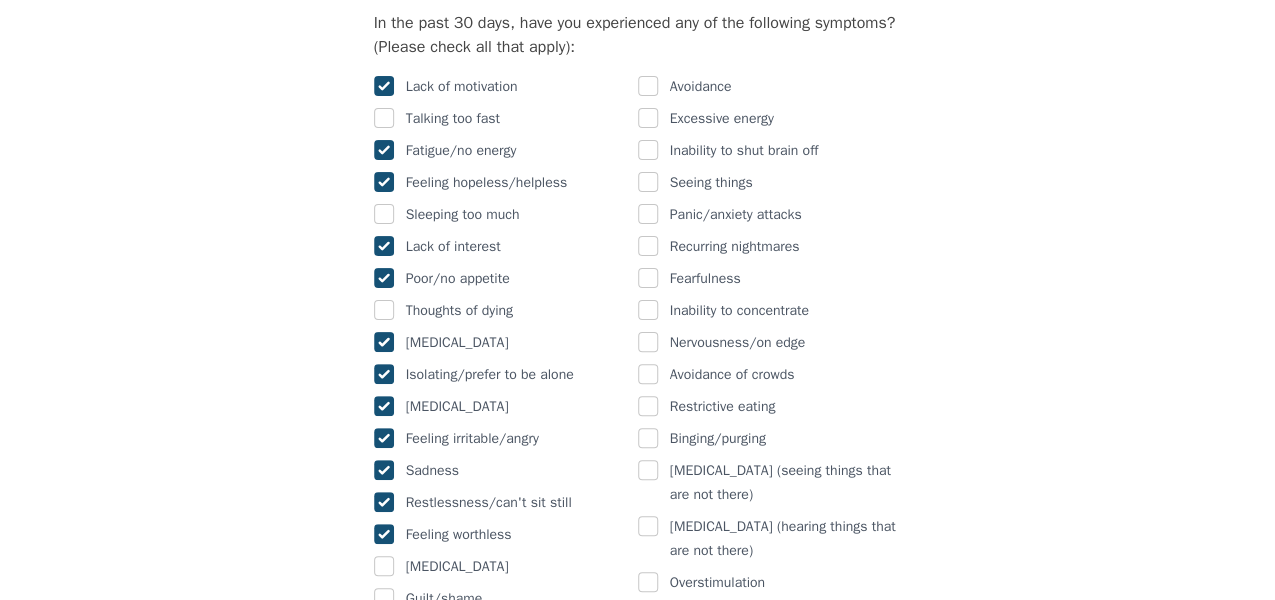 scroll, scrollTop: 1378, scrollLeft: 0, axis: vertical 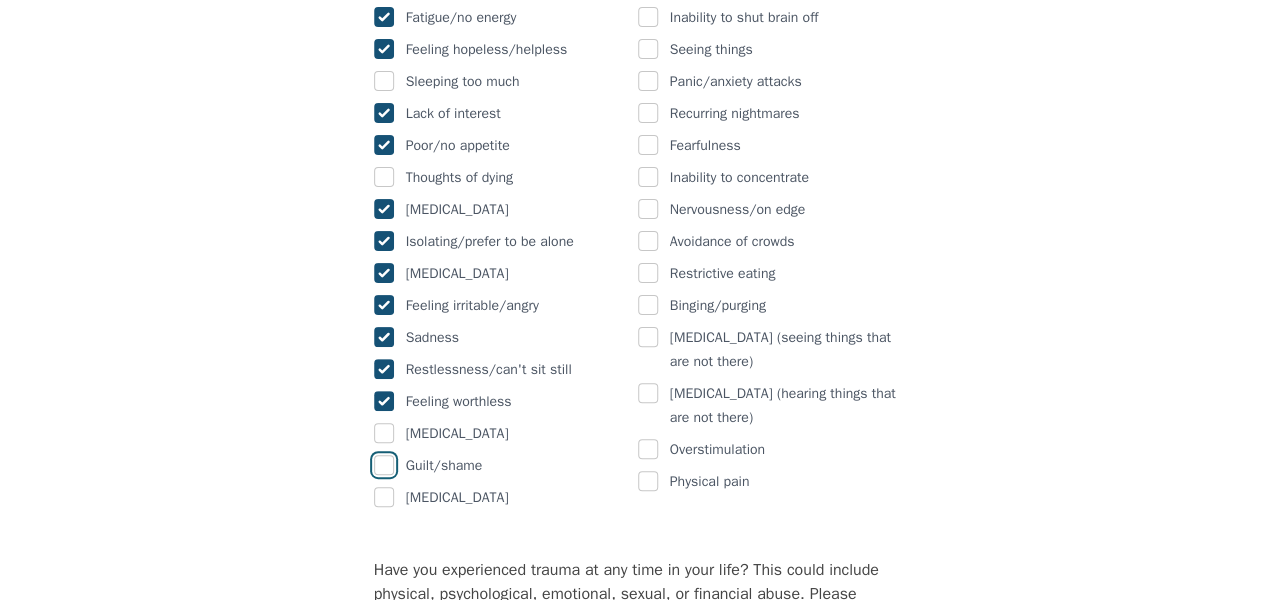 click at bounding box center [384, 465] 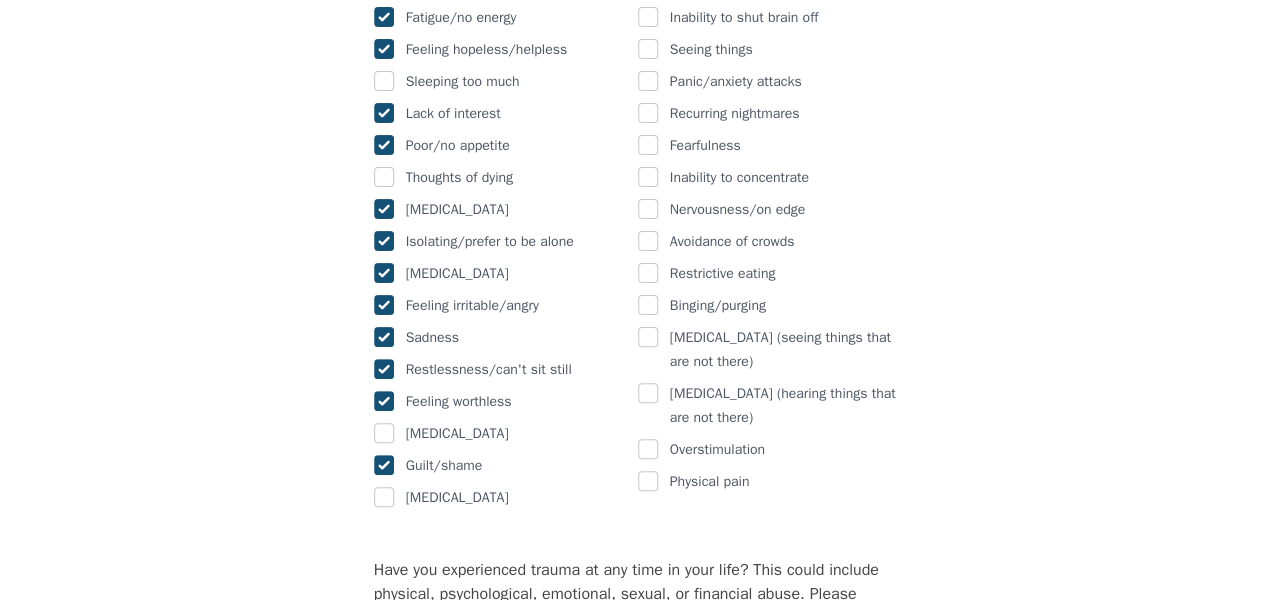 checkbox on "true" 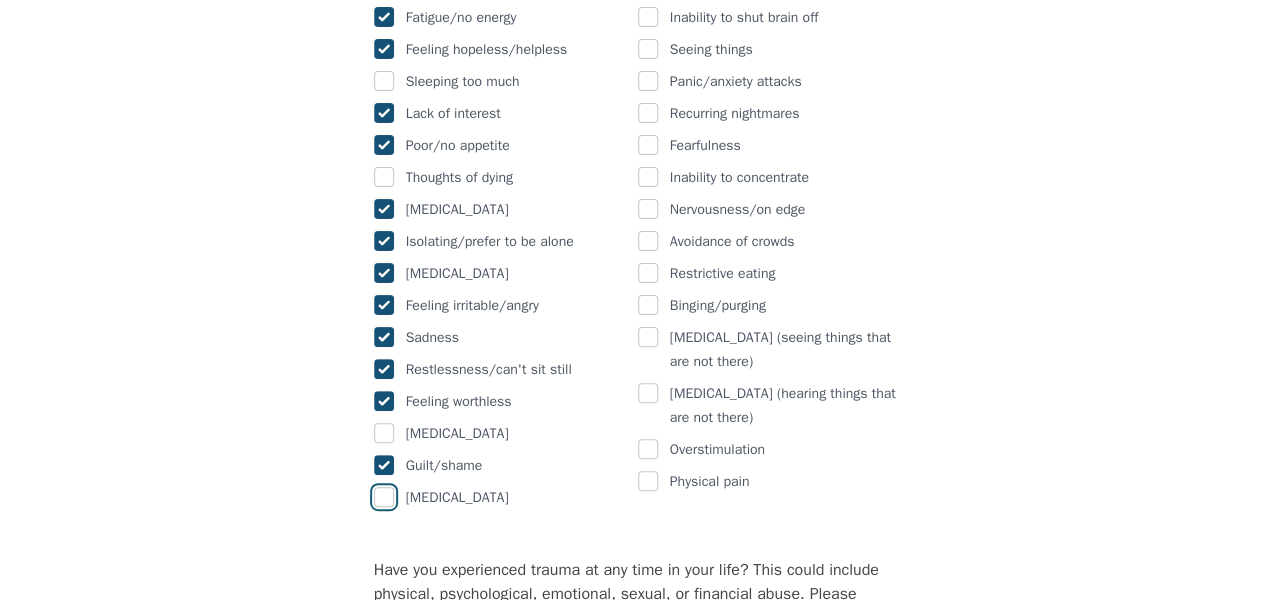 click at bounding box center [384, 497] 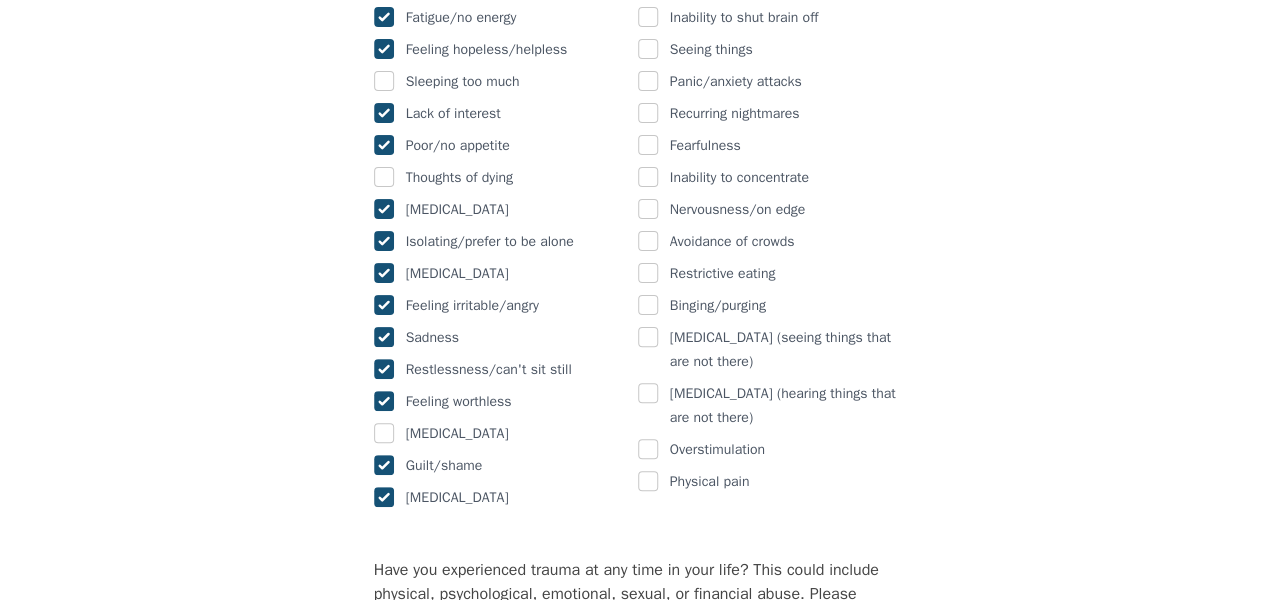 checkbox on "true" 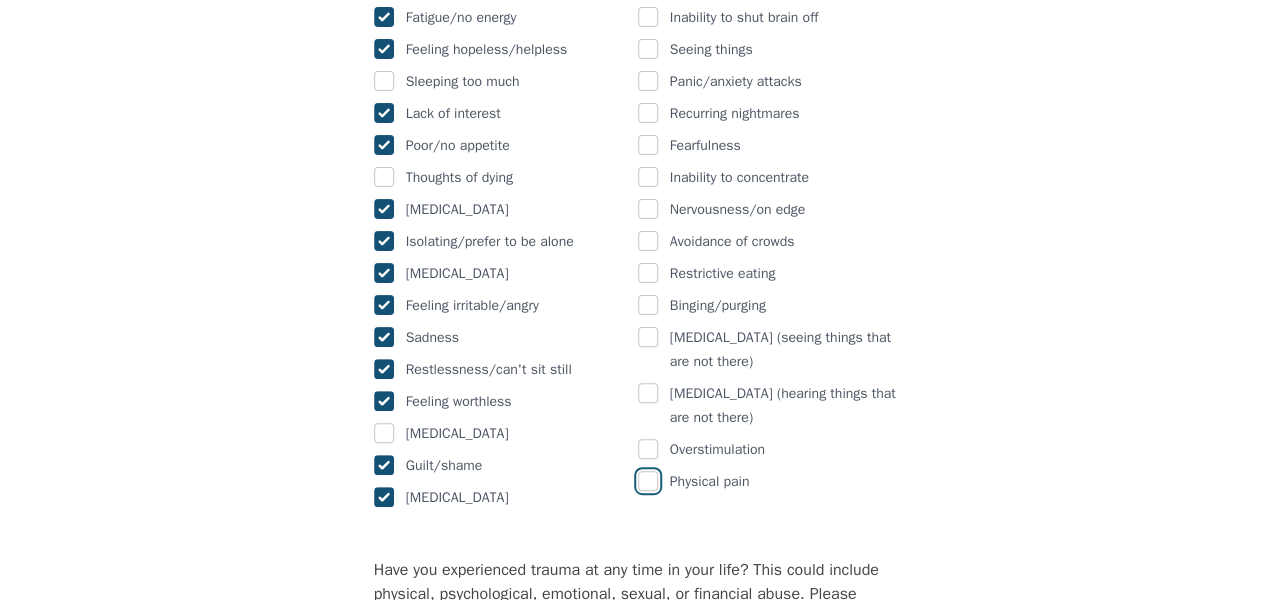 click at bounding box center (648, 481) 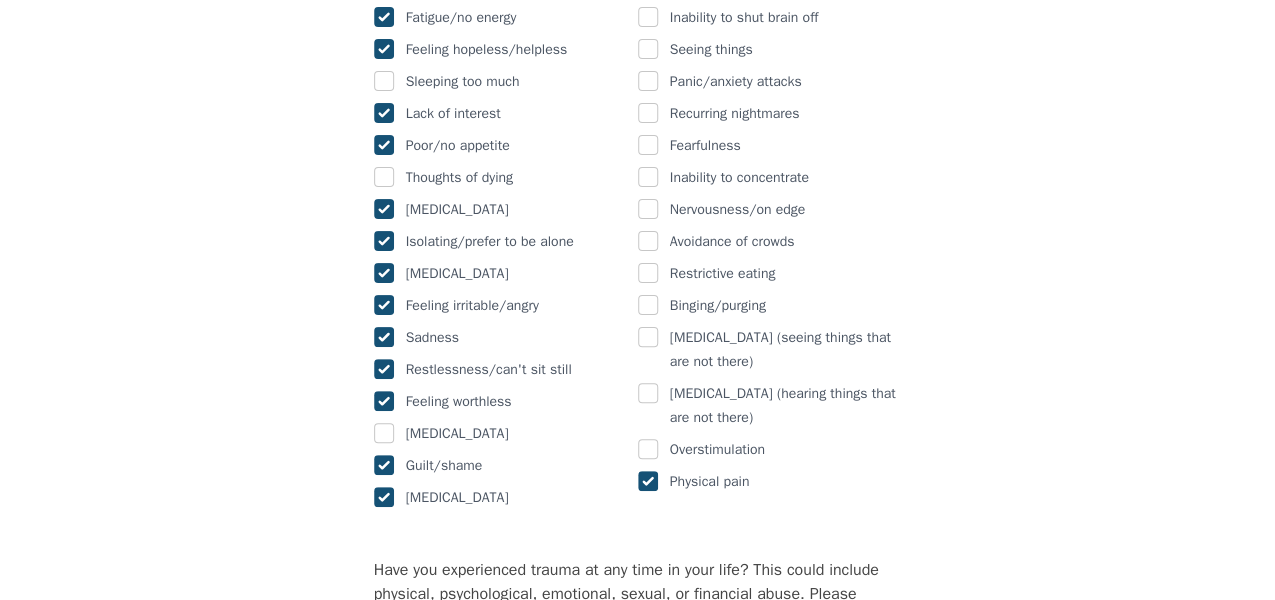 checkbox on "true" 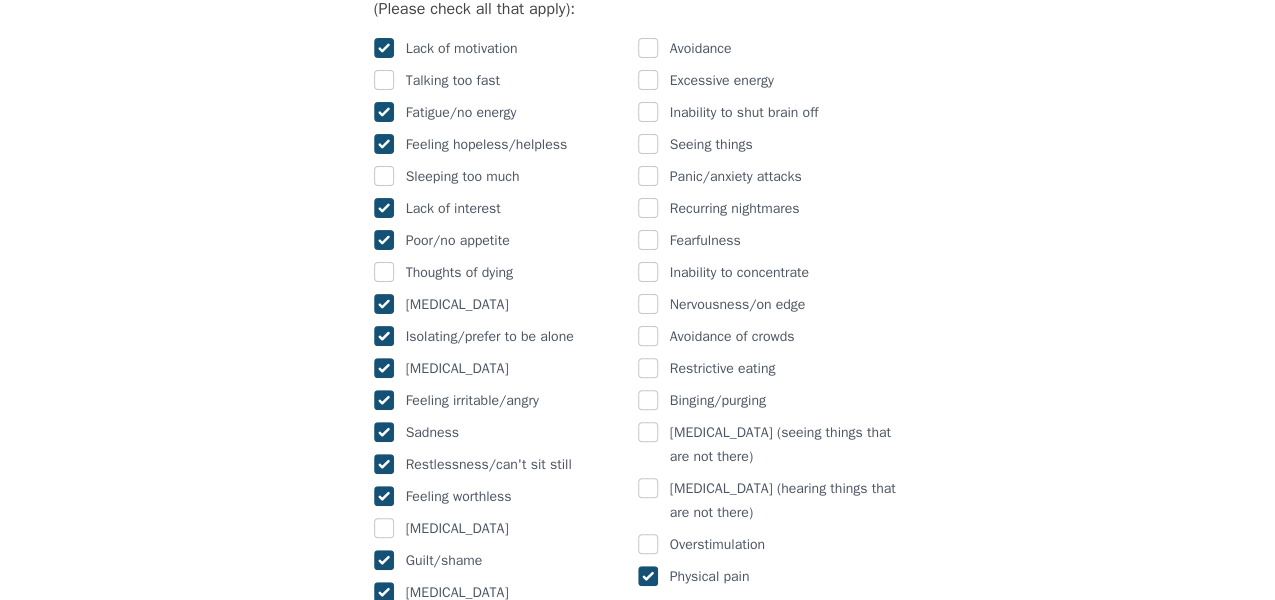scroll, scrollTop: 1245, scrollLeft: 0, axis: vertical 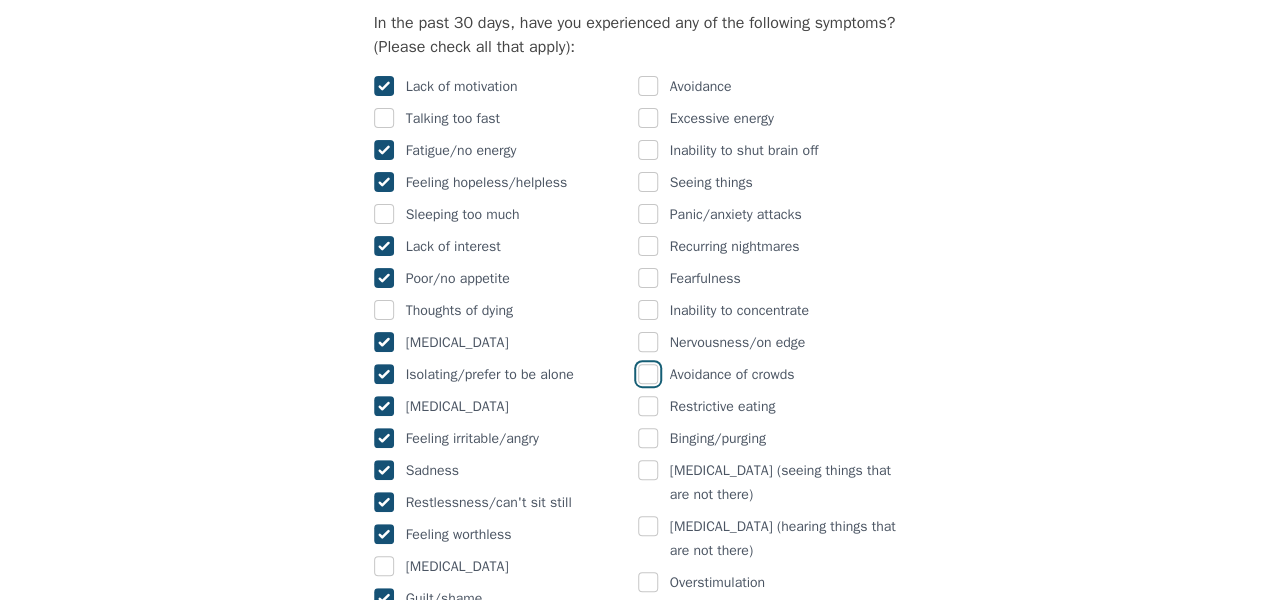 click at bounding box center (648, 374) 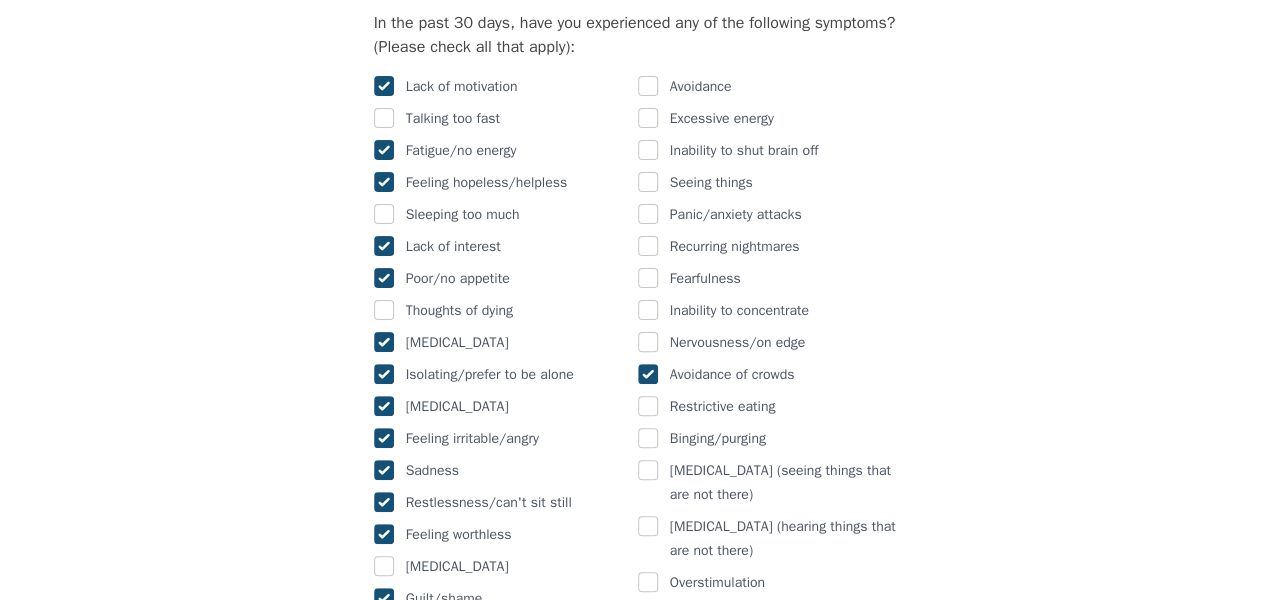 checkbox on "true" 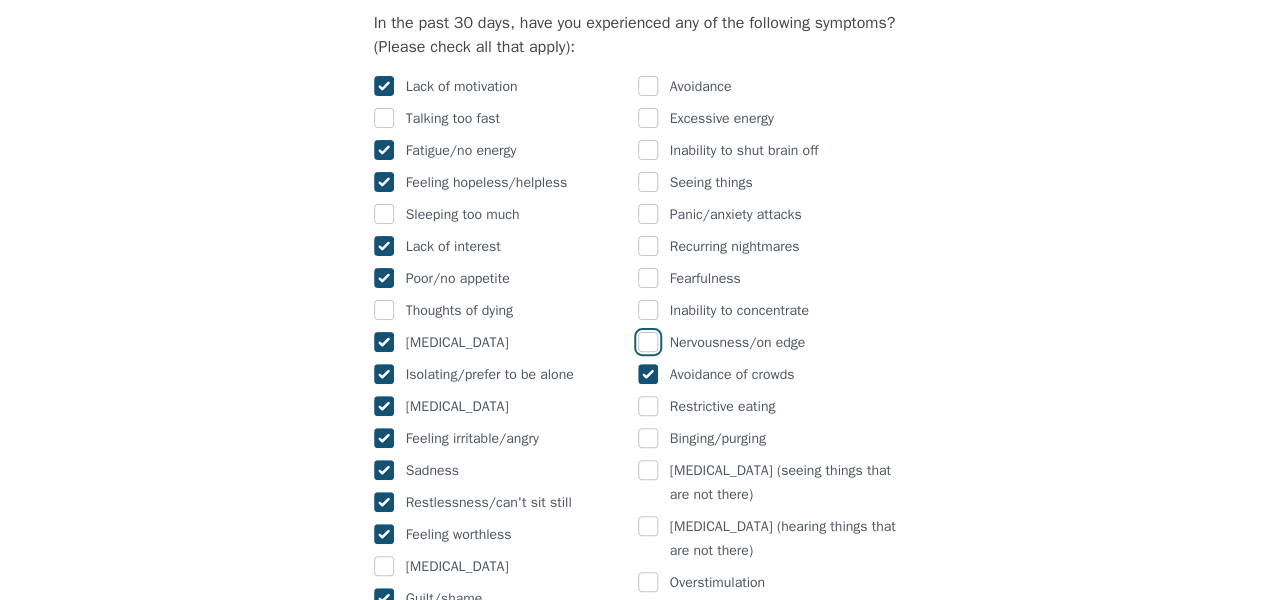 click at bounding box center [648, 342] 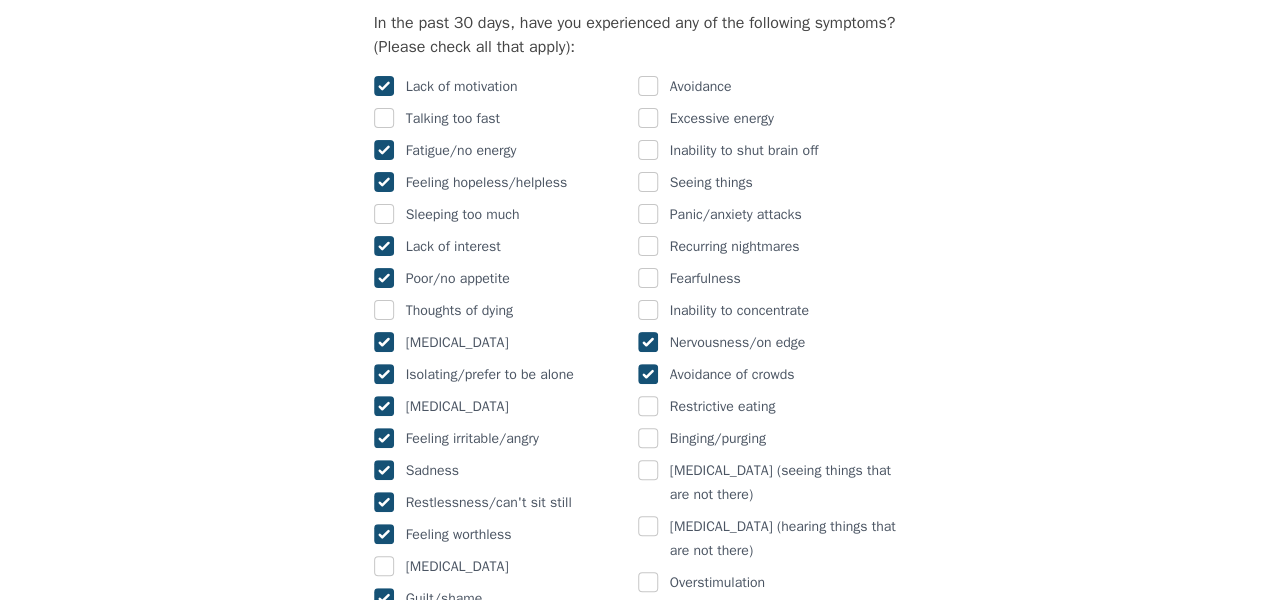 checkbox on "true" 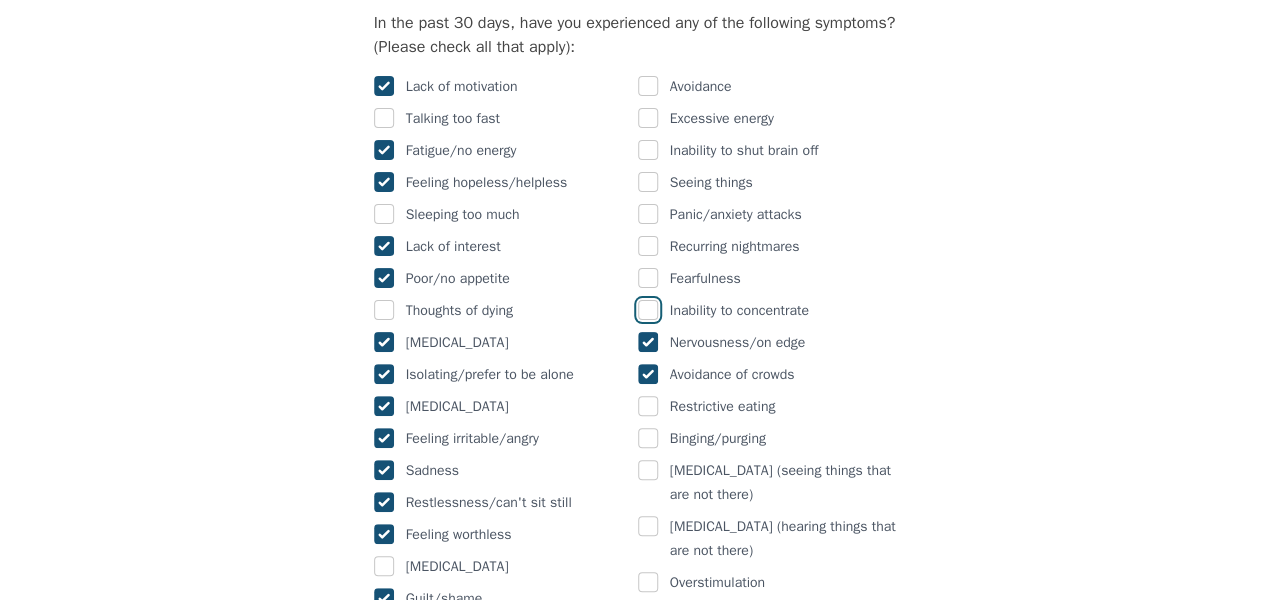 click at bounding box center [648, 310] 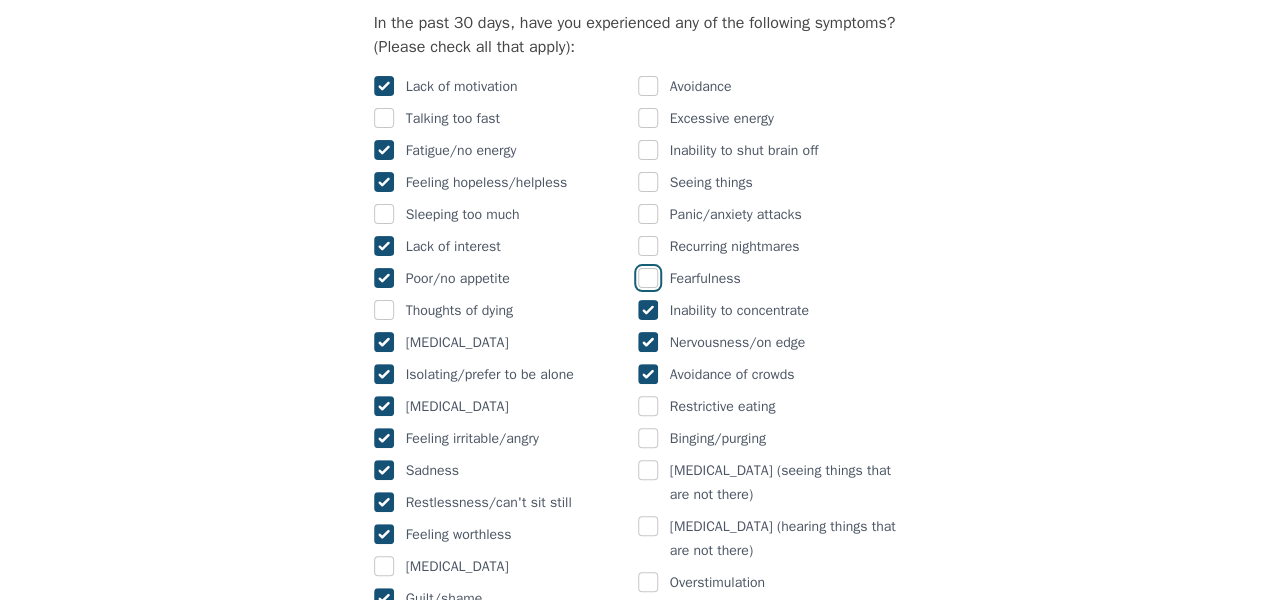 click at bounding box center [648, 278] 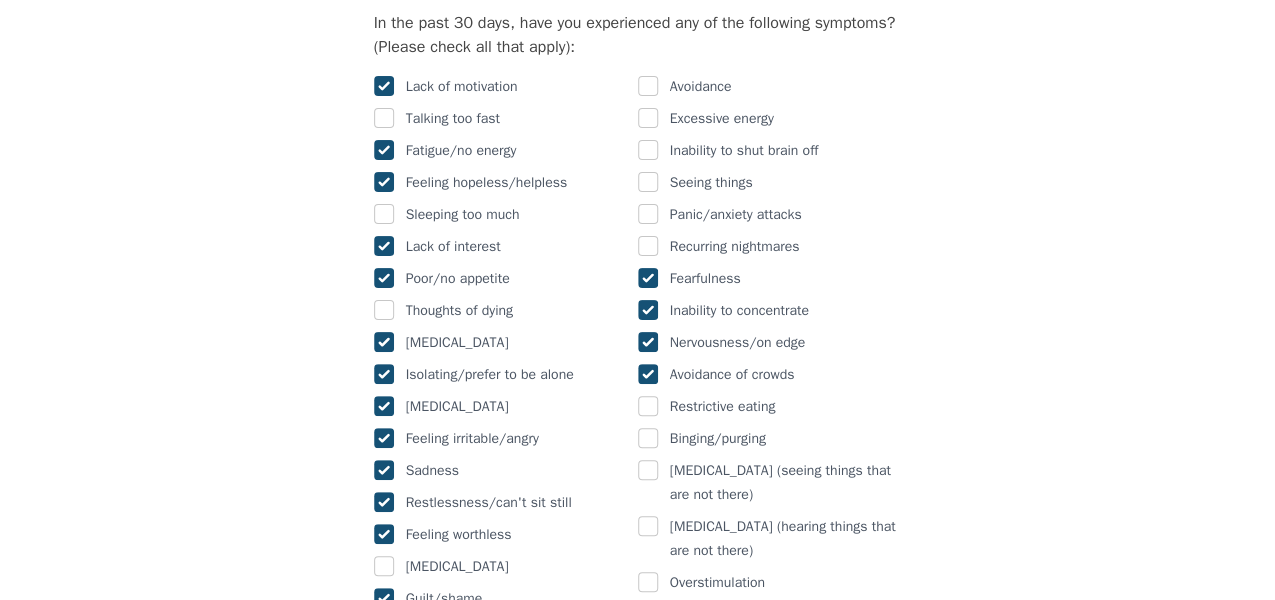 checkbox on "true" 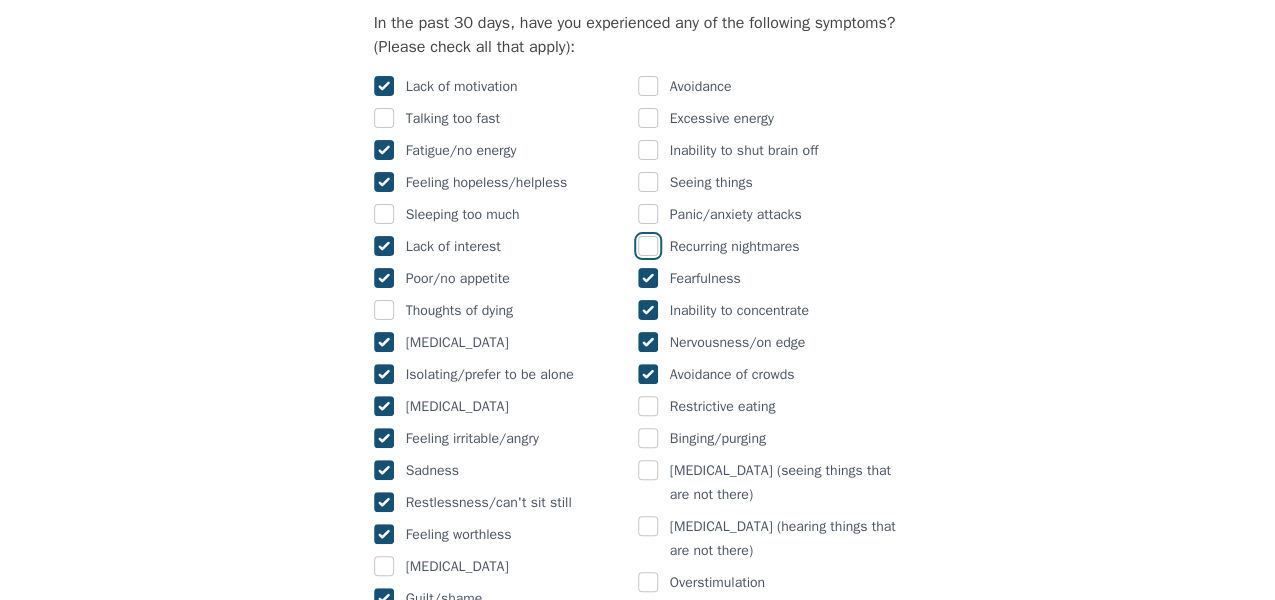 click at bounding box center (648, 246) 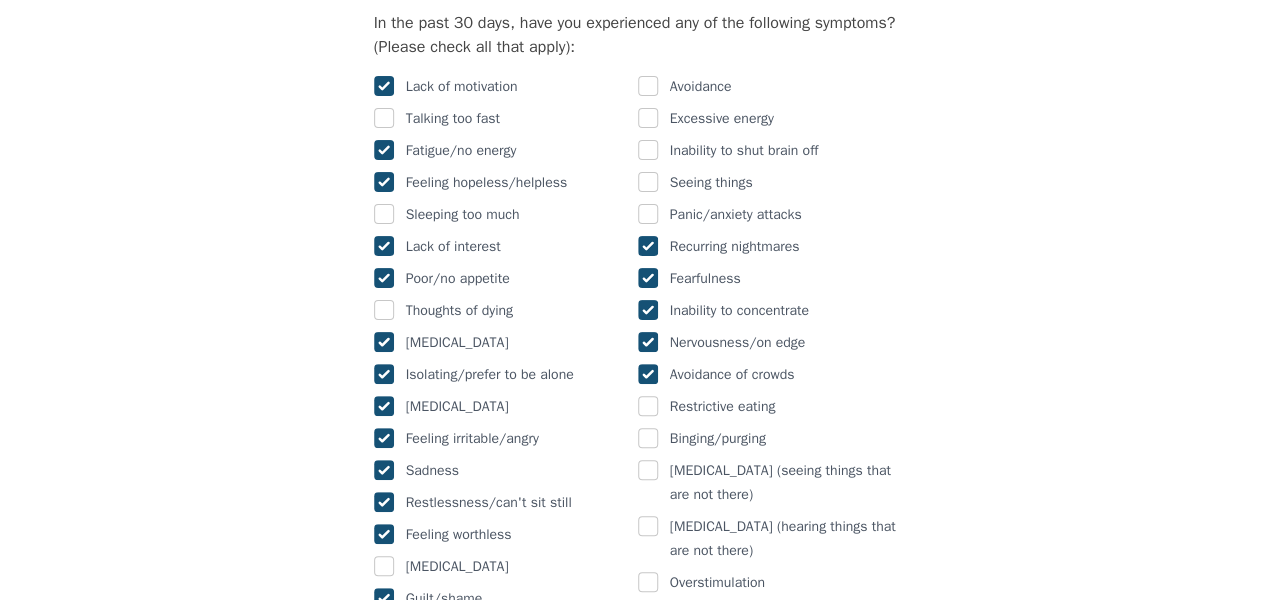 checkbox on "true" 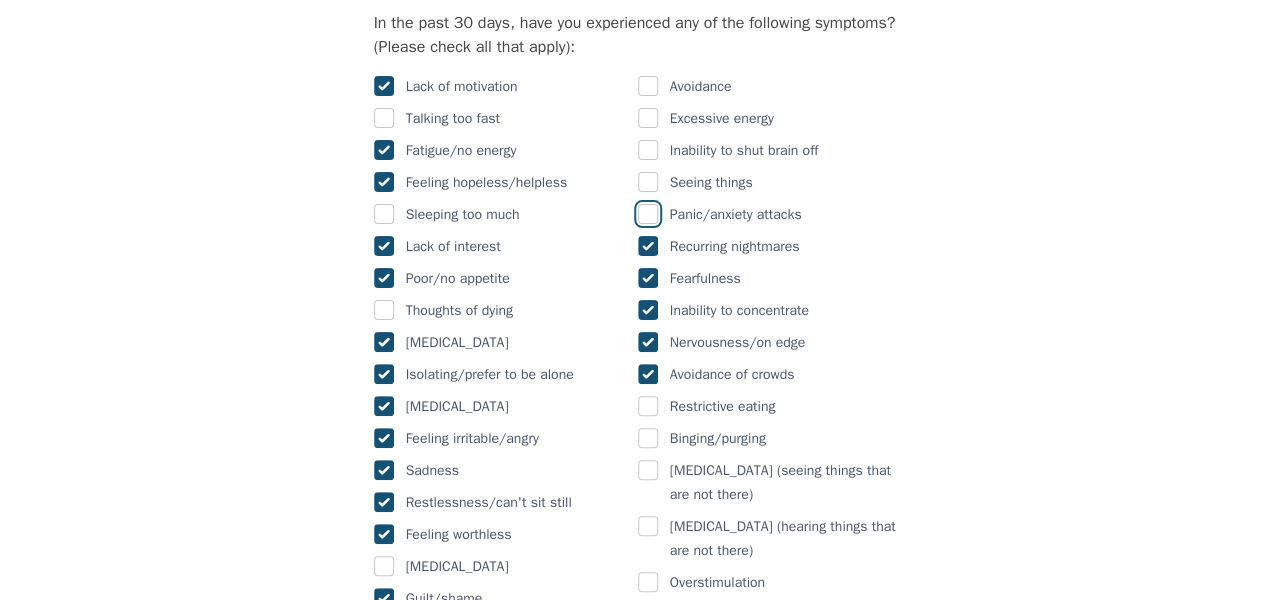 click at bounding box center (648, 214) 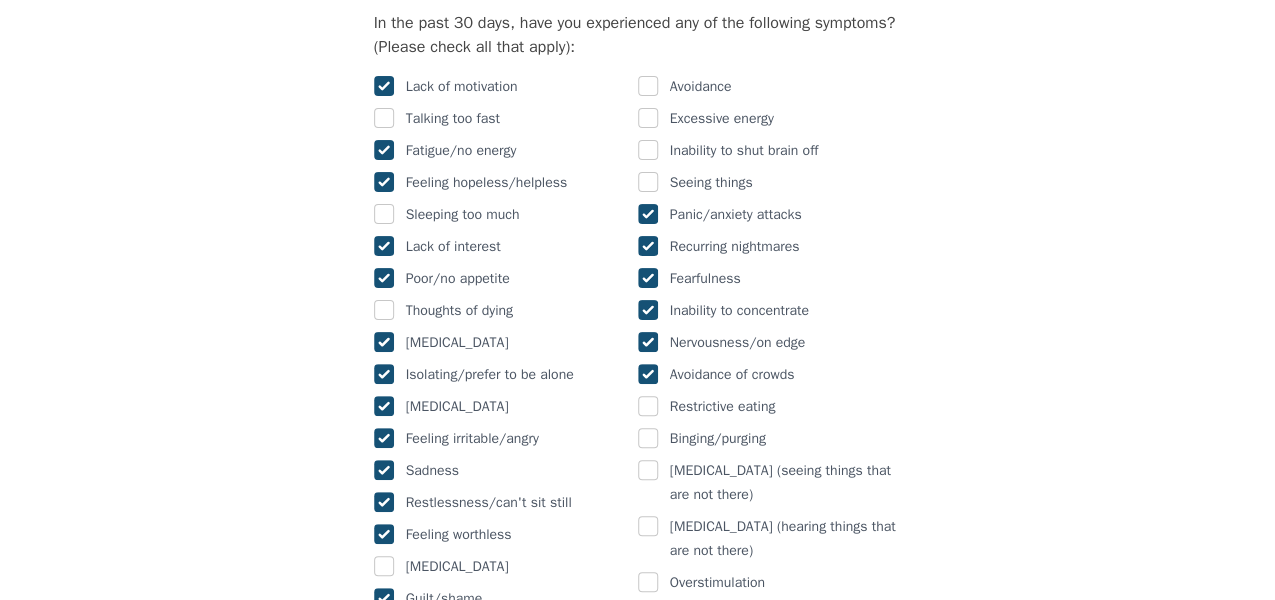 checkbox on "true" 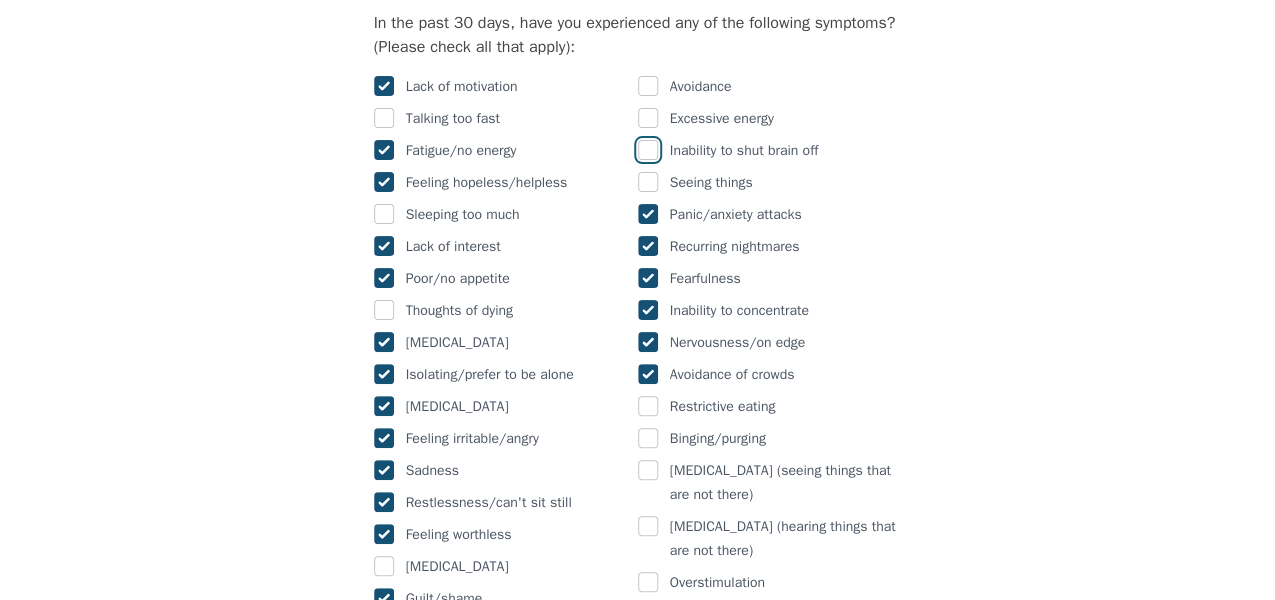 click at bounding box center [648, 150] 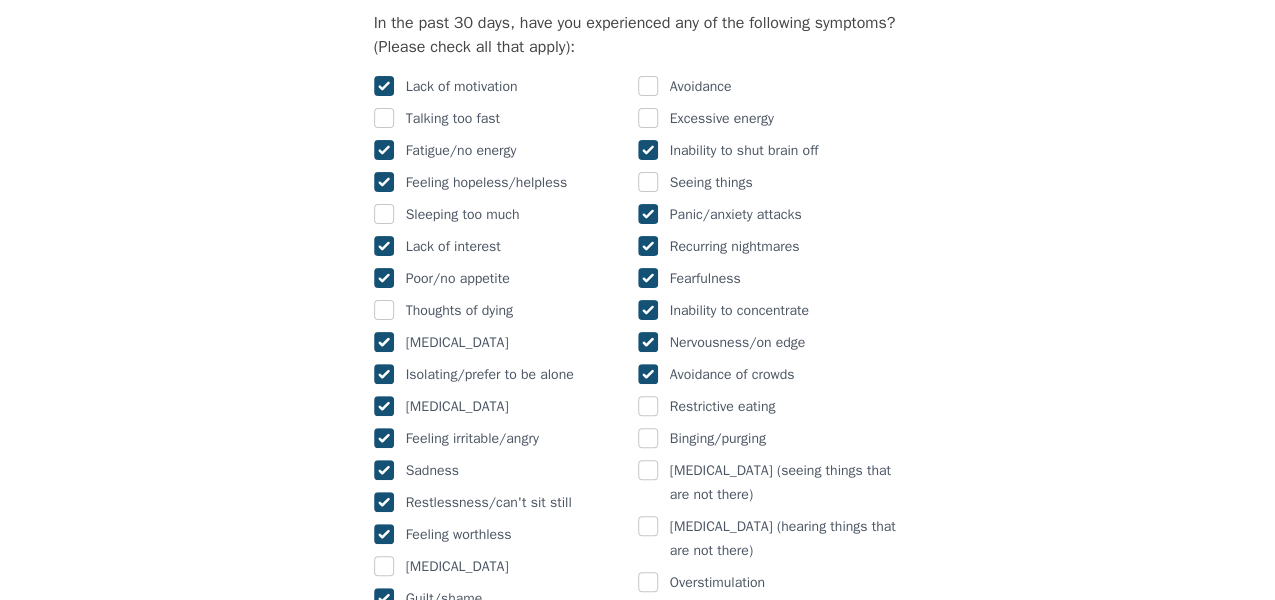 checkbox on "true" 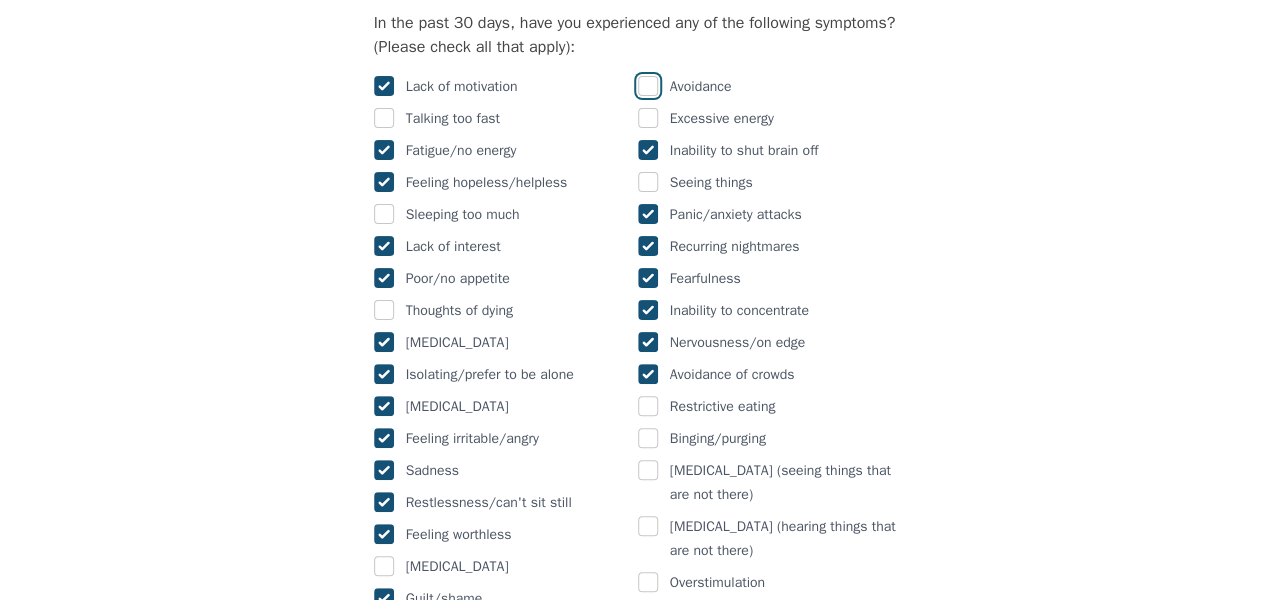 click at bounding box center (648, 86) 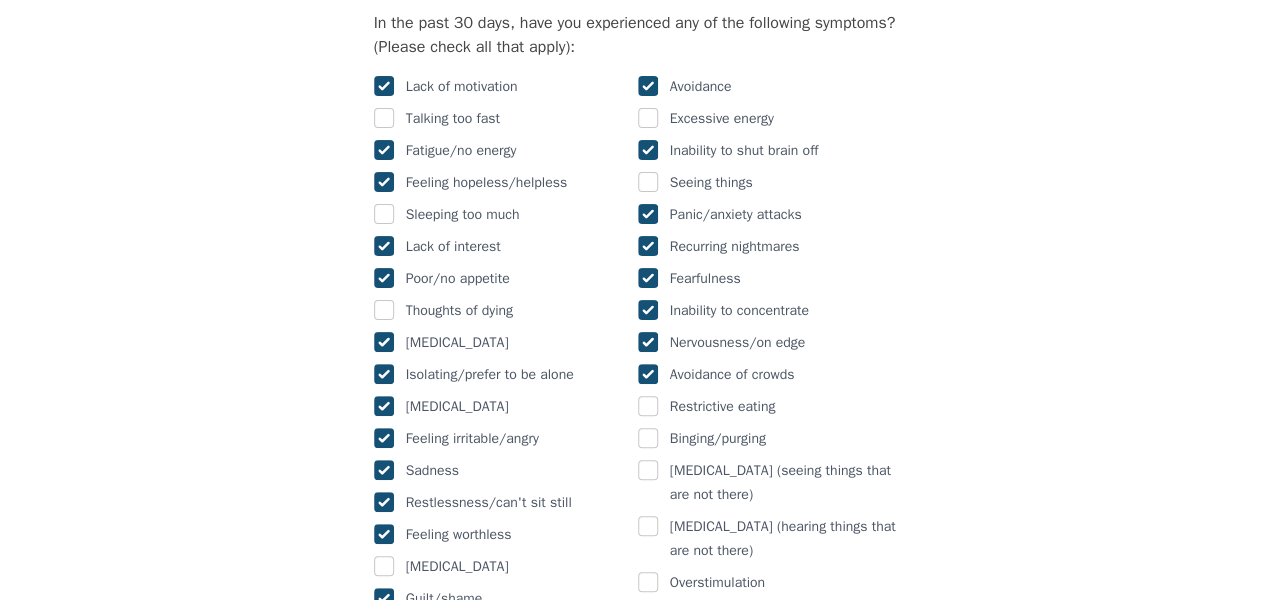 checkbox on "true" 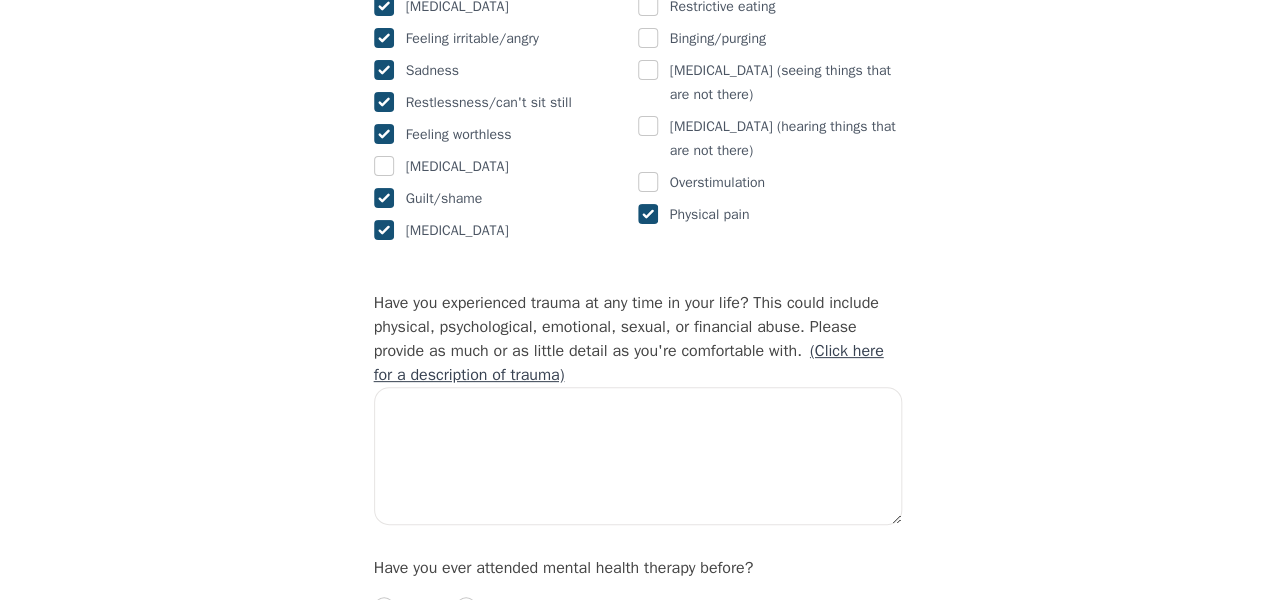 scroll, scrollTop: 1778, scrollLeft: 0, axis: vertical 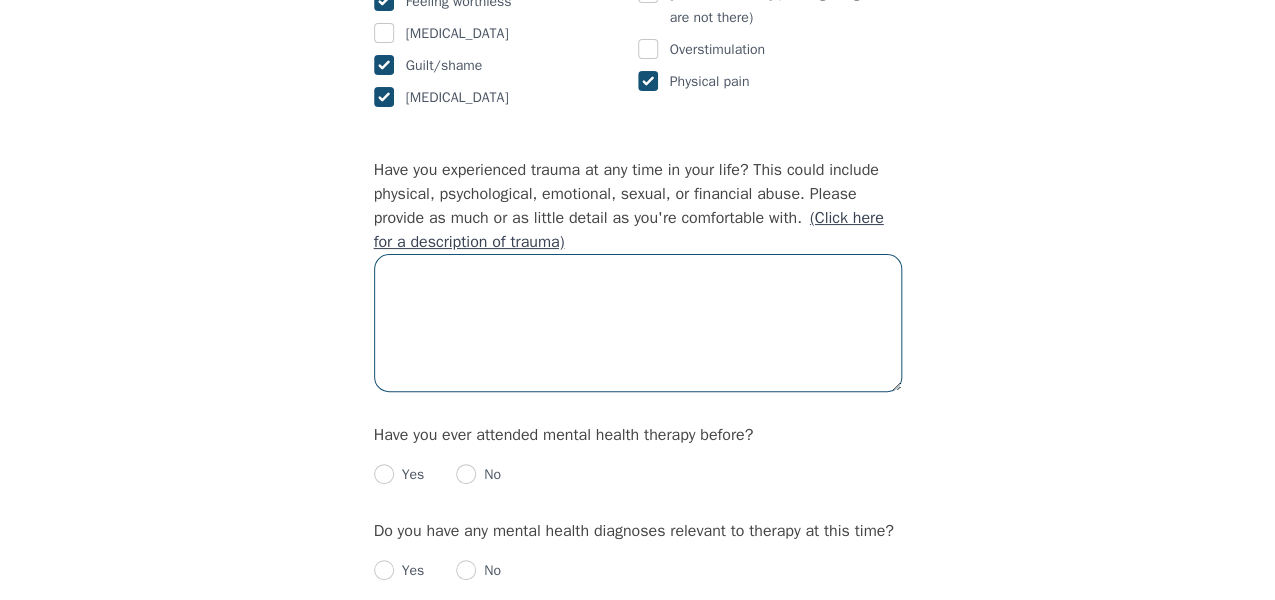 click at bounding box center [638, 323] 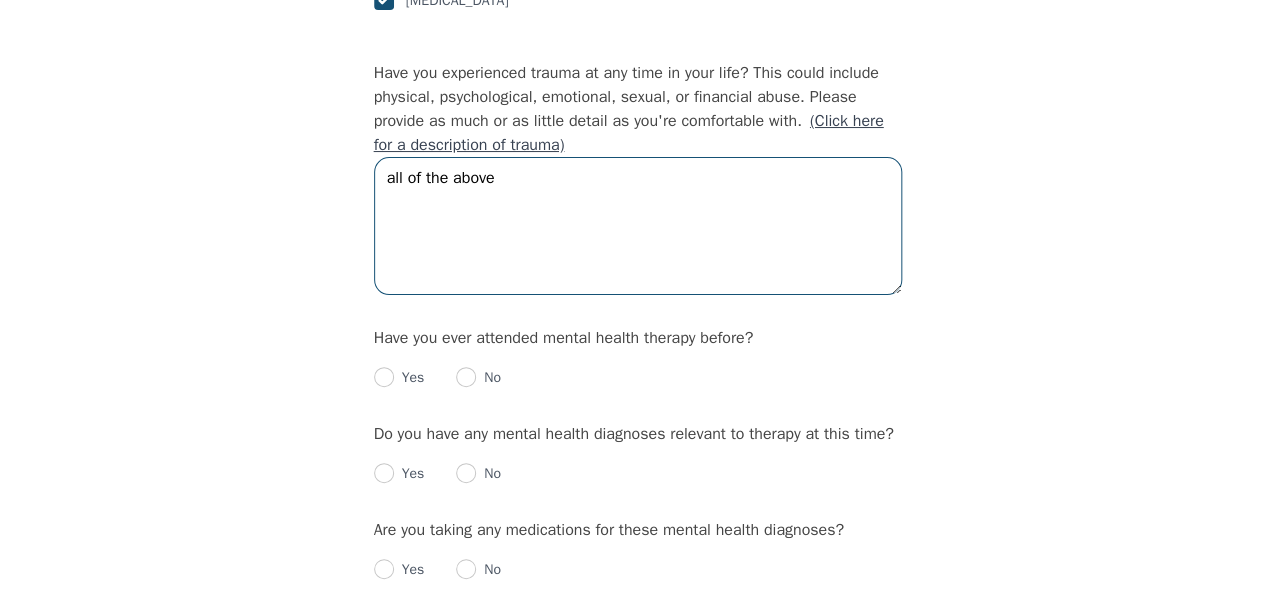 scroll, scrollTop: 1912, scrollLeft: 0, axis: vertical 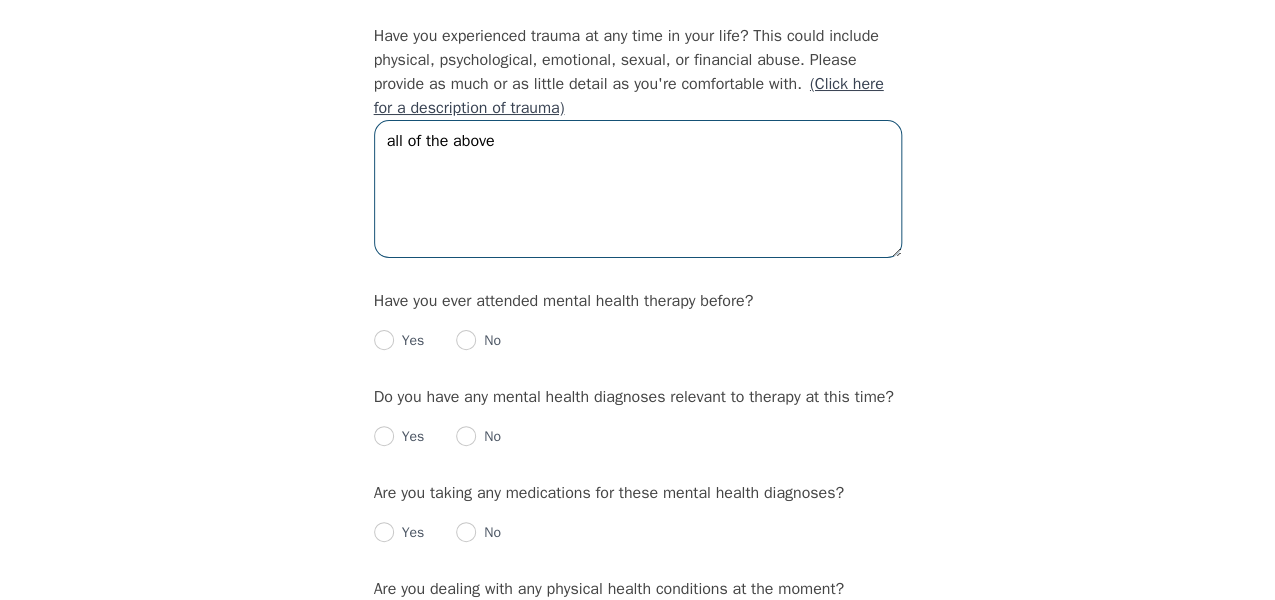 type on "all of the above" 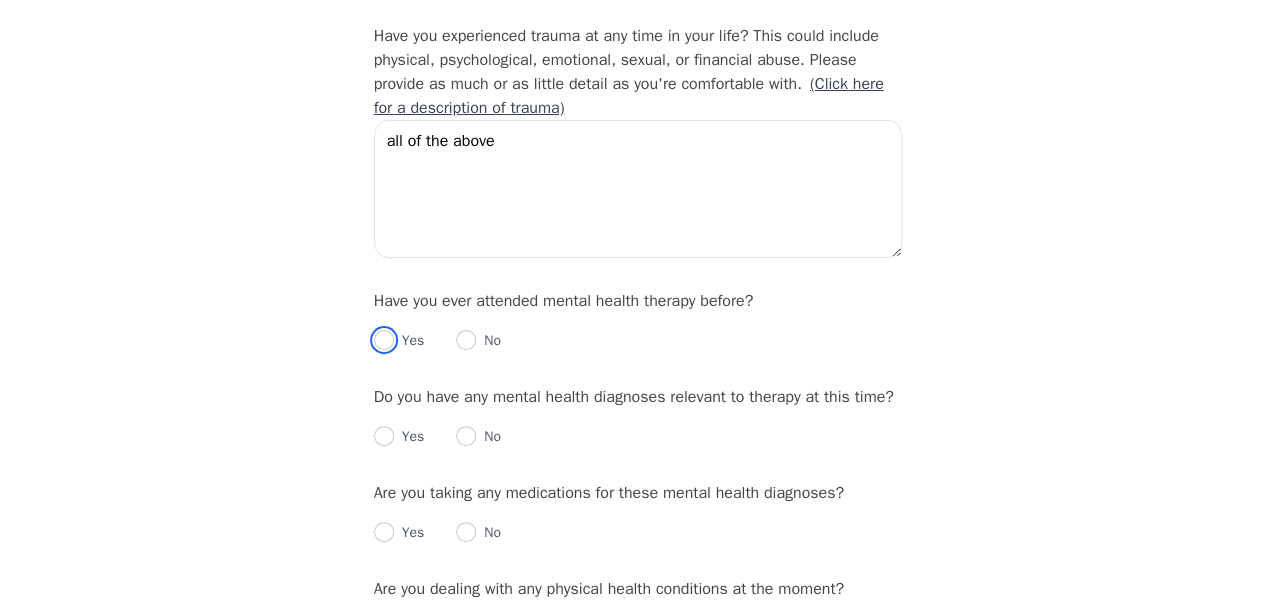 click at bounding box center (384, 340) 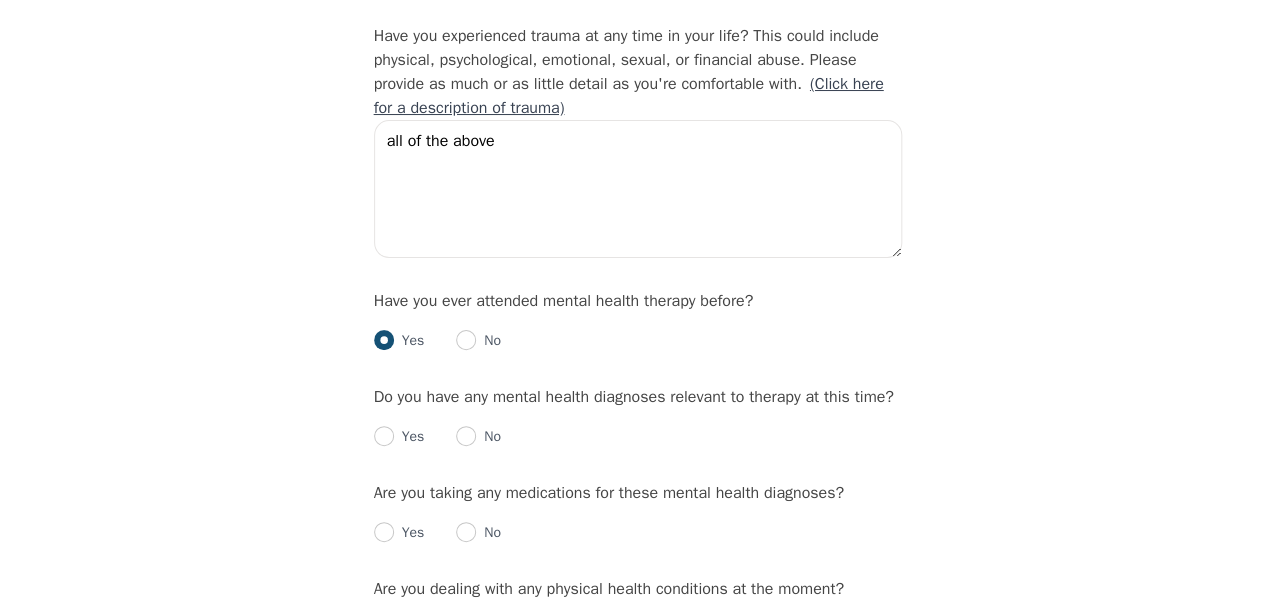 radio on "true" 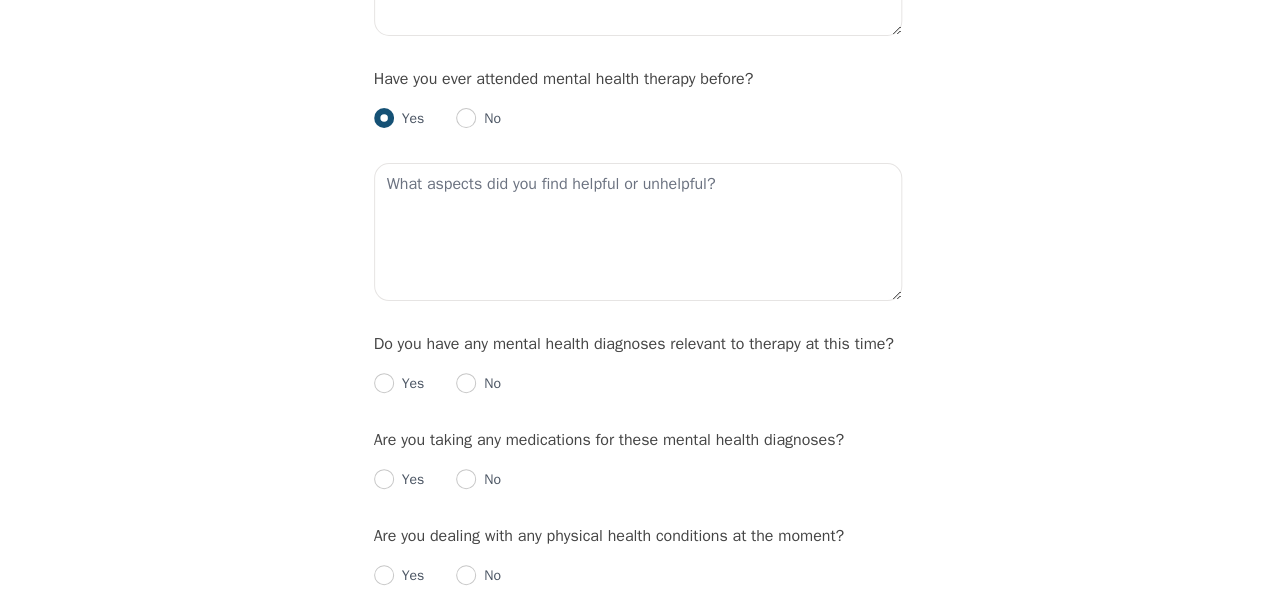 scroll, scrollTop: 2178, scrollLeft: 0, axis: vertical 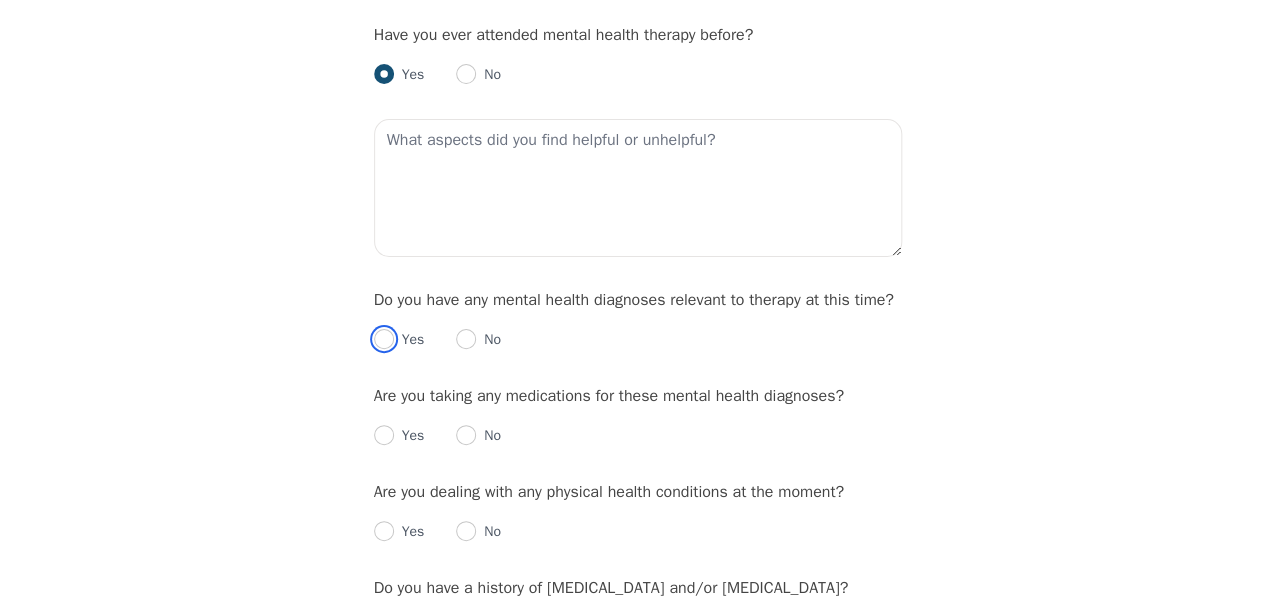click at bounding box center [384, 339] 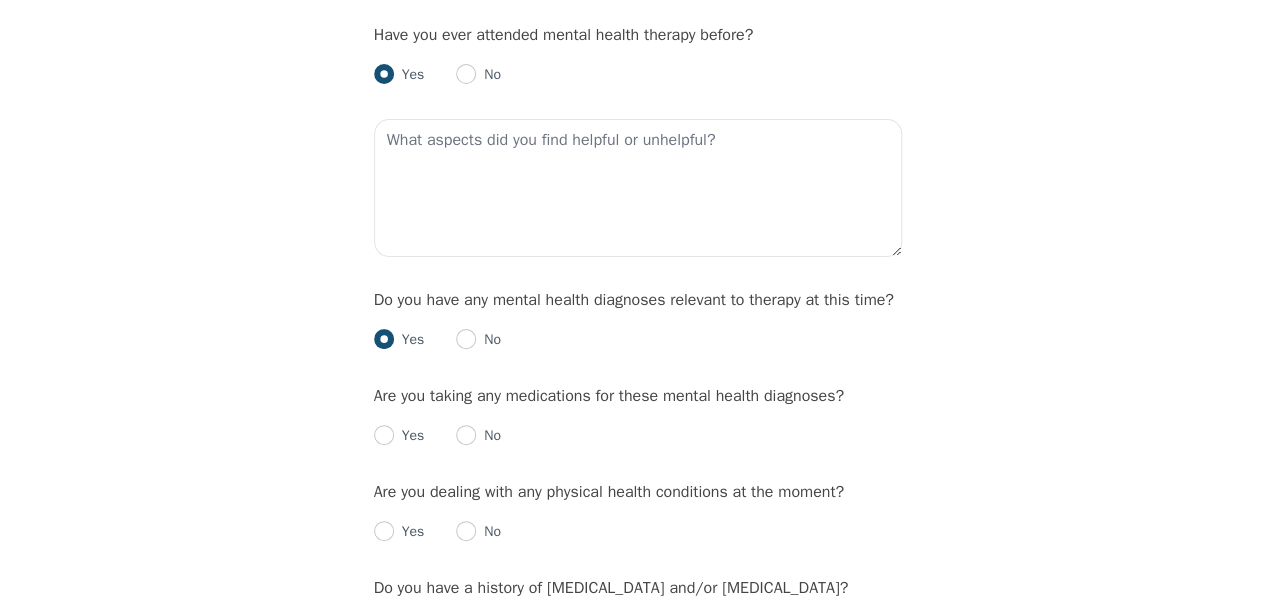 radio on "true" 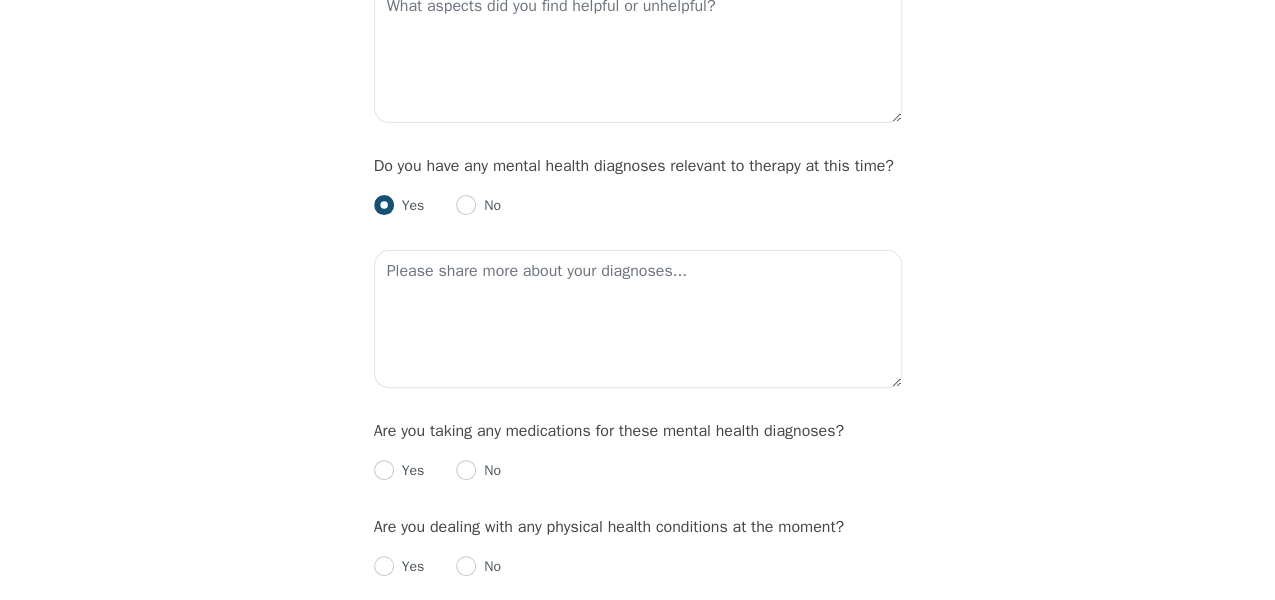scroll, scrollTop: 2445, scrollLeft: 0, axis: vertical 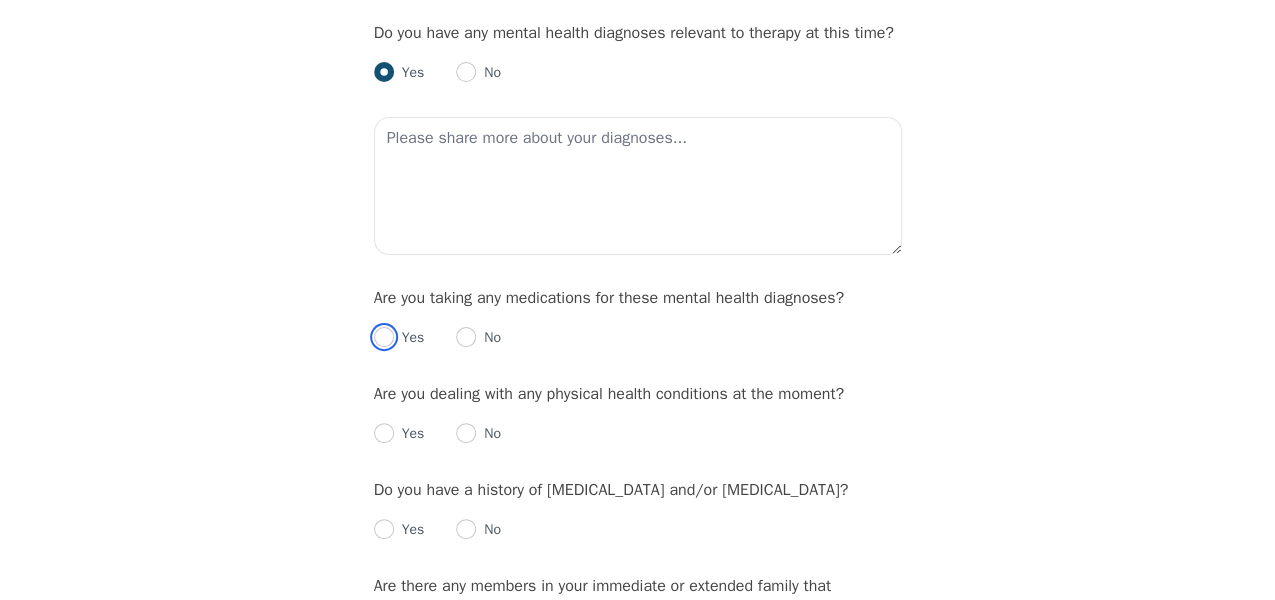click at bounding box center (384, 337) 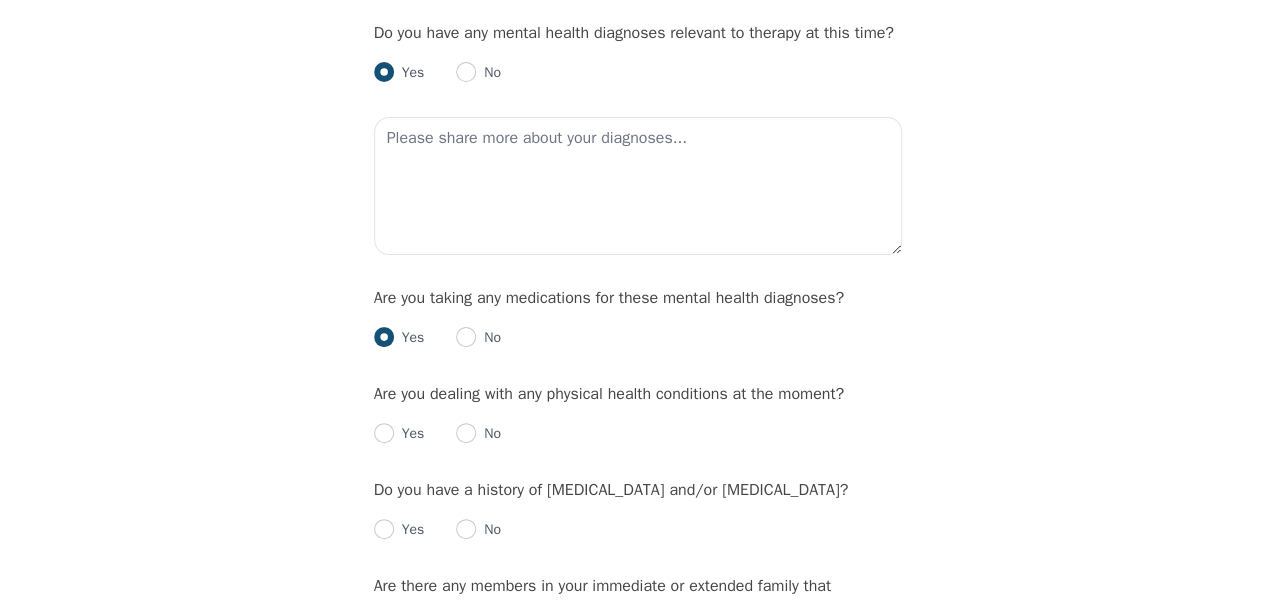 radio on "true" 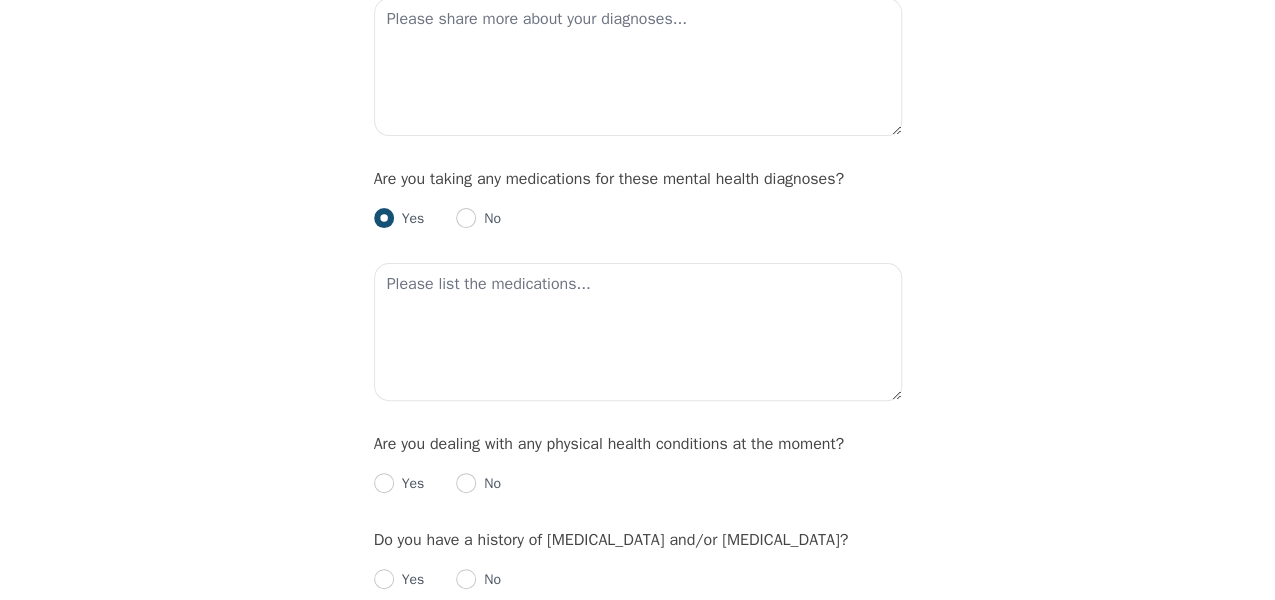 scroll, scrollTop: 2712, scrollLeft: 0, axis: vertical 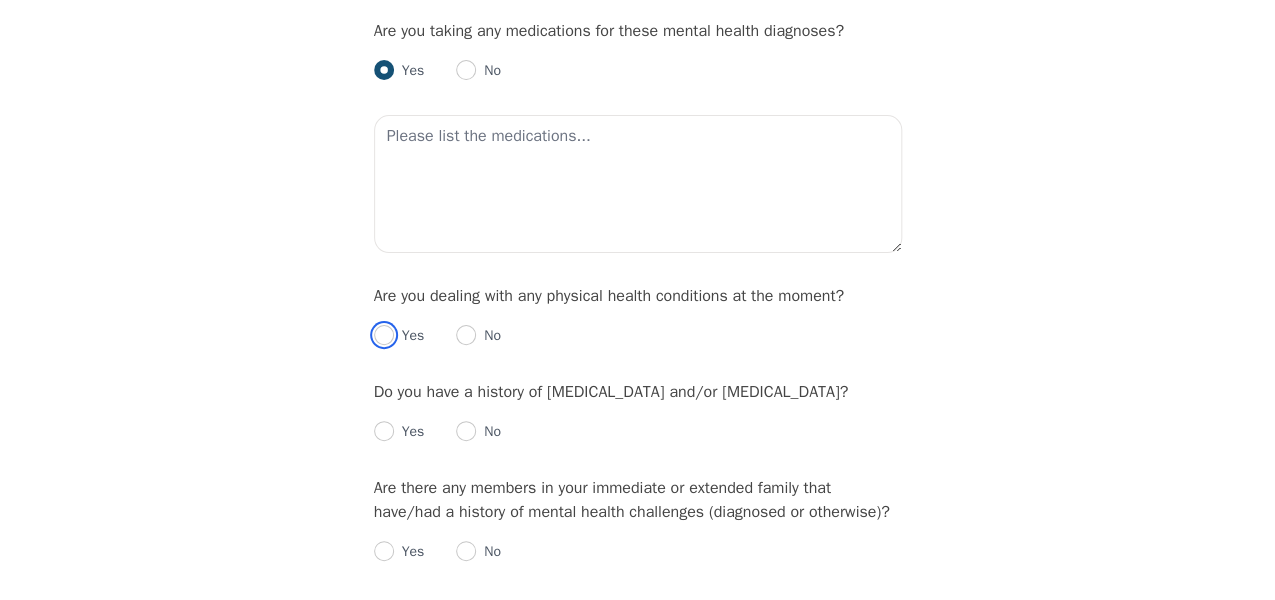 click at bounding box center (384, 335) 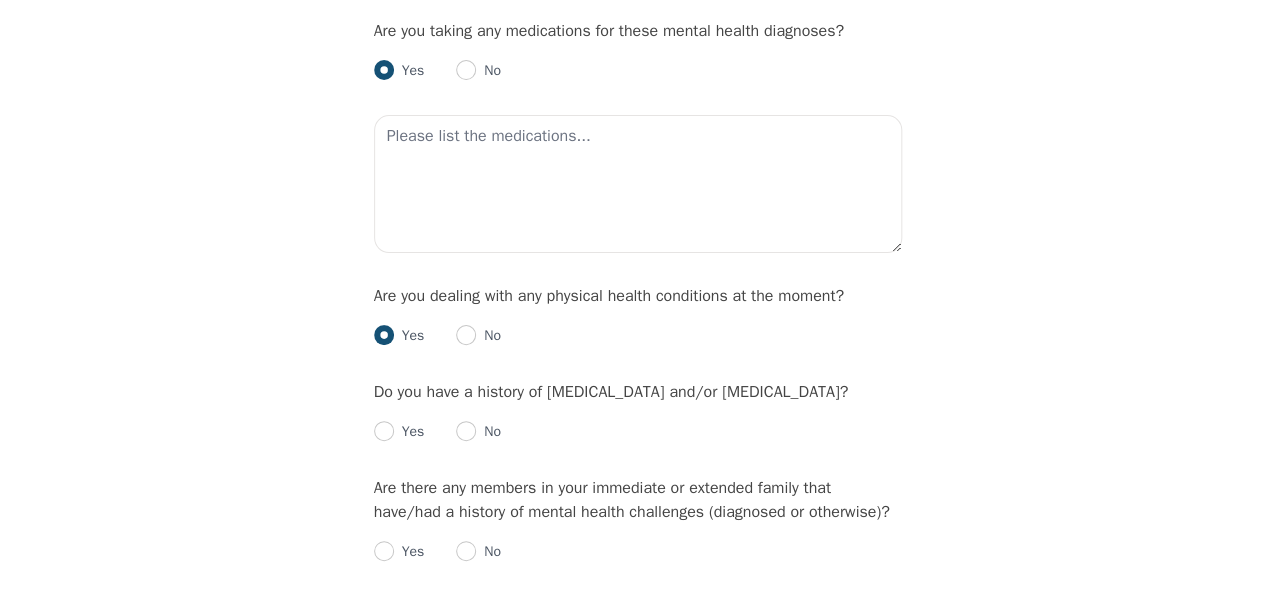 radio on "true" 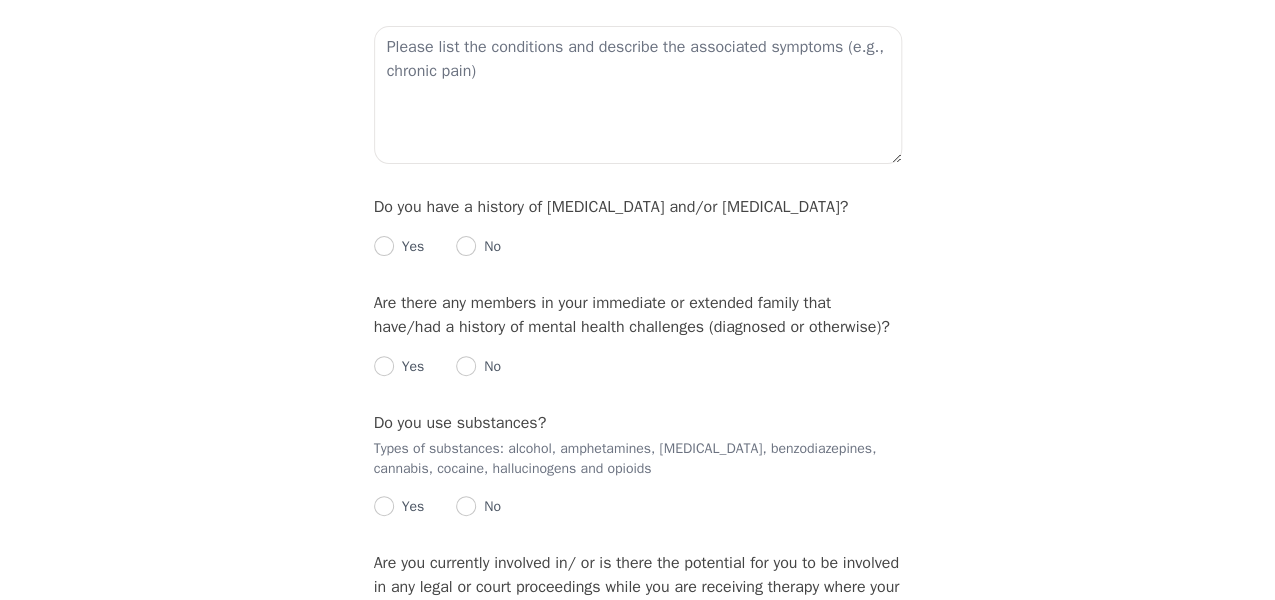 scroll, scrollTop: 3112, scrollLeft: 0, axis: vertical 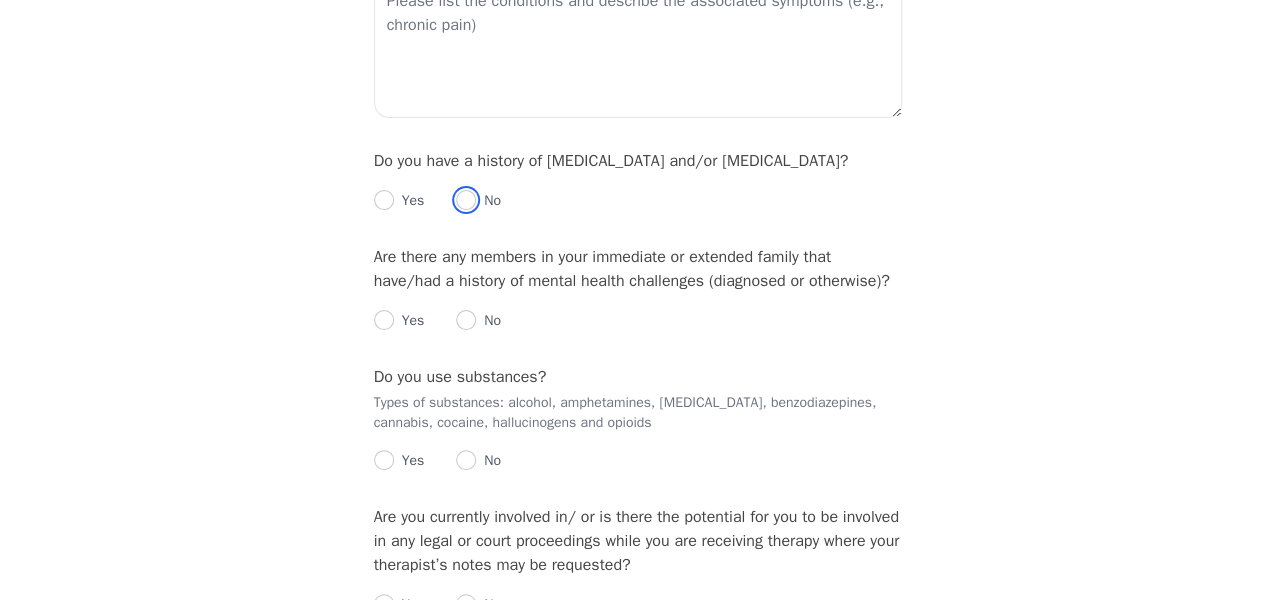 click at bounding box center [466, 200] 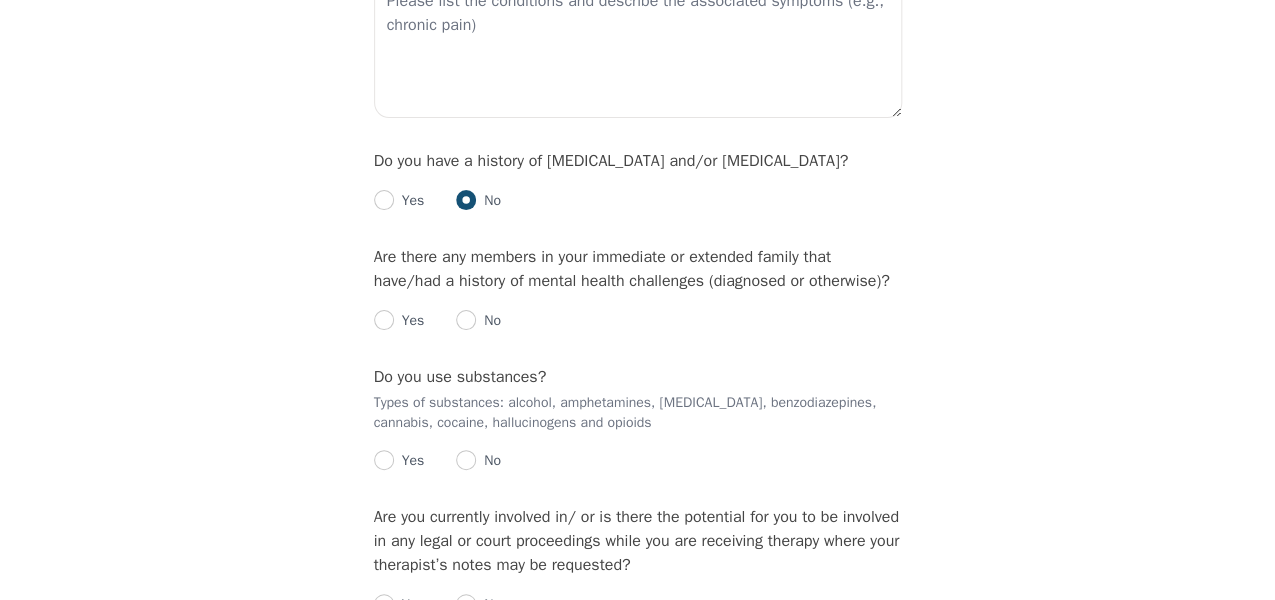 scroll, scrollTop: 3245, scrollLeft: 0, axis: vertical 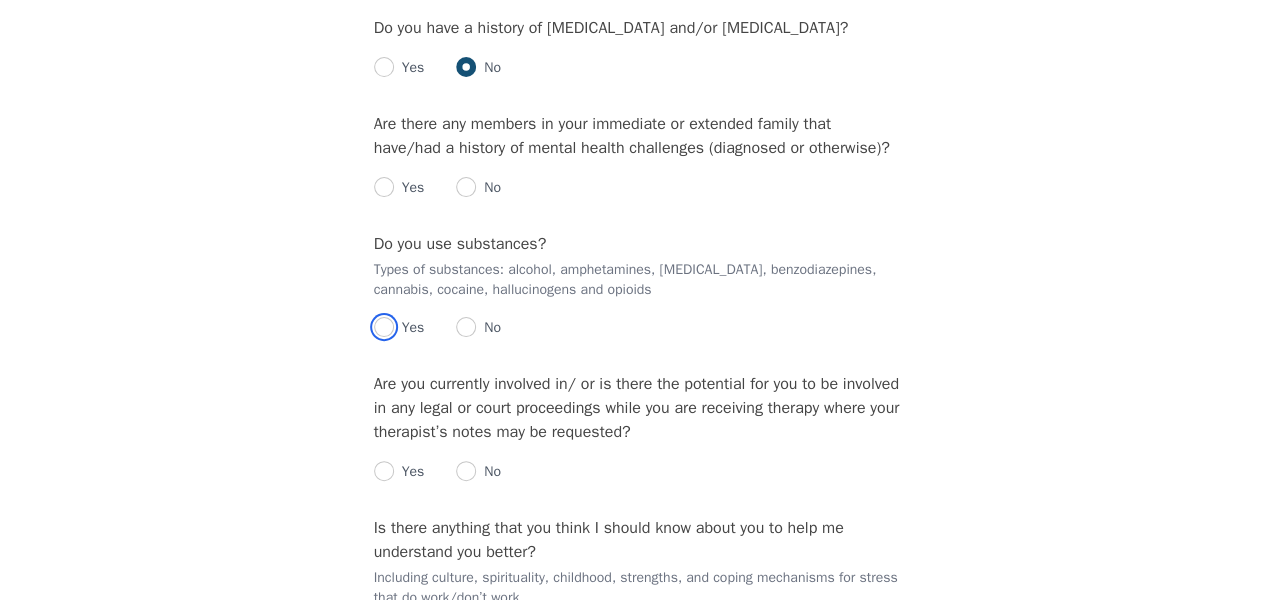 click at bounding box center [384, 327] 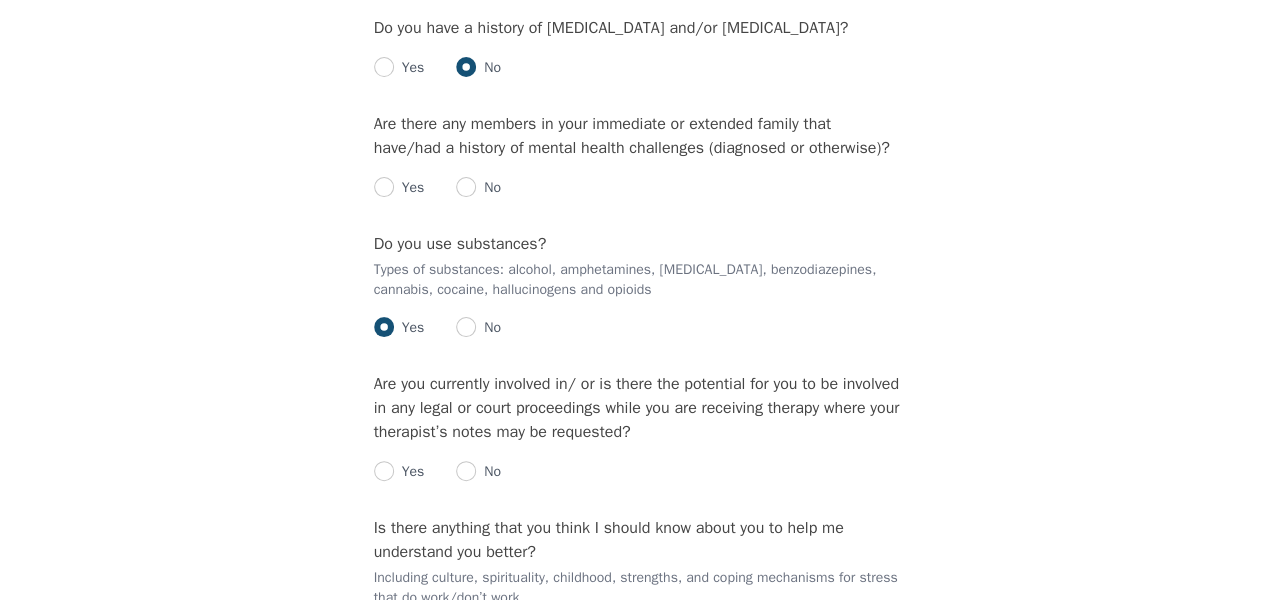radio on "true" 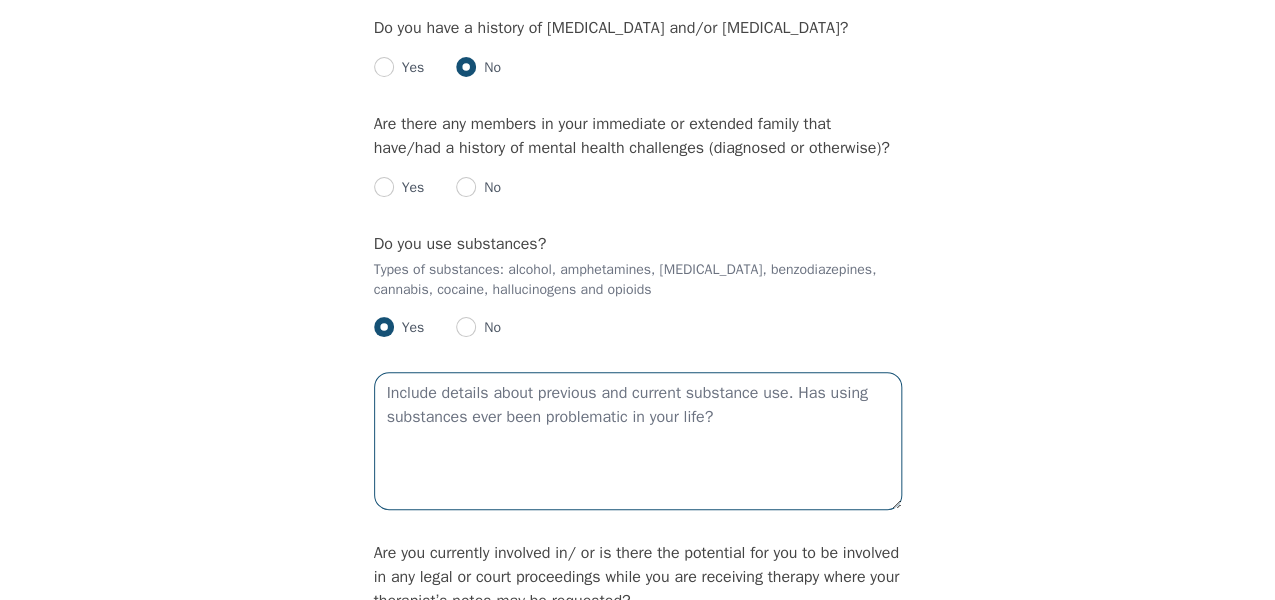 click at bounding box center (638, 441) 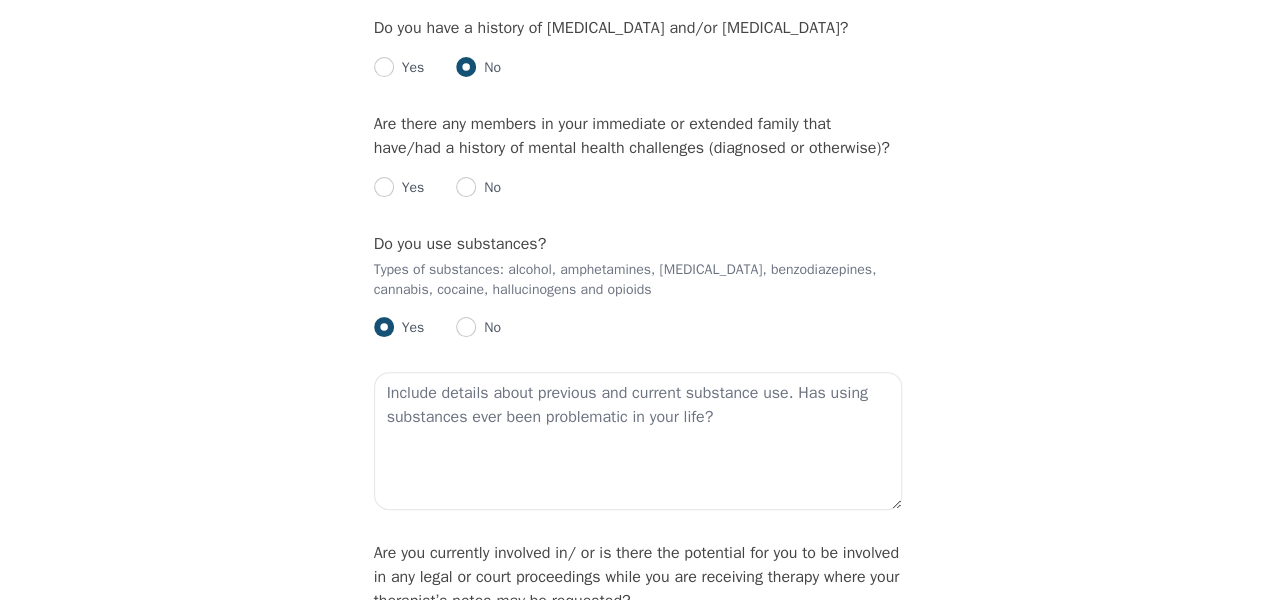 click on "Intake Assessment for [PERSON_NAME] Part 2 of 2: Clinical Self-Report Please complete the following information before your initial session. This step is crucial to kickstart your therapeutic journey with your therapist: Please describe what has brought you to seek therapy at this time? too much to type How are your current issues affecting your daily life, and for how long have you been experiencing them? On a daily basis, how do you typically feel? very poorly Rate your current emotional intensity on a scale of 1 (Low) to 10 (High): 1 2 3 4 5 6 7 8 9 10 Low Intensity High Intensity What current stressors are affecting your mental health? daily life In the past 30 days, have you experienced any of the following symptoms? (Please check all that apply): Lack of motivation Talking too fast Fatigue/no energy Feeling hopeless/helpless Sleeping too much Lack of interest Poor/no appetite Thoughts of dying [MEDICAL_DATA] Isolating/prefer to be alone [MEDICAL_DATA] Feeling irritable/angry Sadness Restlessness/can't sit still" at bounding box center [637, -1004] 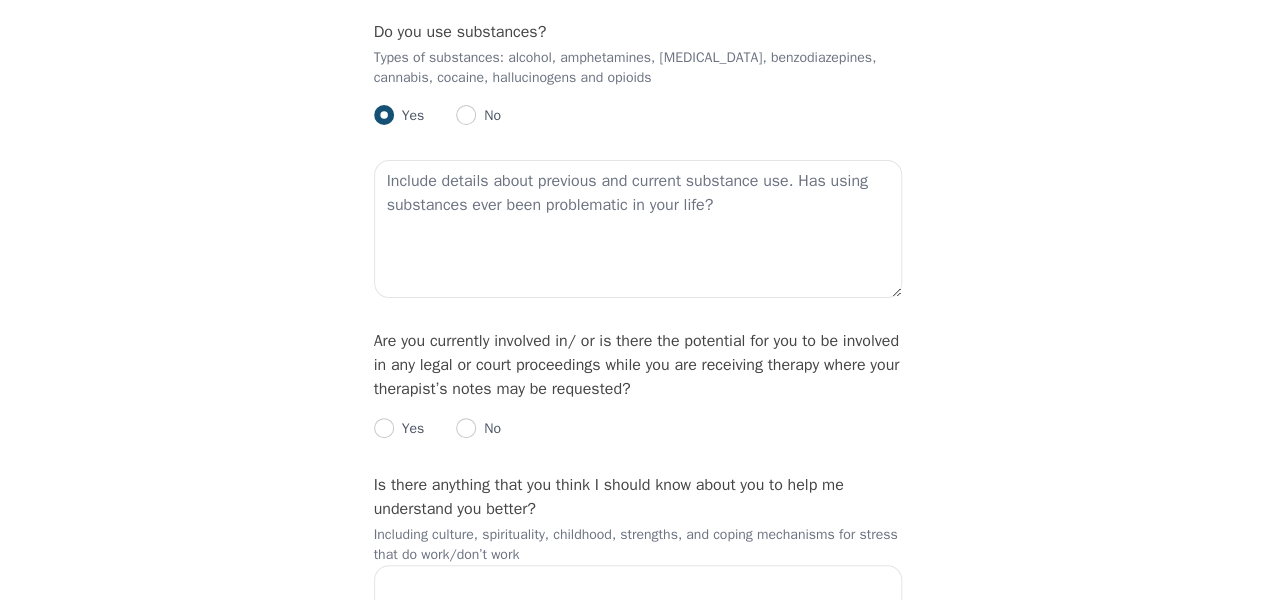 scroll, scrollTop: 3512, scrollLeft: 0, axis: vertical 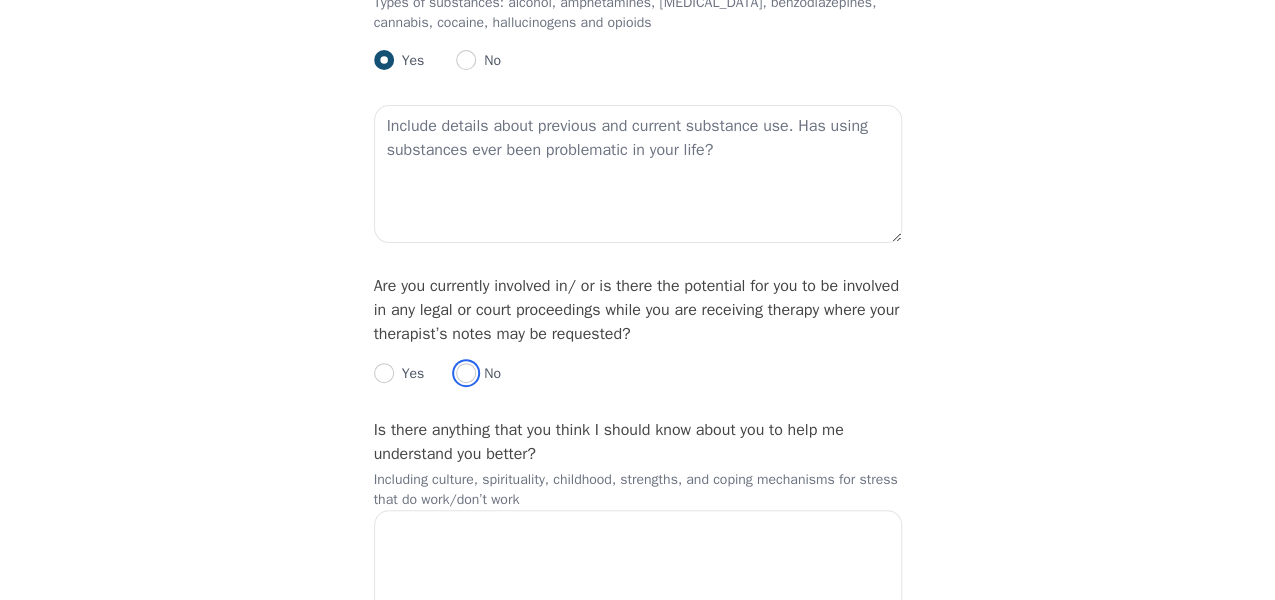 click at bounding box center (466, 373) 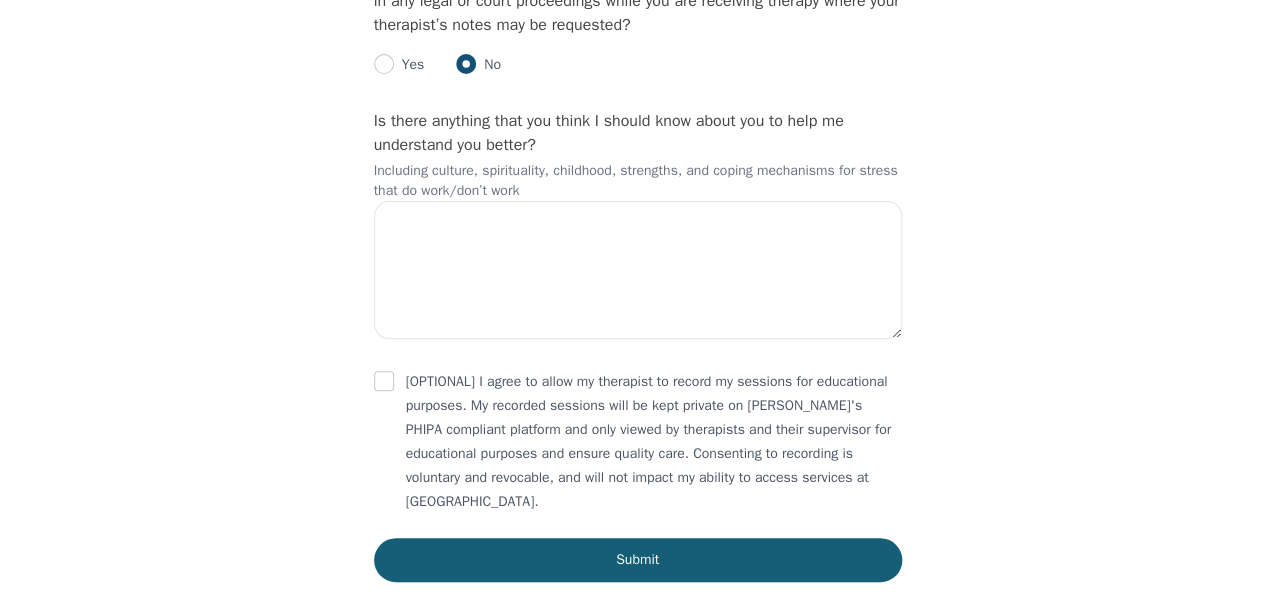 scroll, scrollTop: 3846, scrollLeft: 0, axis: vertical 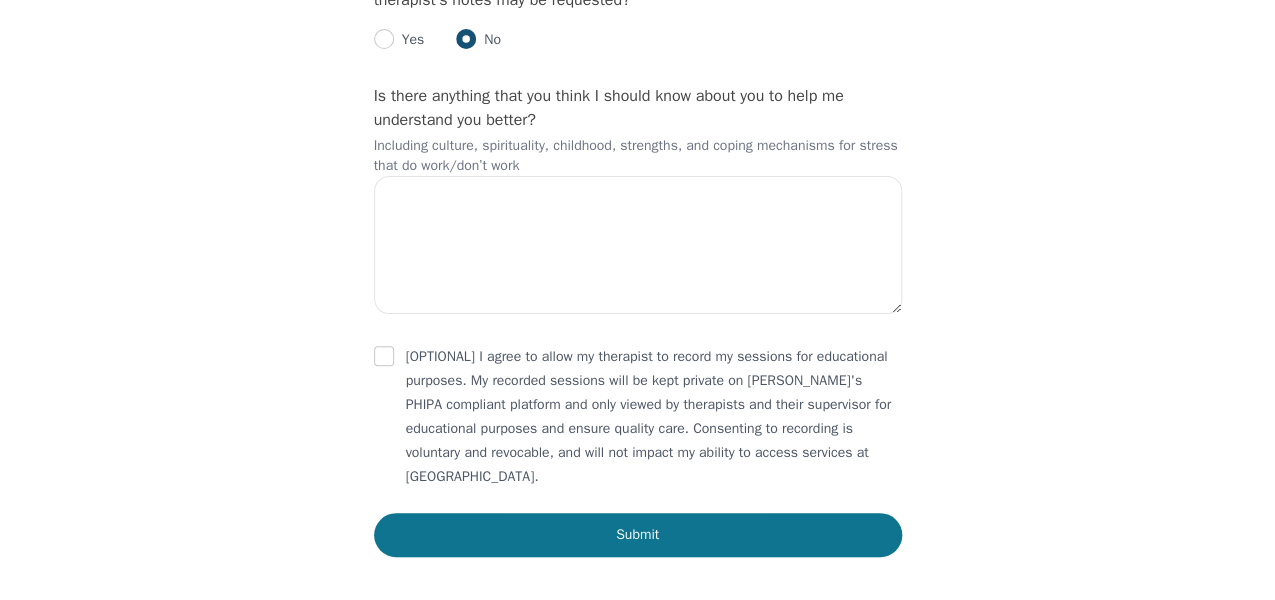 click on "Submit" at bounding box center [638, 535] 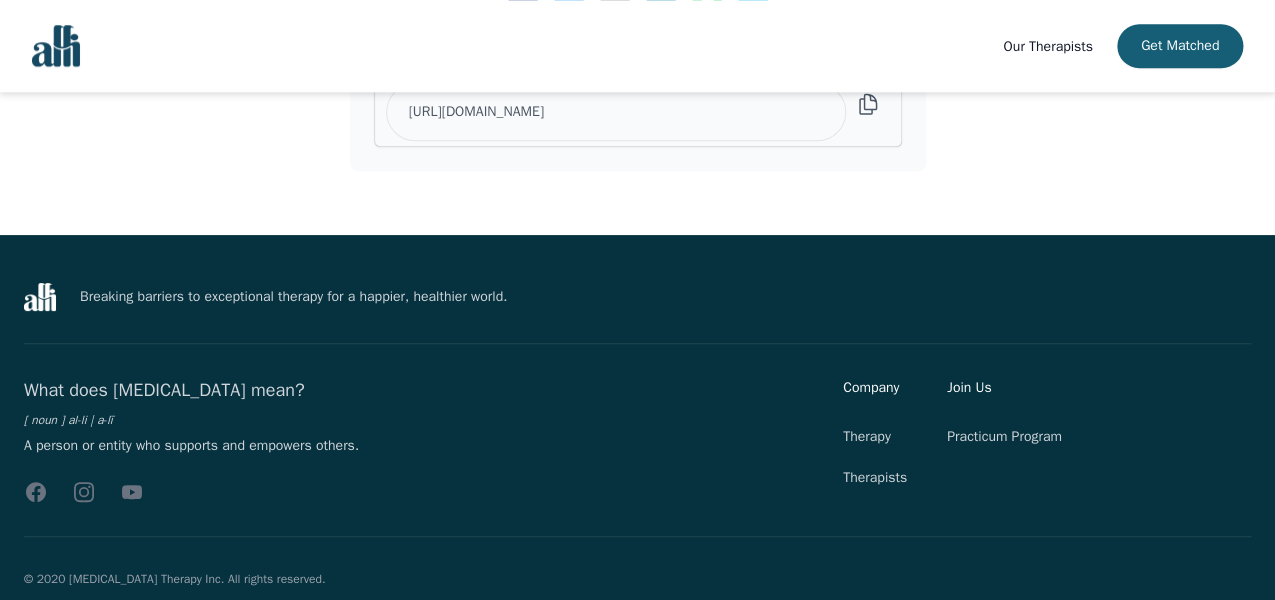 scroll, scrollTop: 0, scrollLeft: 0, axis: both 